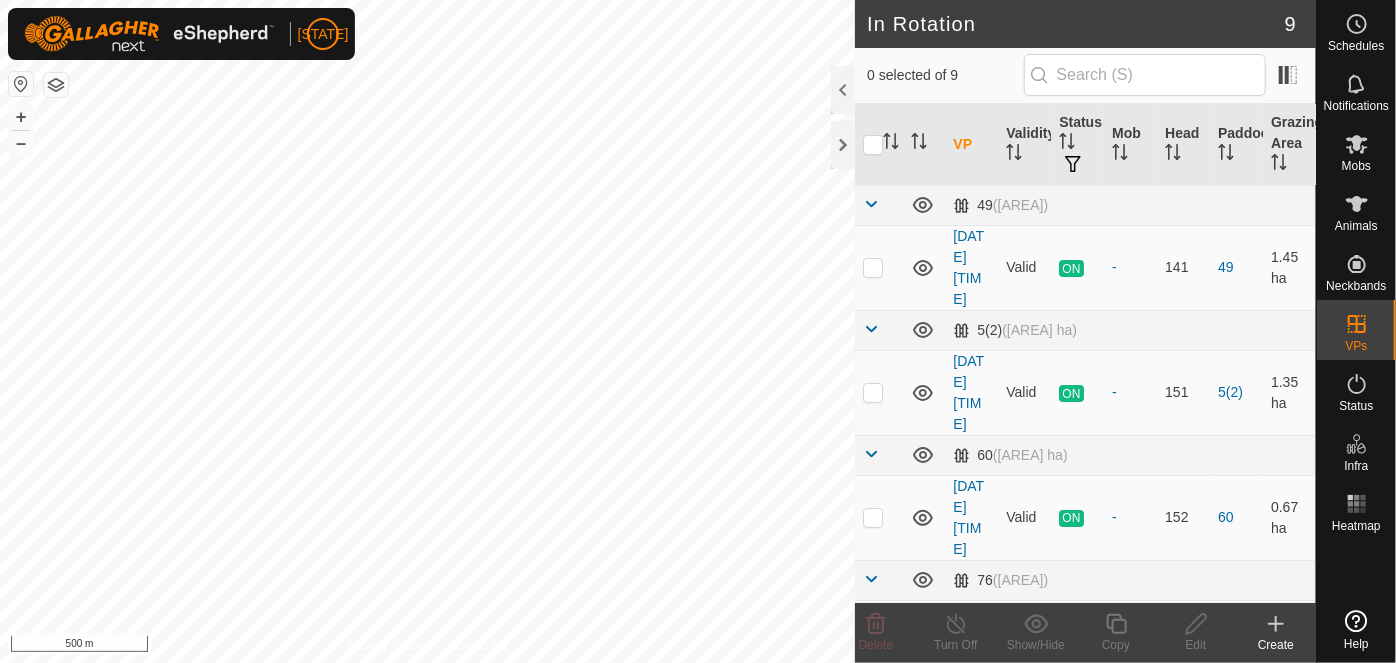 scroll, scrollTop: 0, scrollLeft: 0, axis: both 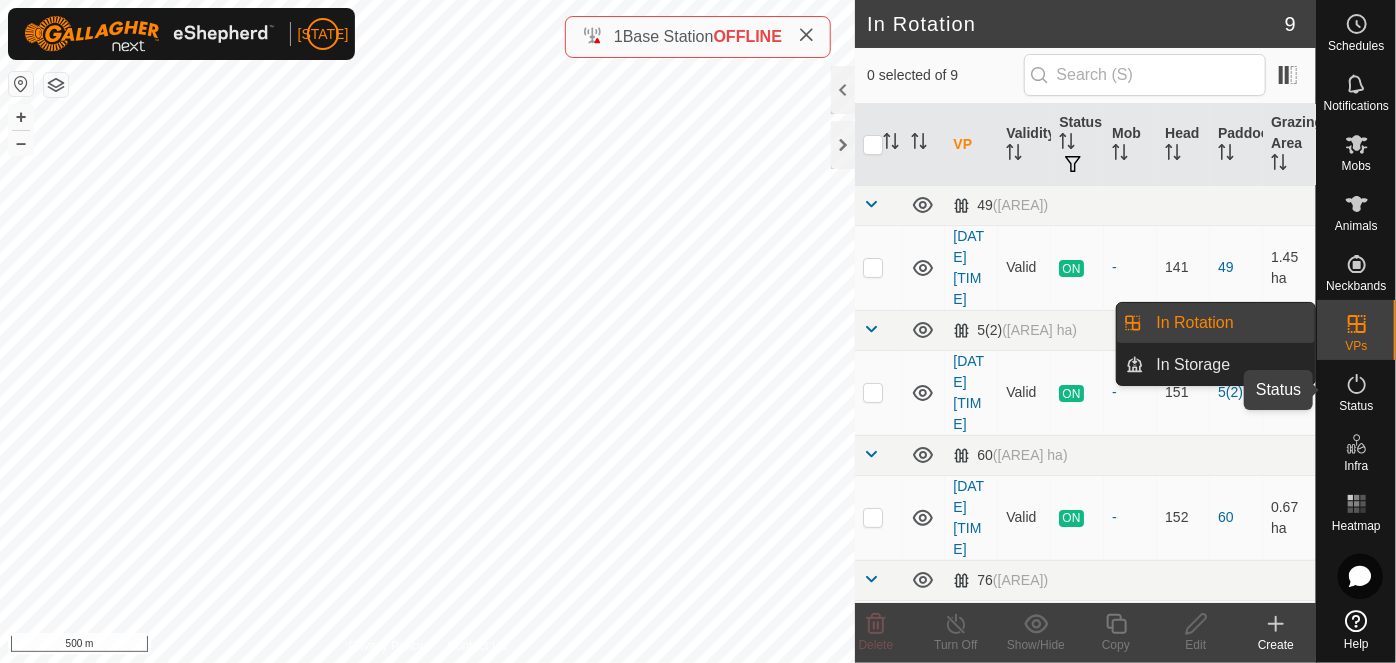 click 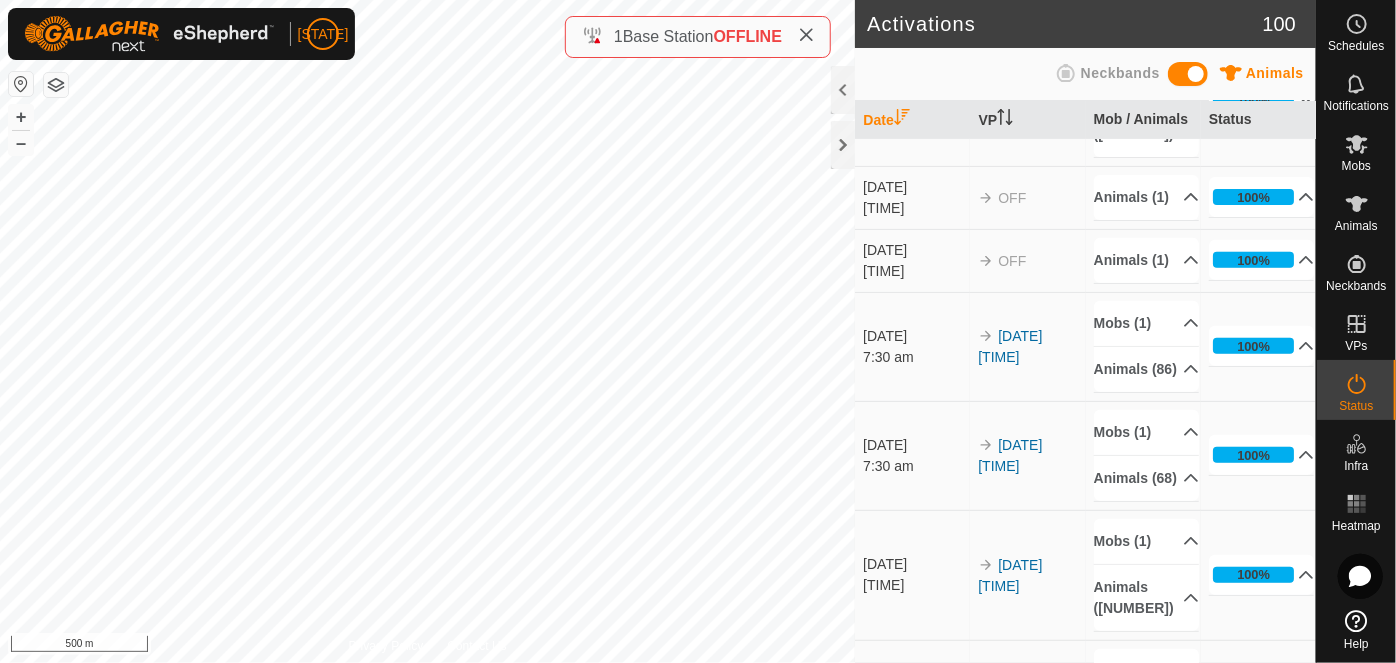 scroll, scrollTop: 0, scrollLeft: 0, axis: both 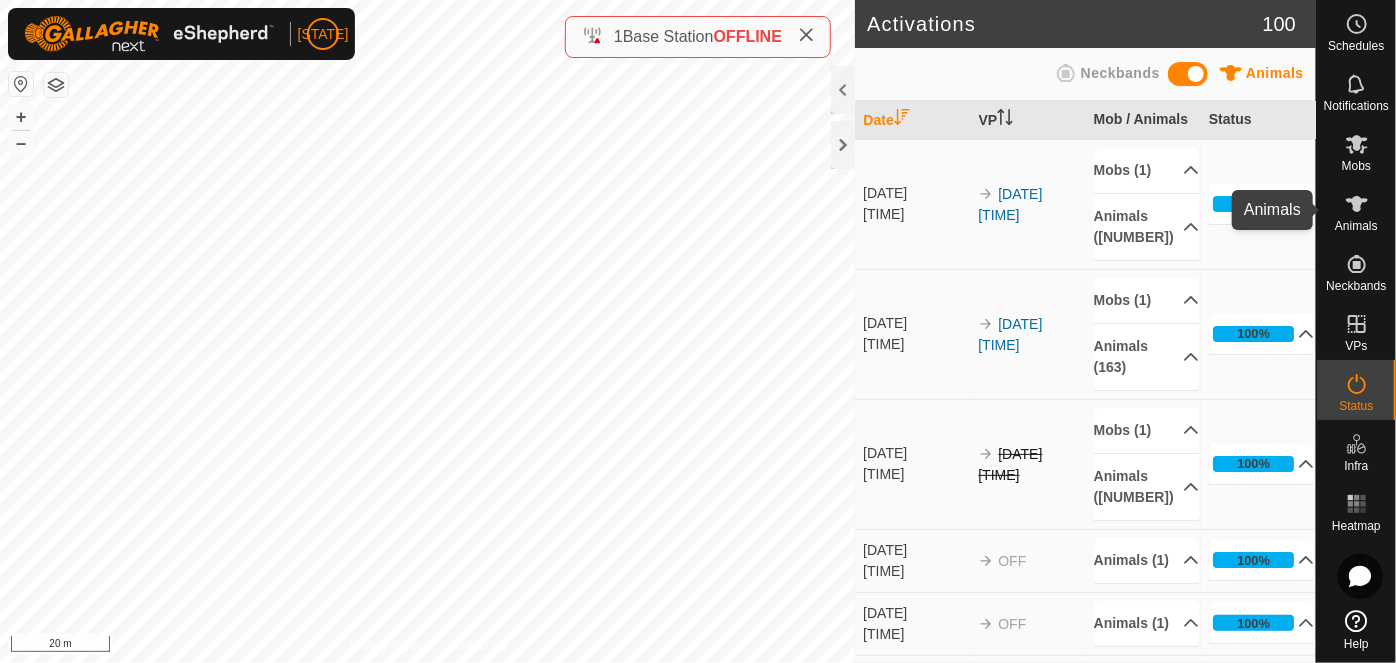 click 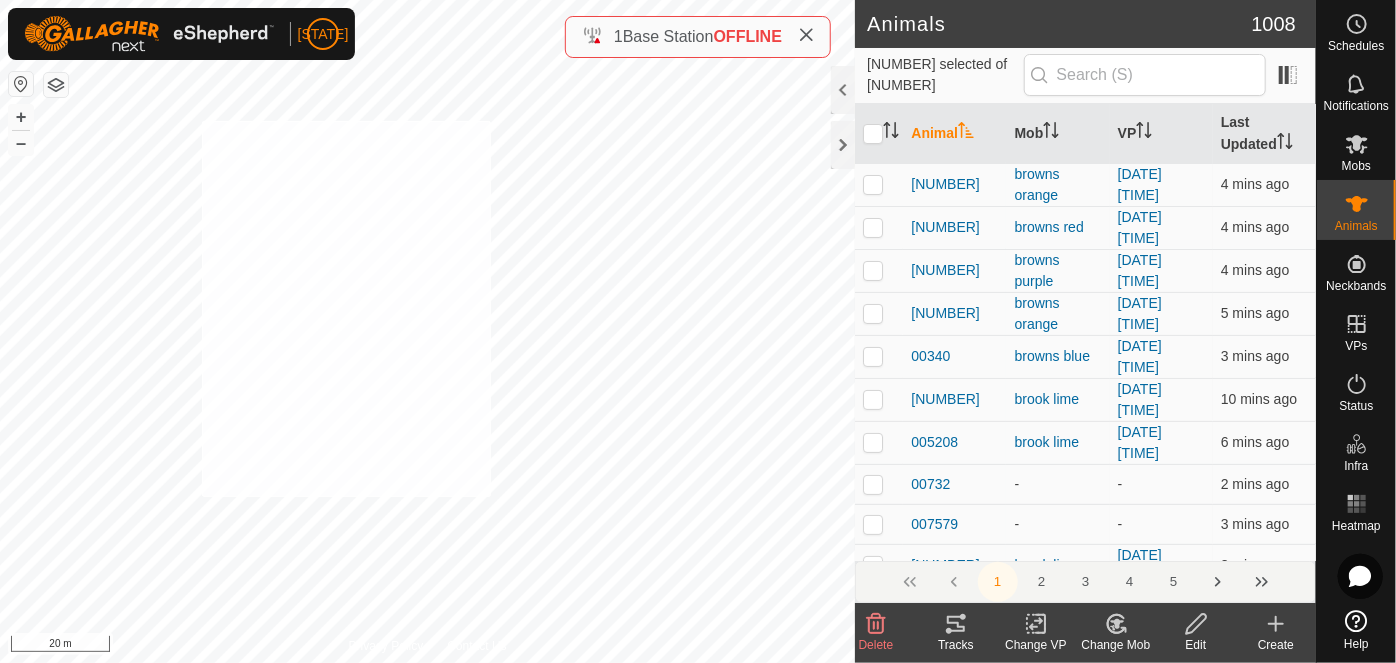 checkbox on "true" 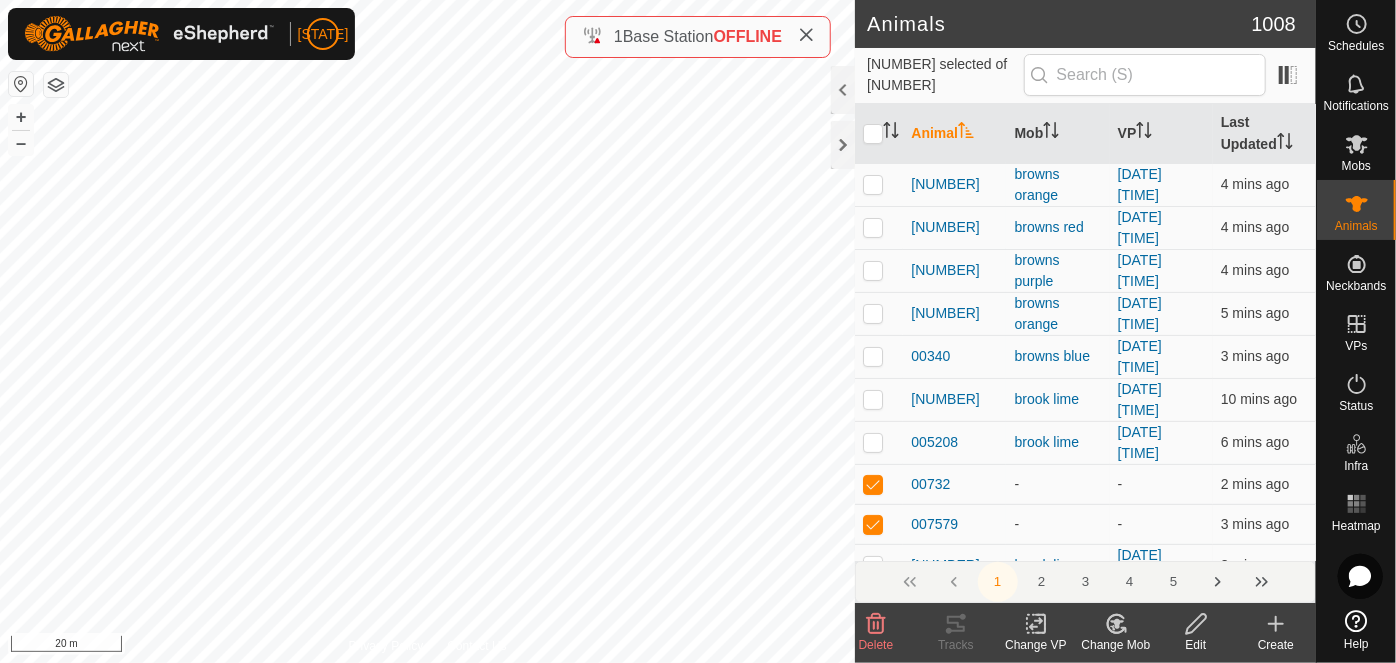 click 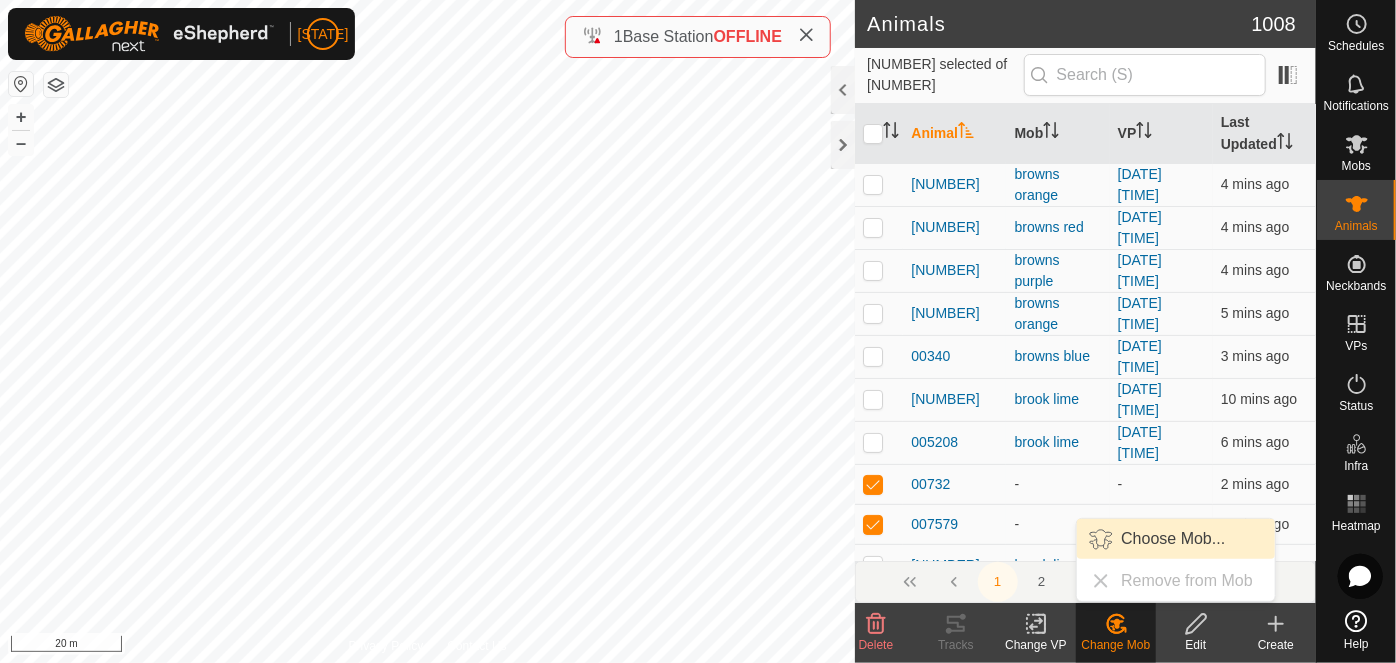 click on "Choose Mob..." at bounding box center [1176, 539] 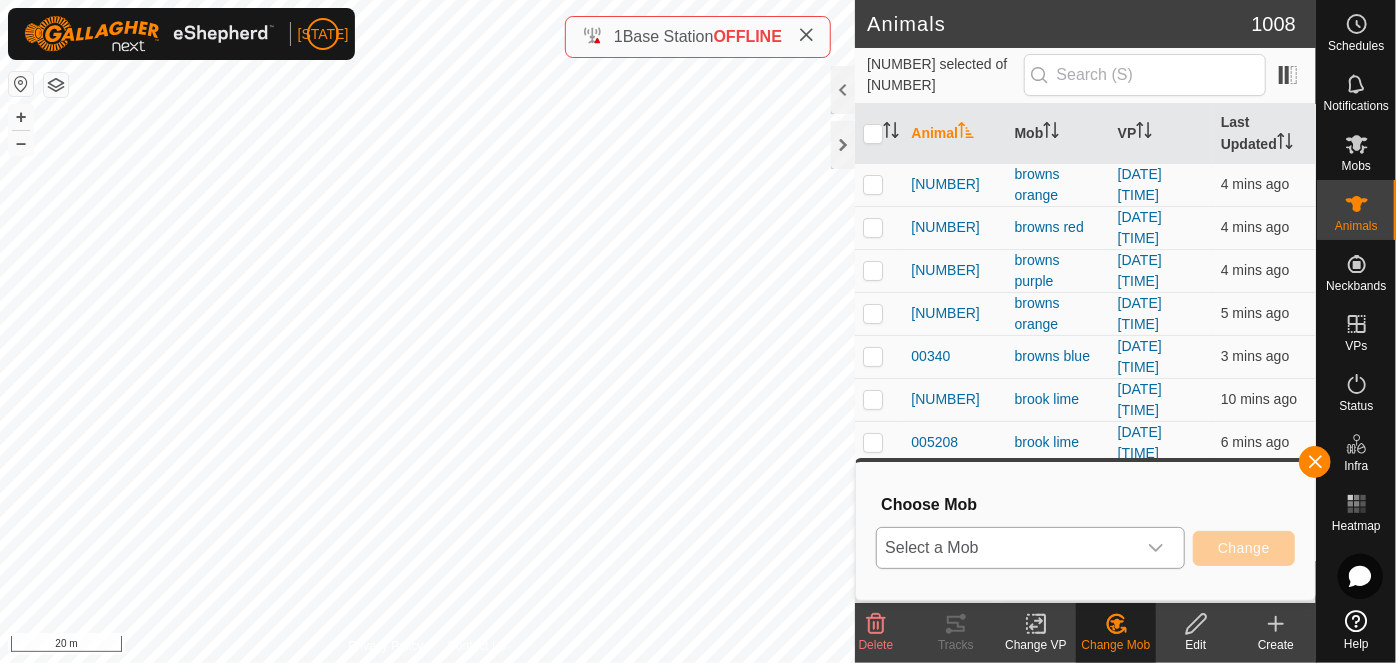click 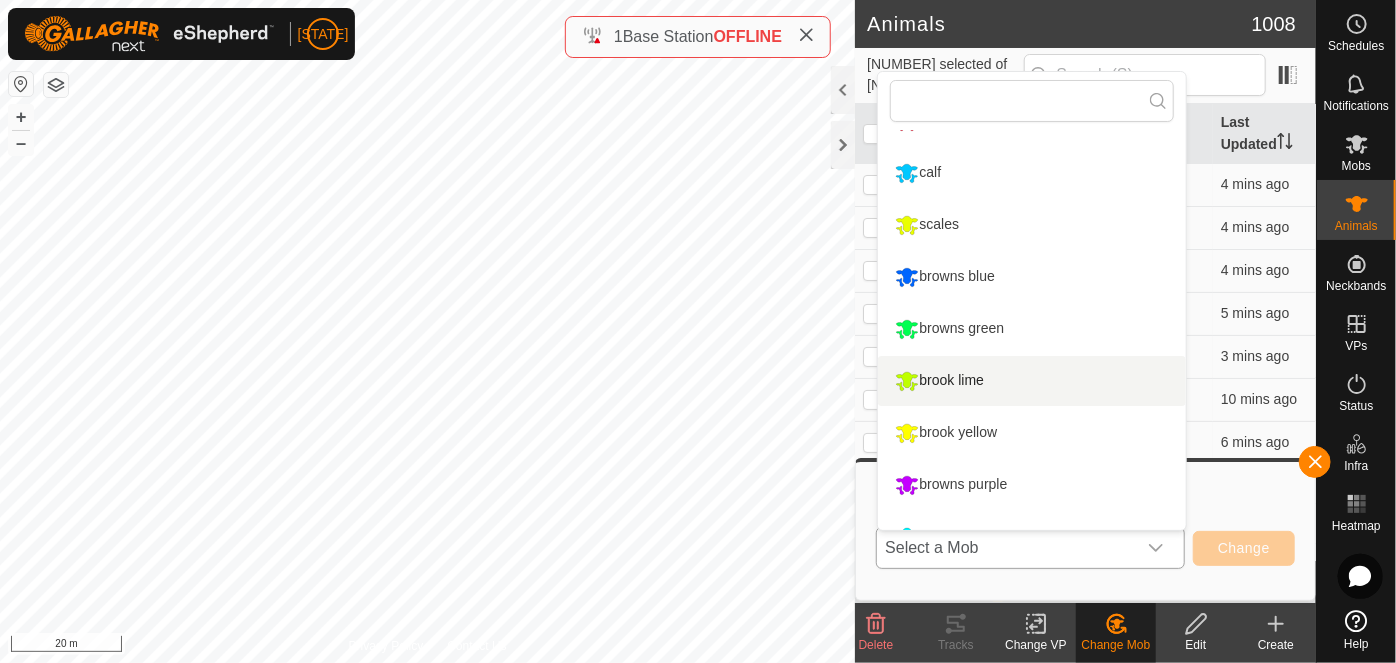 scroll, scrollTop: 170, scrollLeft: 0, axis: vertical 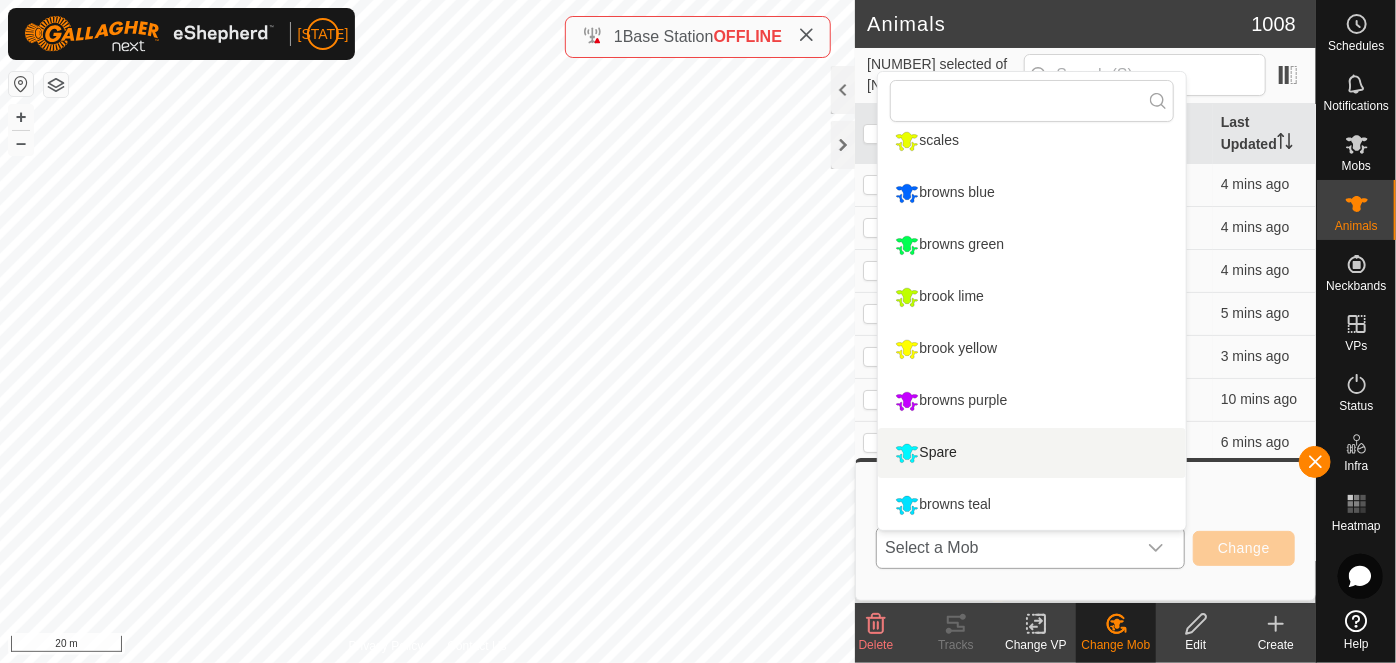 click on "Spare" at bounding box center [1032, 453] 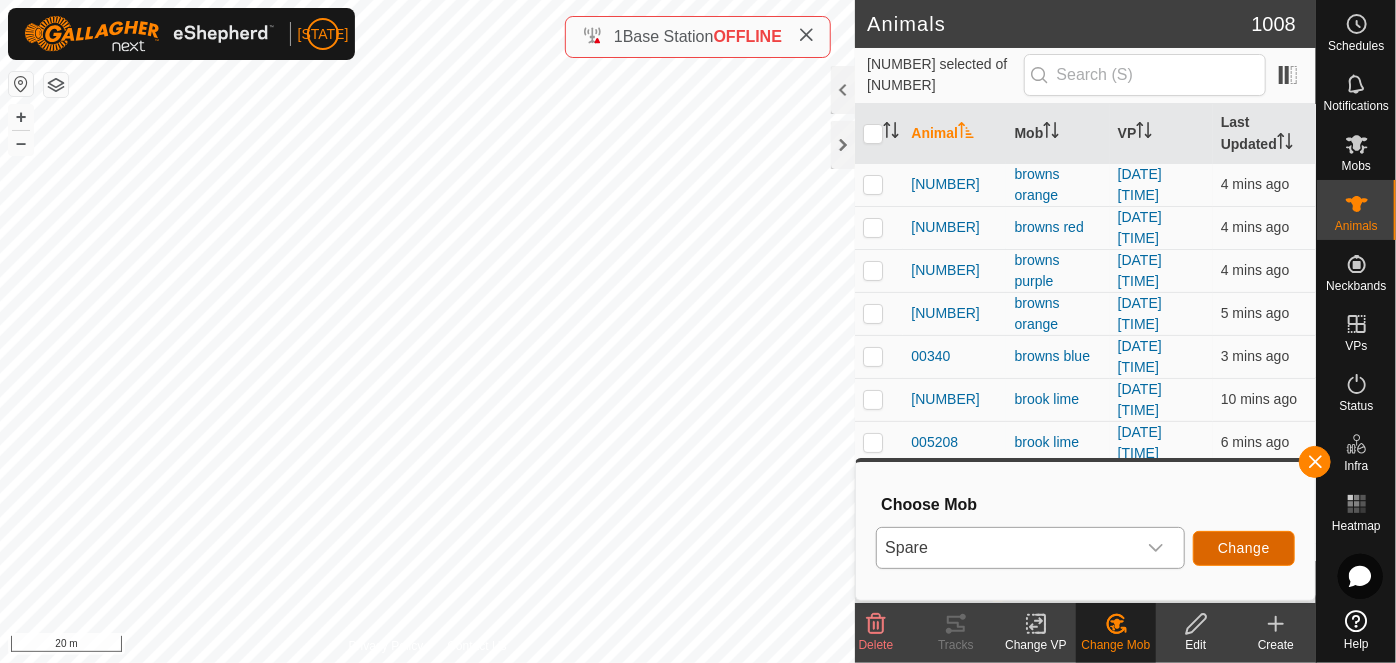 click on "Change" at bounding box center [1244, 548] 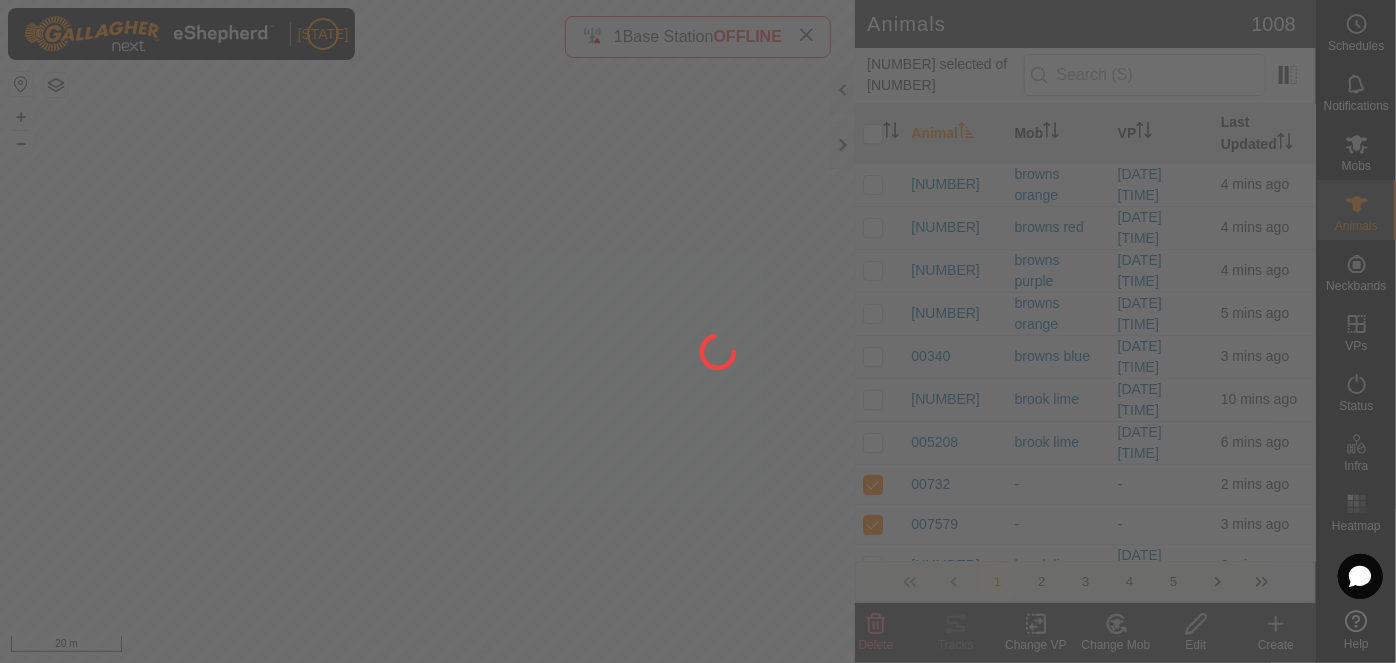 checkbox on "false" 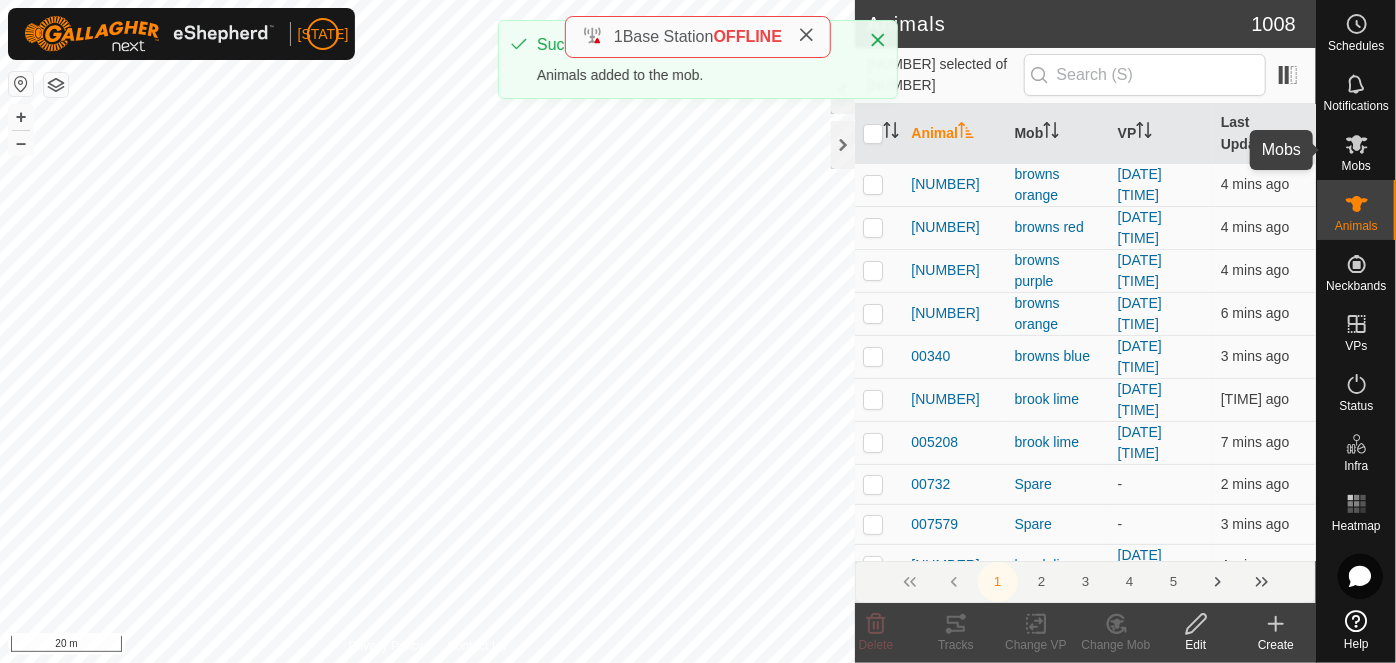 click 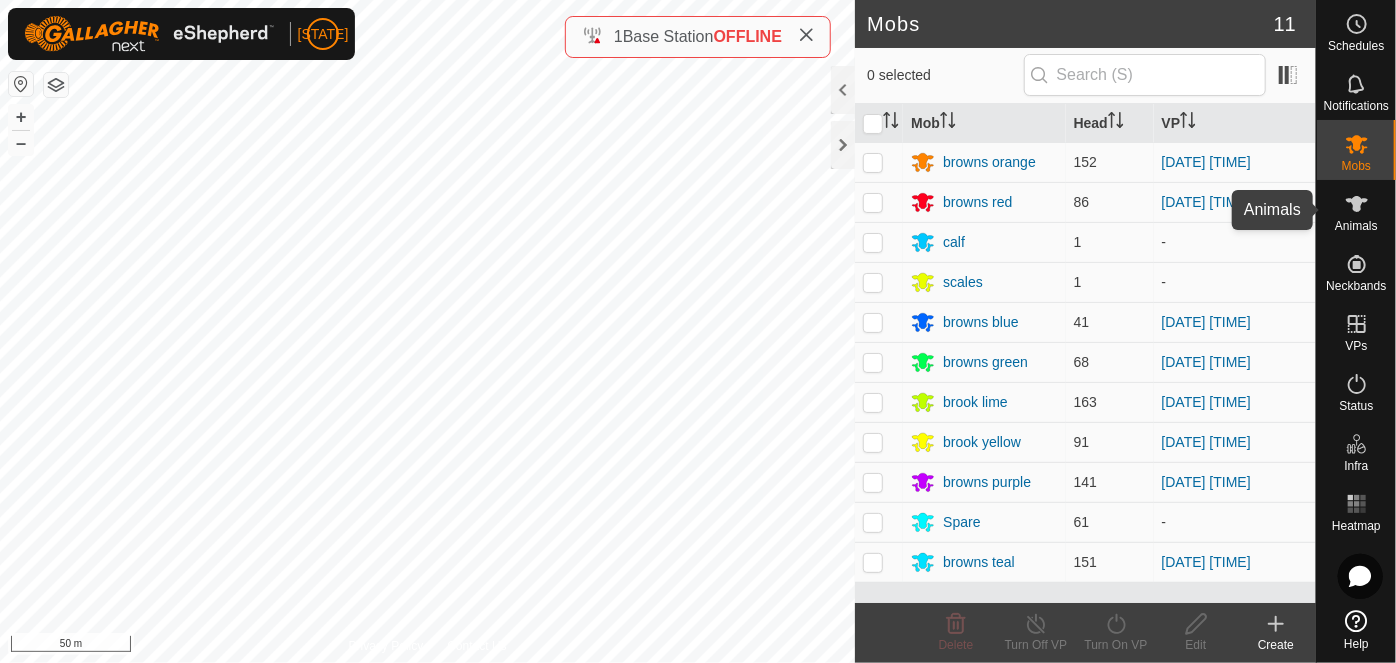 click 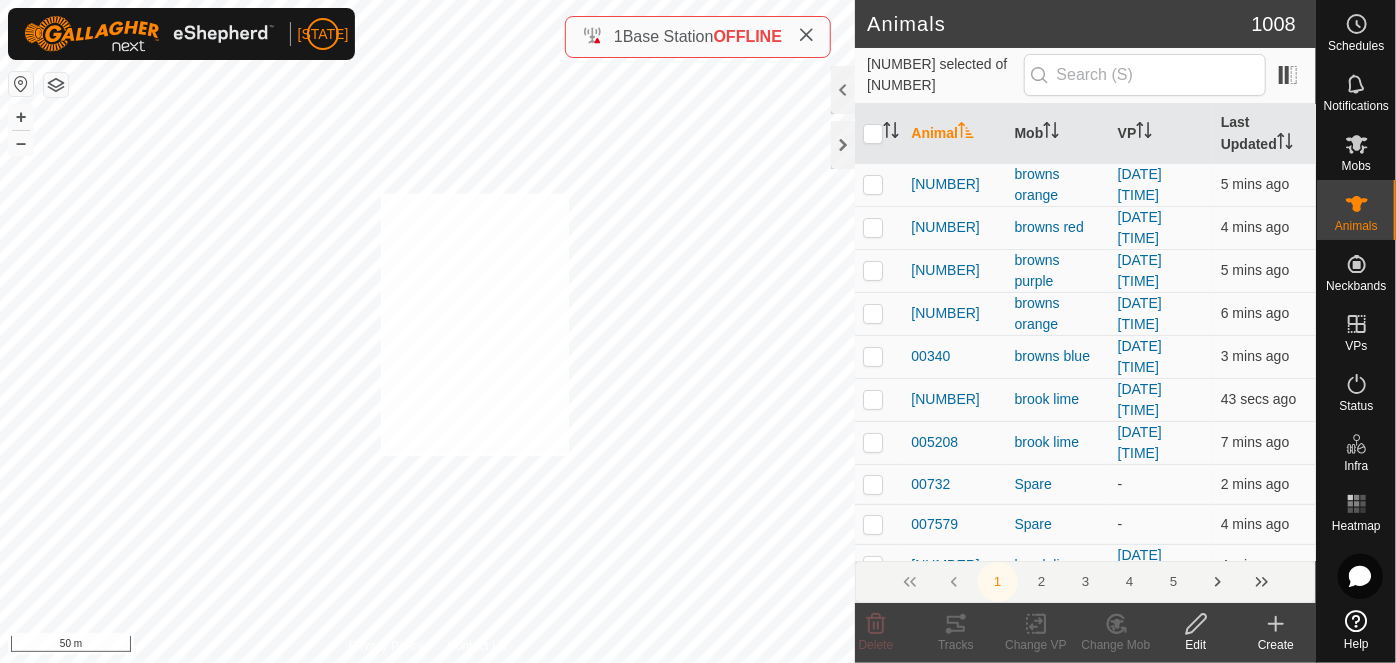 checkbox on "true" 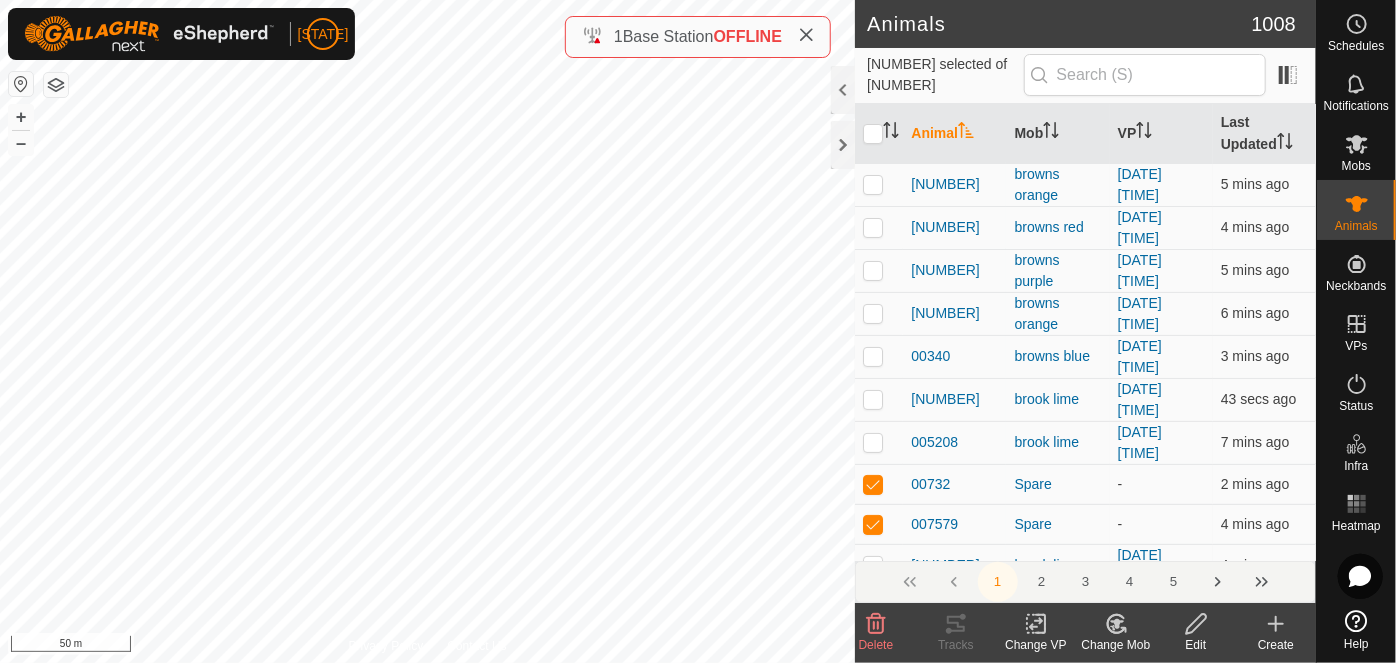 click 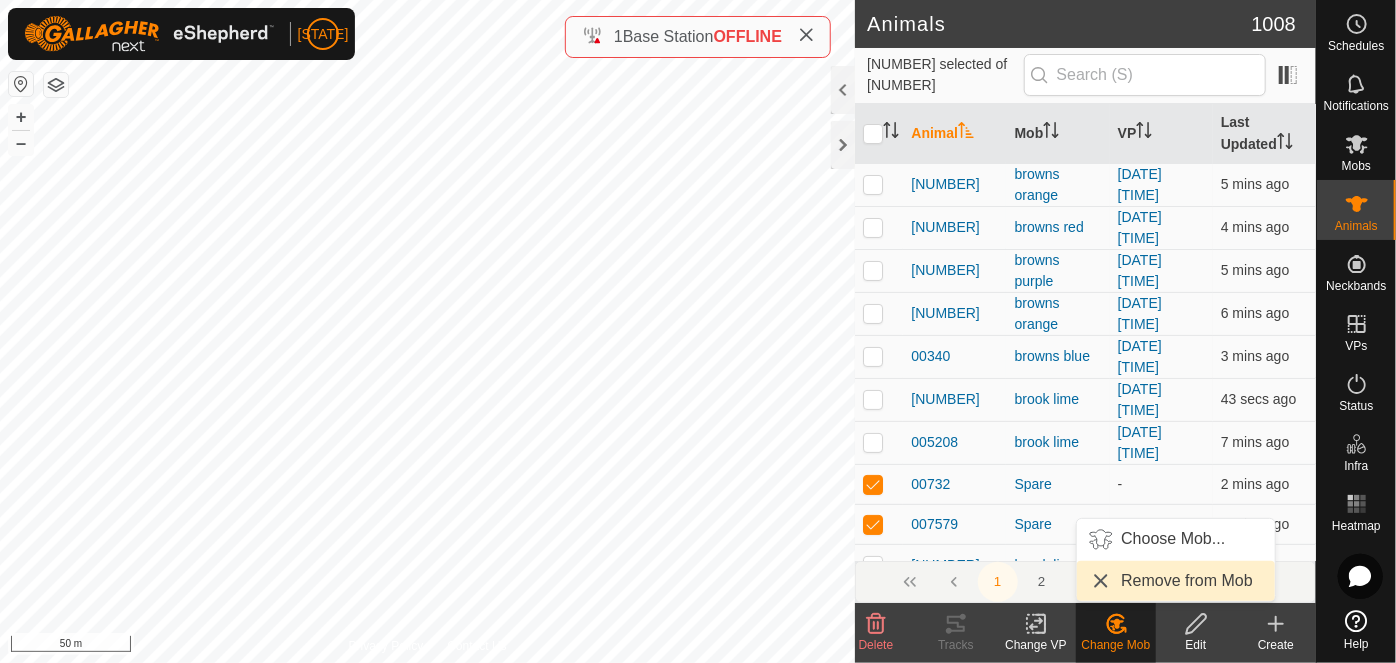 click on "Remove from Mob" at bounding box center (1176, 581) 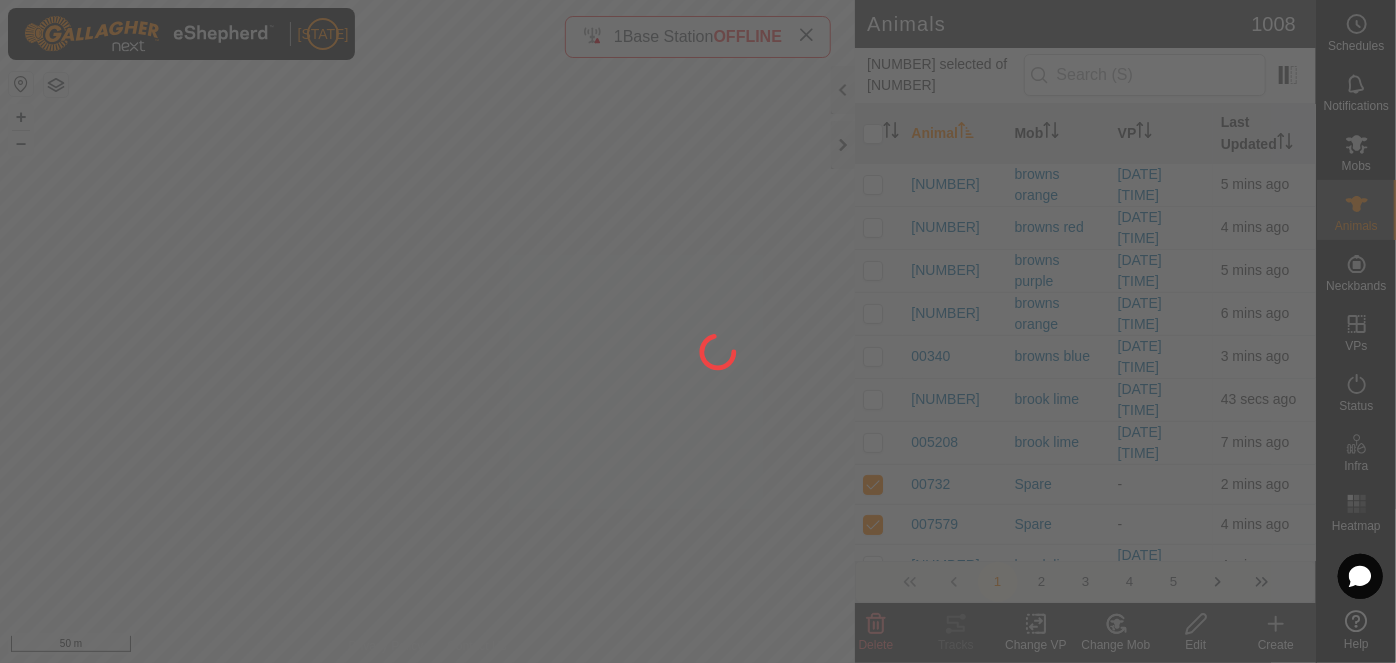 checkbox on "false" 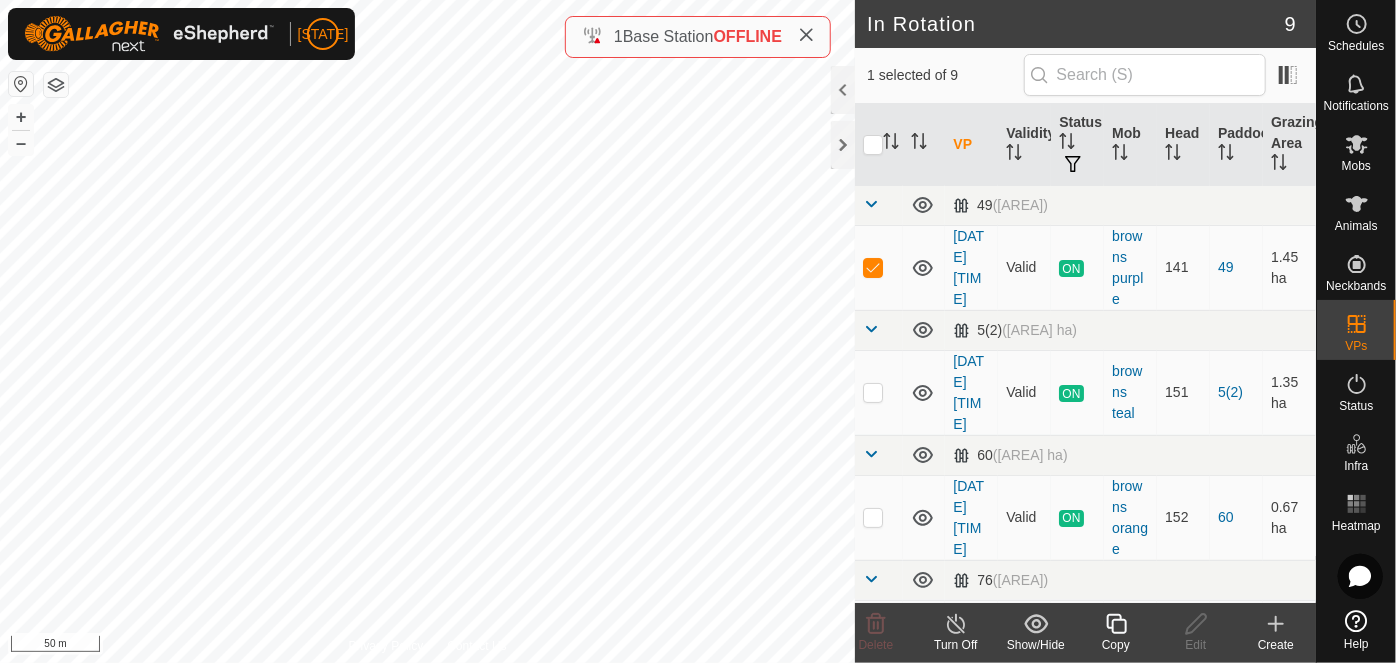 click 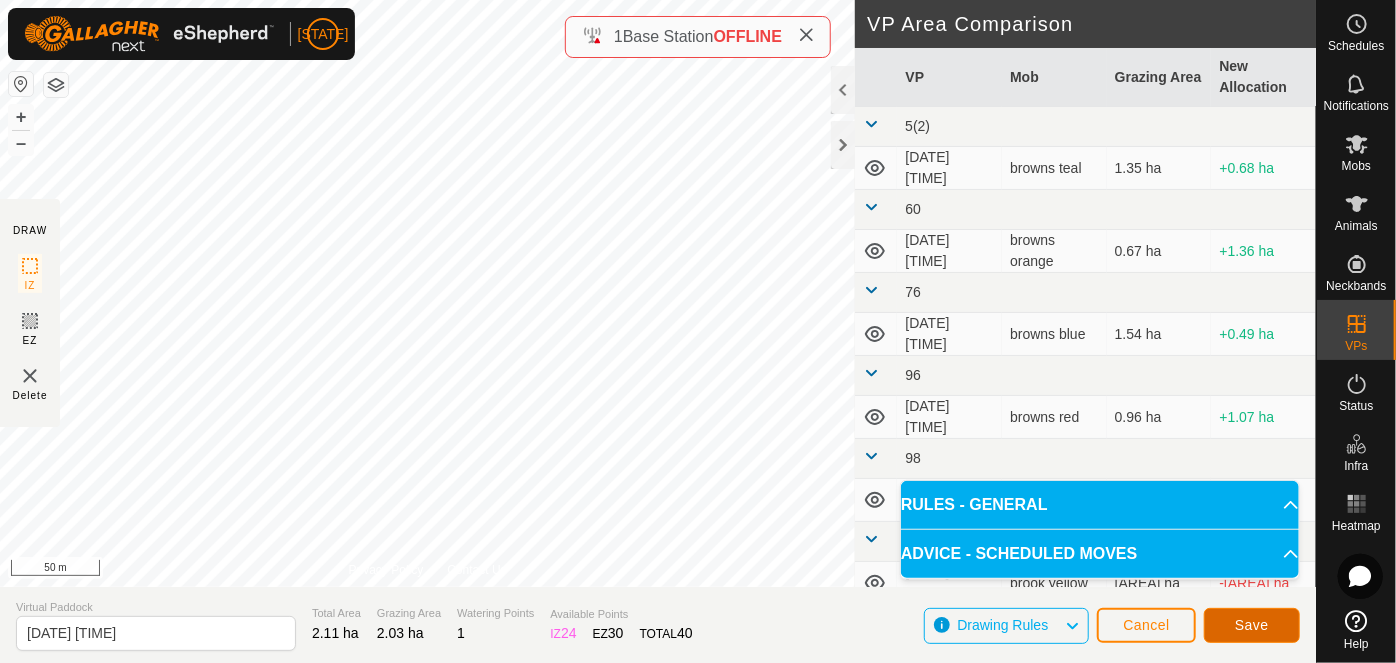 click on "Save" 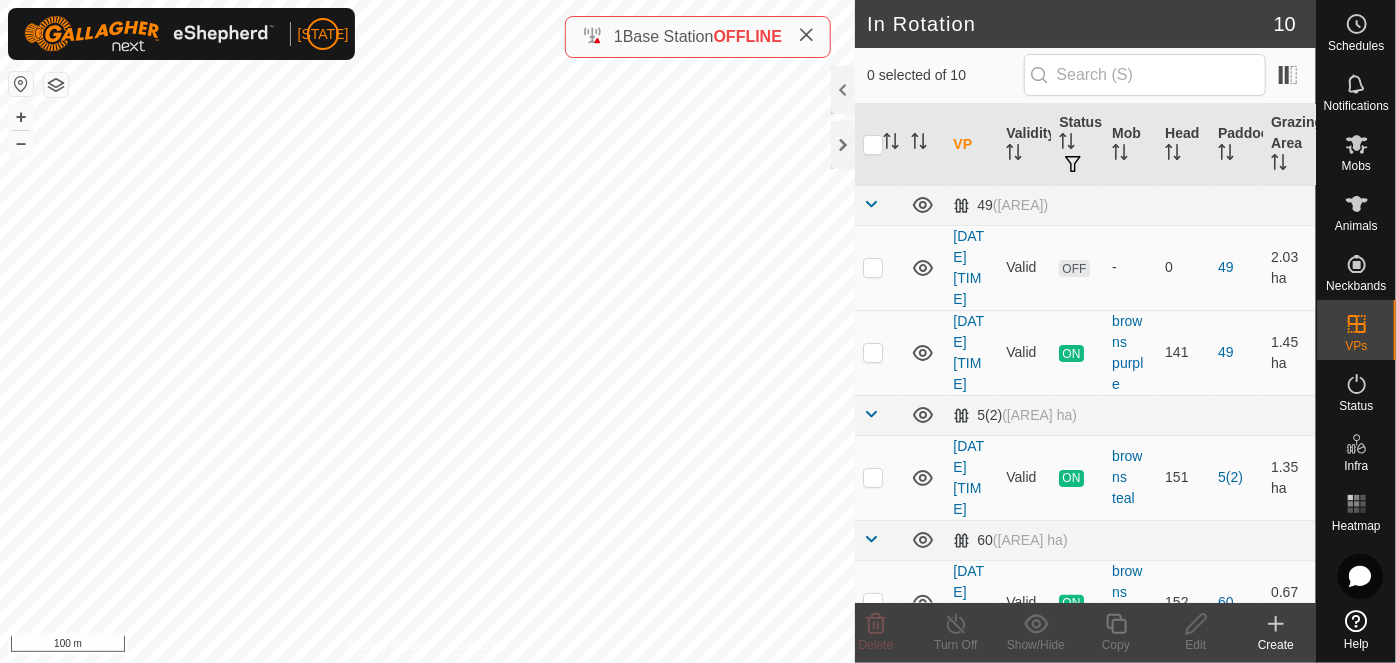 checkbox on "true" 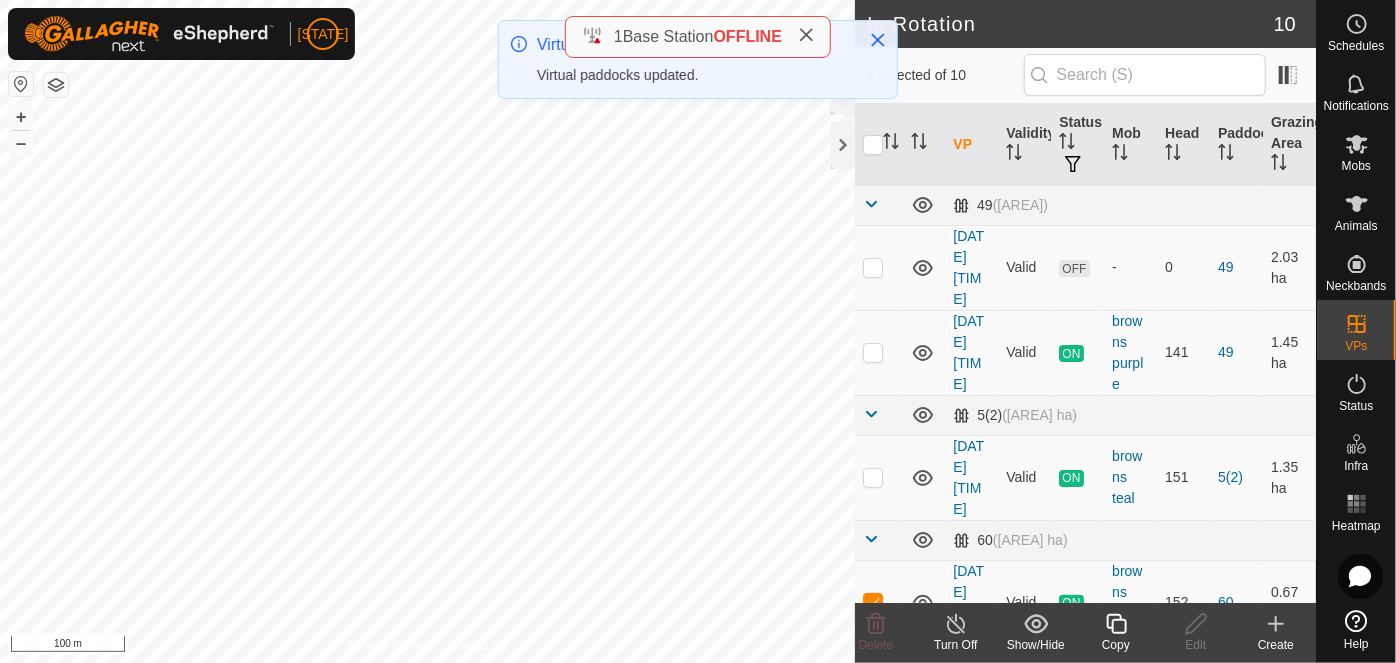 click 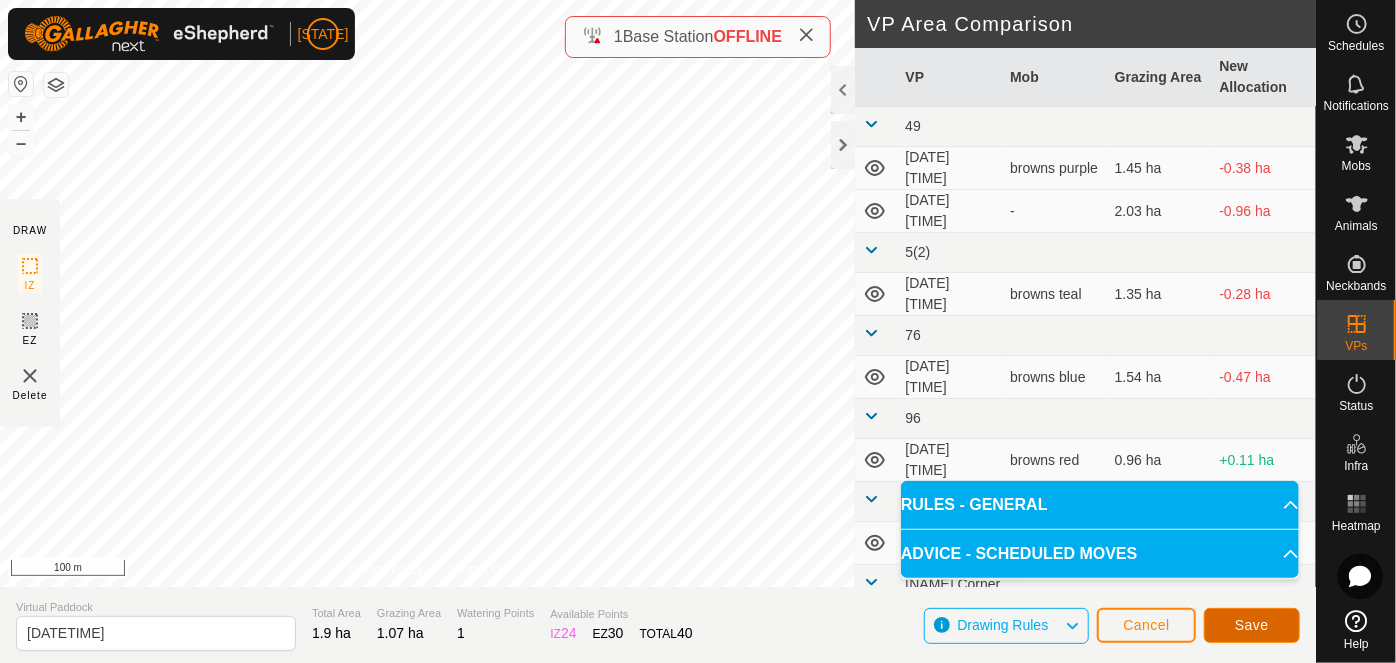 click on "Save" 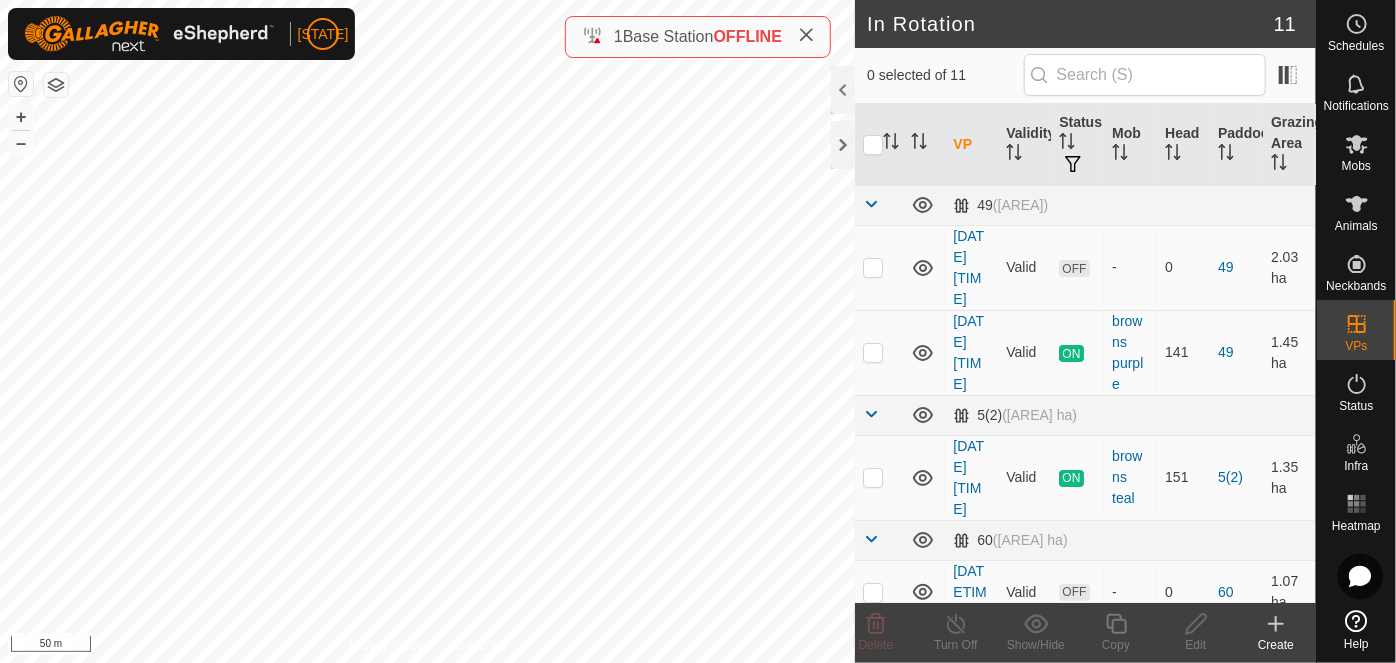 checkbox on "true" 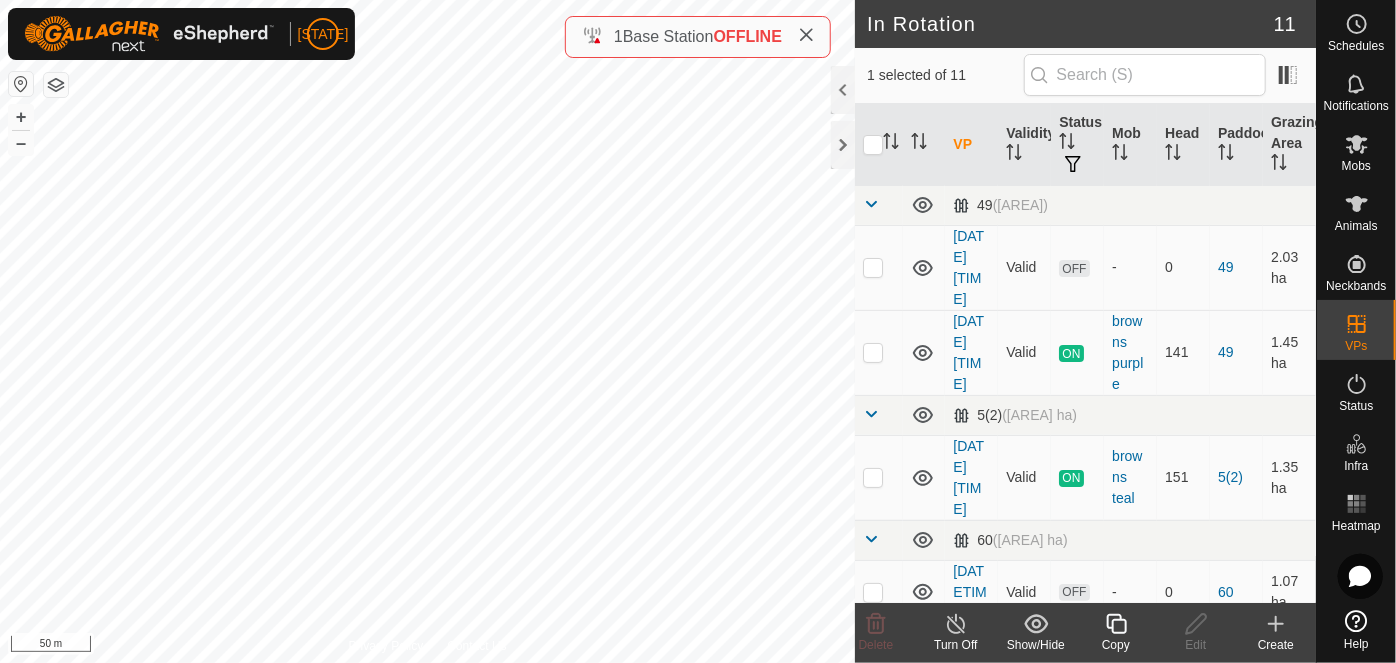 click 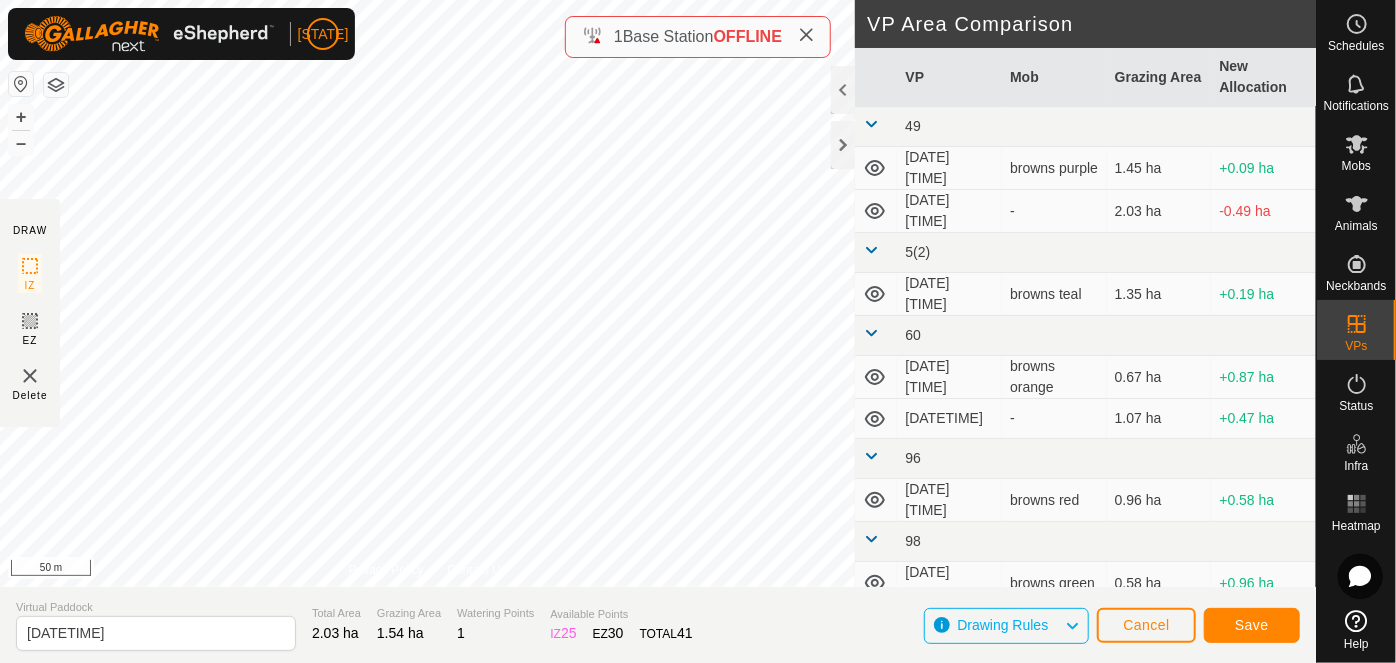 type on "[DATE] [TIME]" 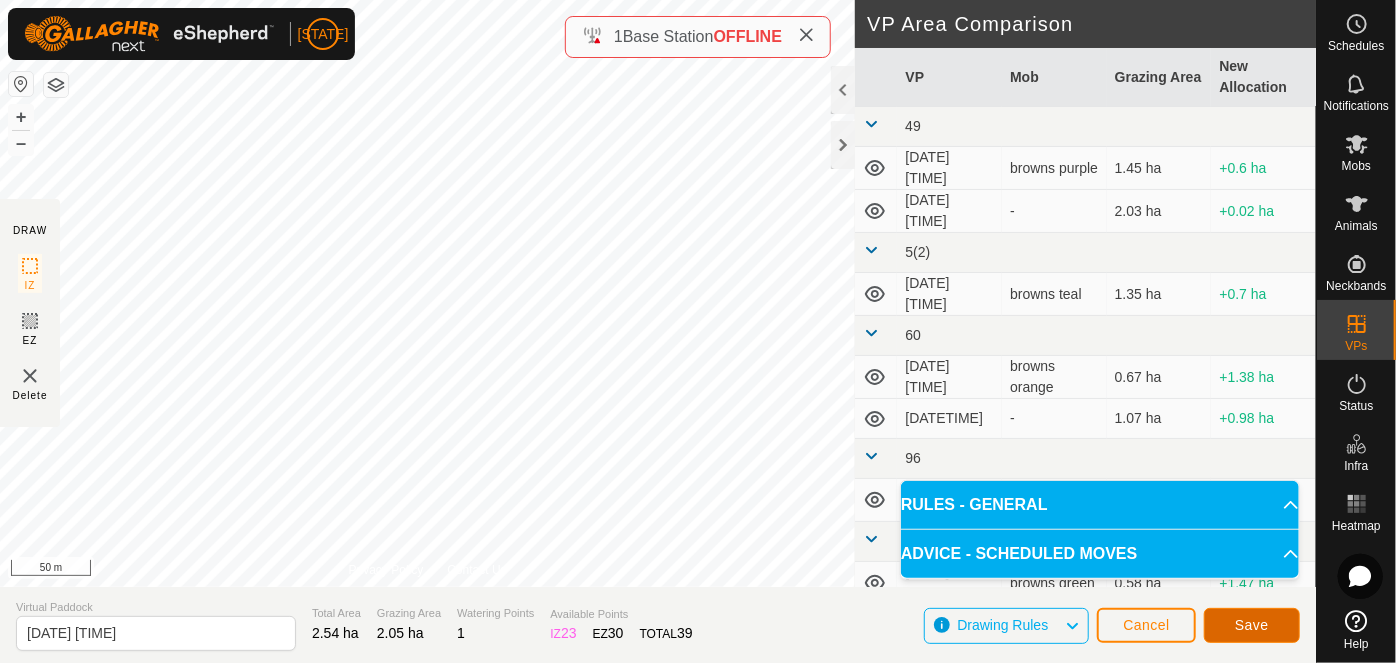 click on "Save" 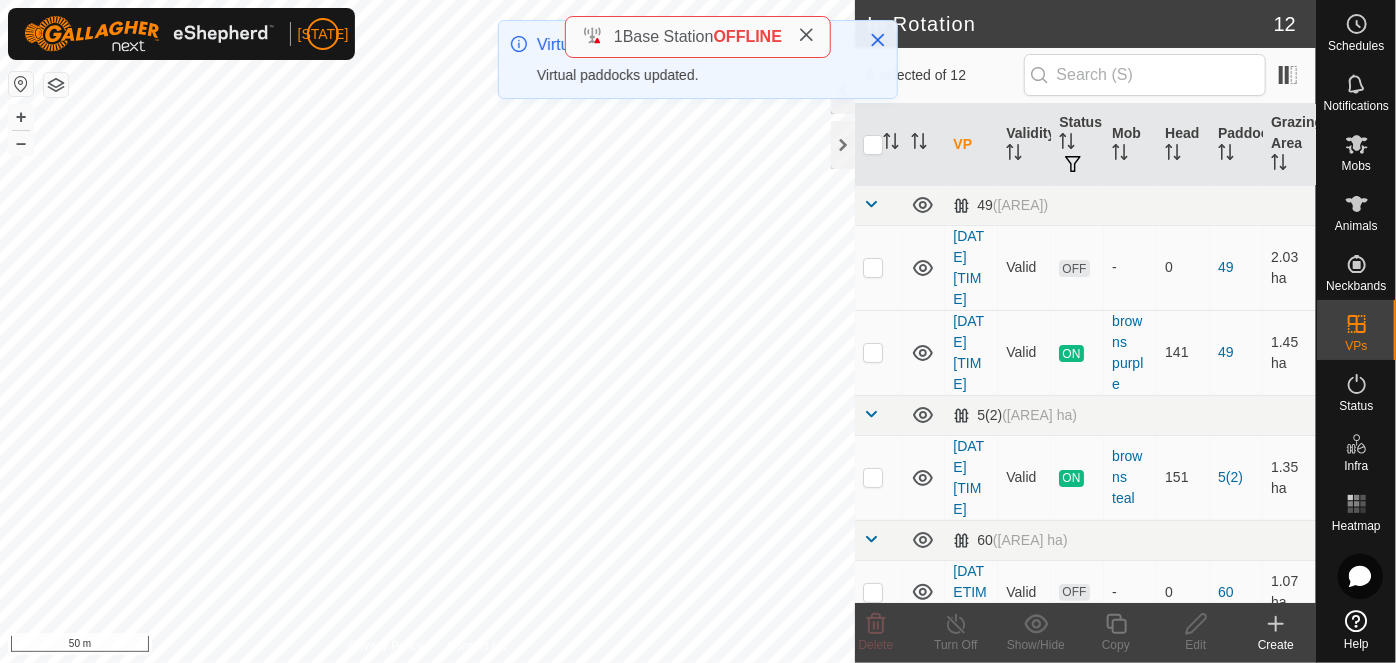 checkbox on "true" 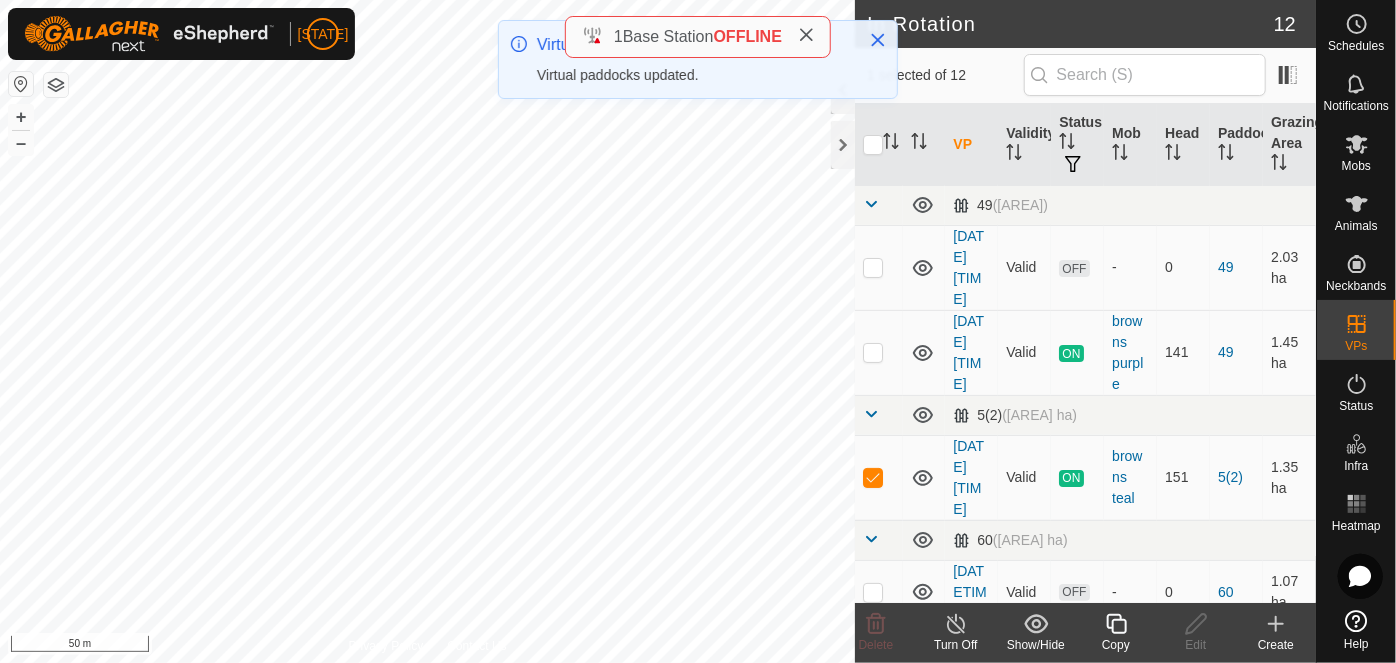 click 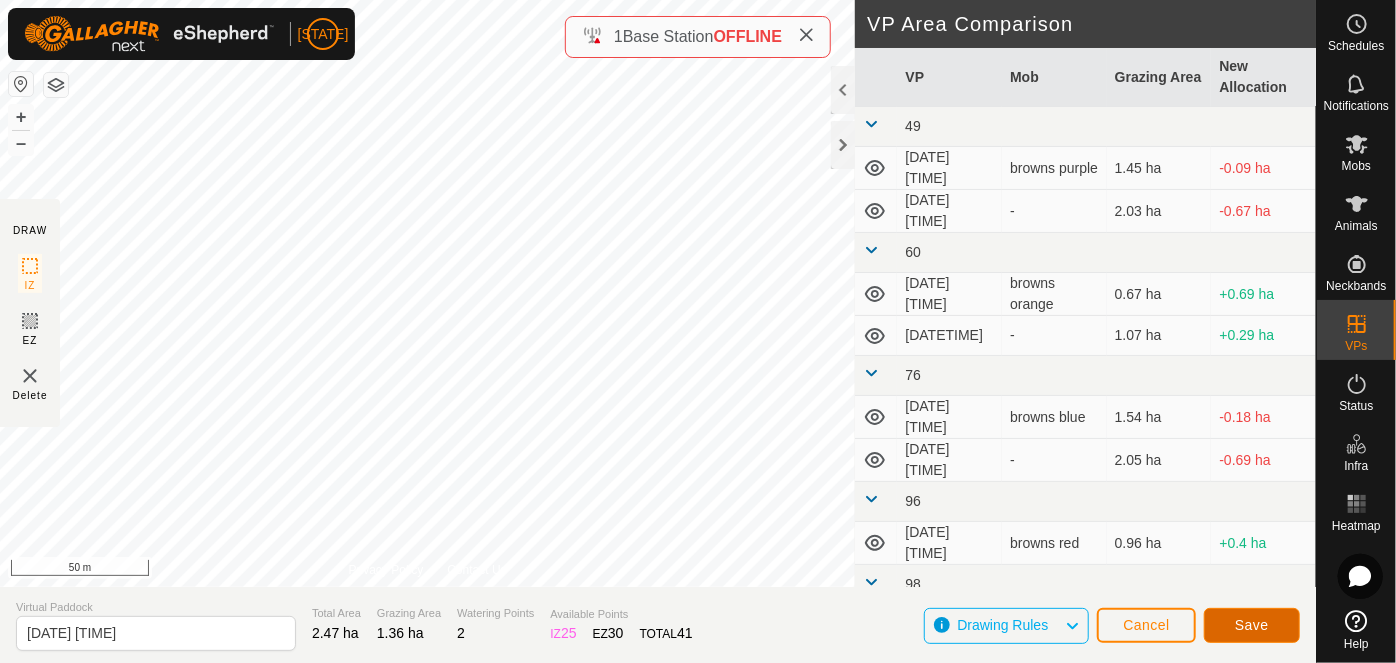 click on "Save" 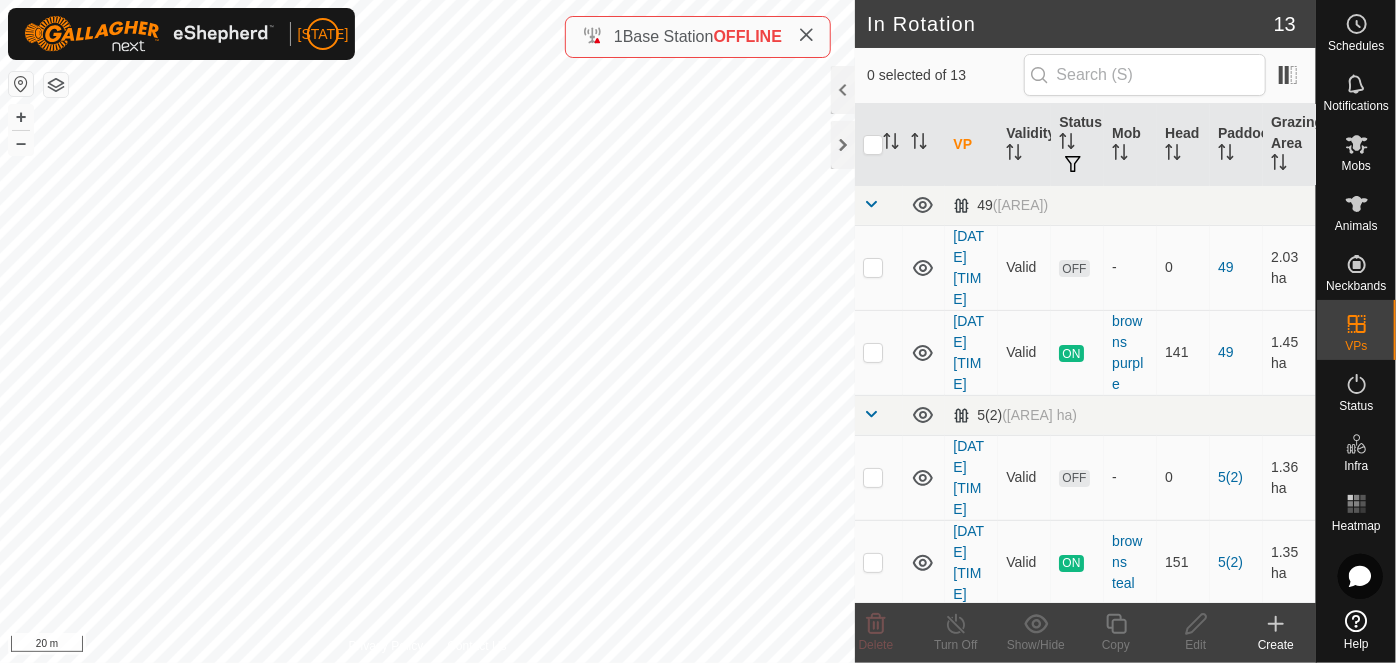 checkbox on "true" 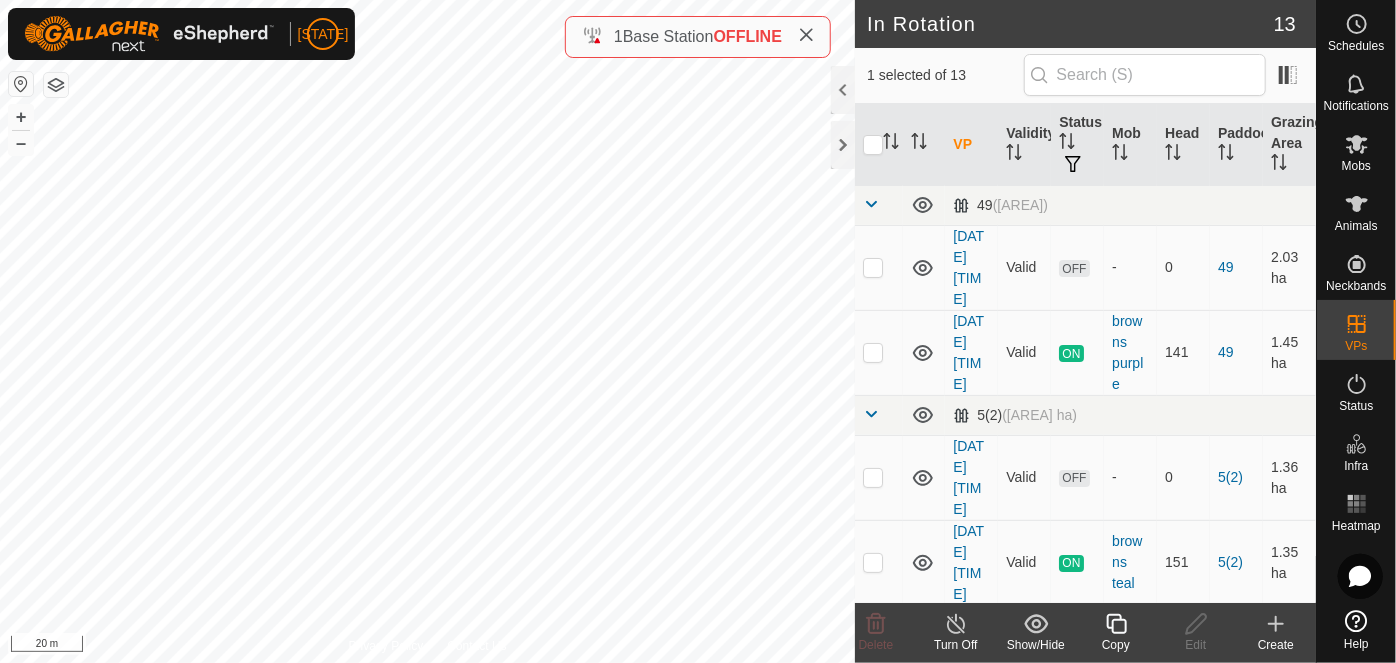 click 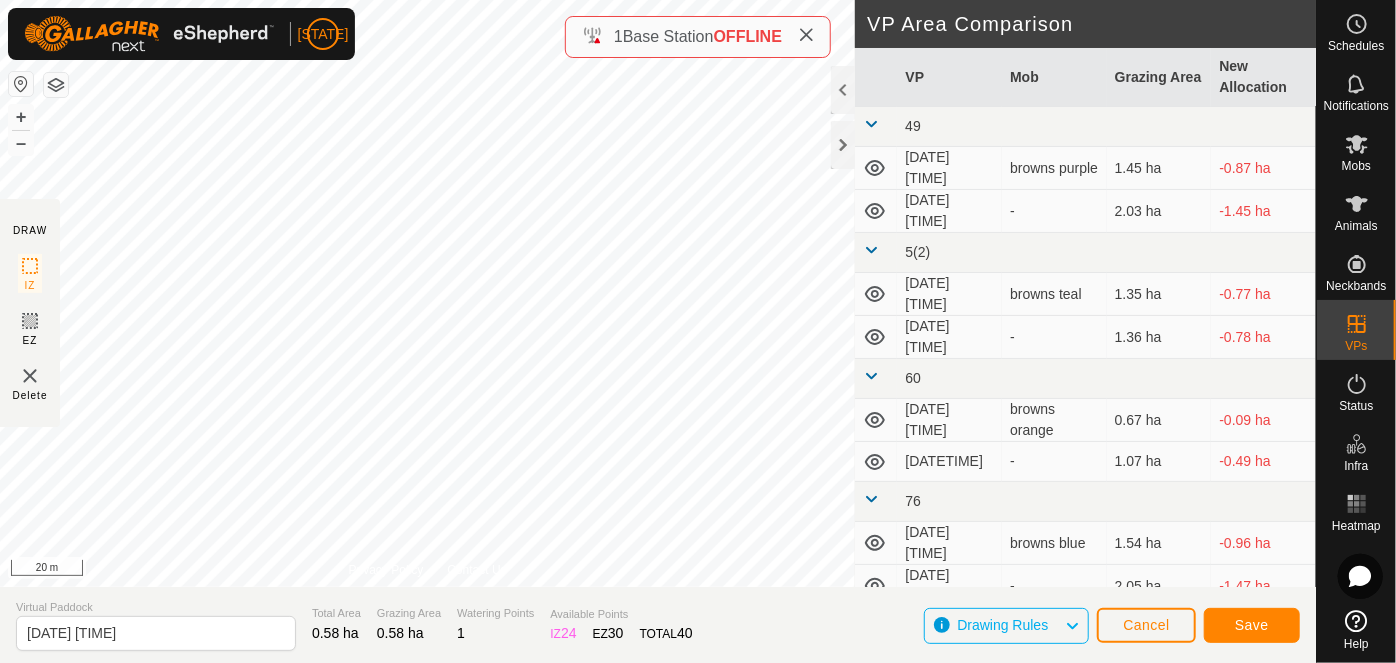 type on "[DATETIME]" 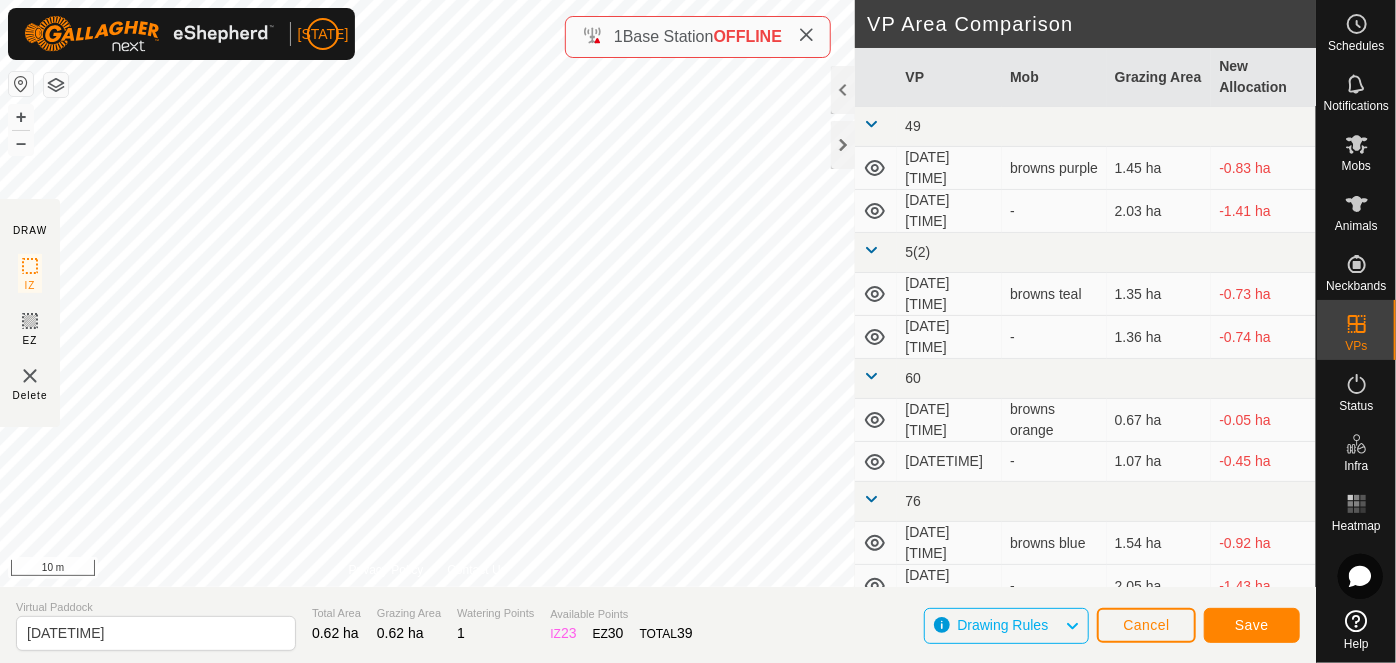 click on "DRAW IZ EZ Delete Privacy Policy Contact Us + – ⇧ i [NUMBER] m VP Area Comparison VP Mob Grazing Area New Allocation [NUMBER] [DATE] [TIME] browns purple [AREA] [AREA] [DATE] [TIME] - [AREA] [AREA] [NUMBER]([NUMBER]) [DATE] [TIME] browns teal [AREA] [AREA] [DATE] [TIME] - [AREA] [AREA] [NUMBER] [DATE] [TIME] browns orange [AREA] [AREA] [DATE] [TIME] - [AREA] [AREA] [NUMBER] [DATE] [TIME] browns blue [AREA] [AREA] [DATE] [TIME] - [AREA] [AREA] [NUMBER] [DATE] [TIME] browns red [AREA] [AREA] Ebbecks Corner [DATE] [TIME] brook yellow [AREA] [AREA] Water Supply [DATE] [TIME] - [AREA] [AREA] [DATE] [TIME] brook lime [AREA] [AREA] Virtual Paddock [DATE] [TIME] Total Area [AREA] Grazing Area [AREA] Watering Points [NUMBER] Available Points IZ [NUMBER] EZ [NUMBER] TOTAL [NUMBER] Drawing Rules Cancel Save" 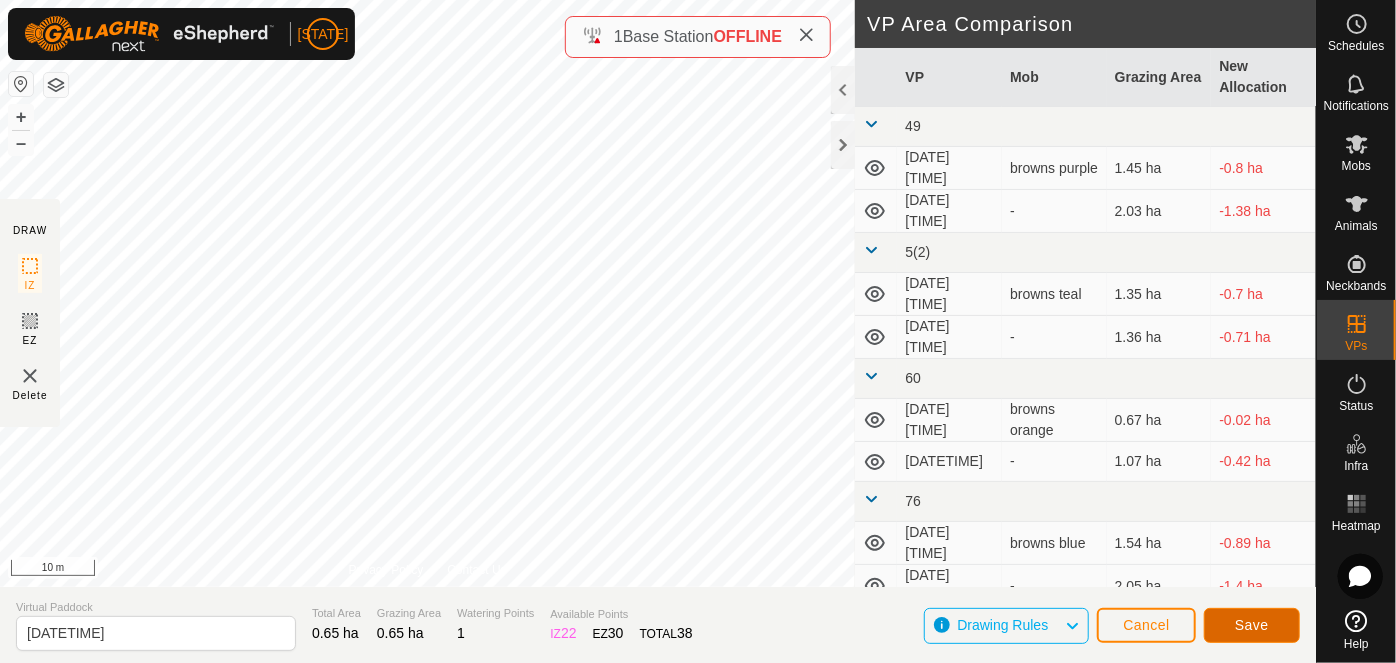 click on "Save" 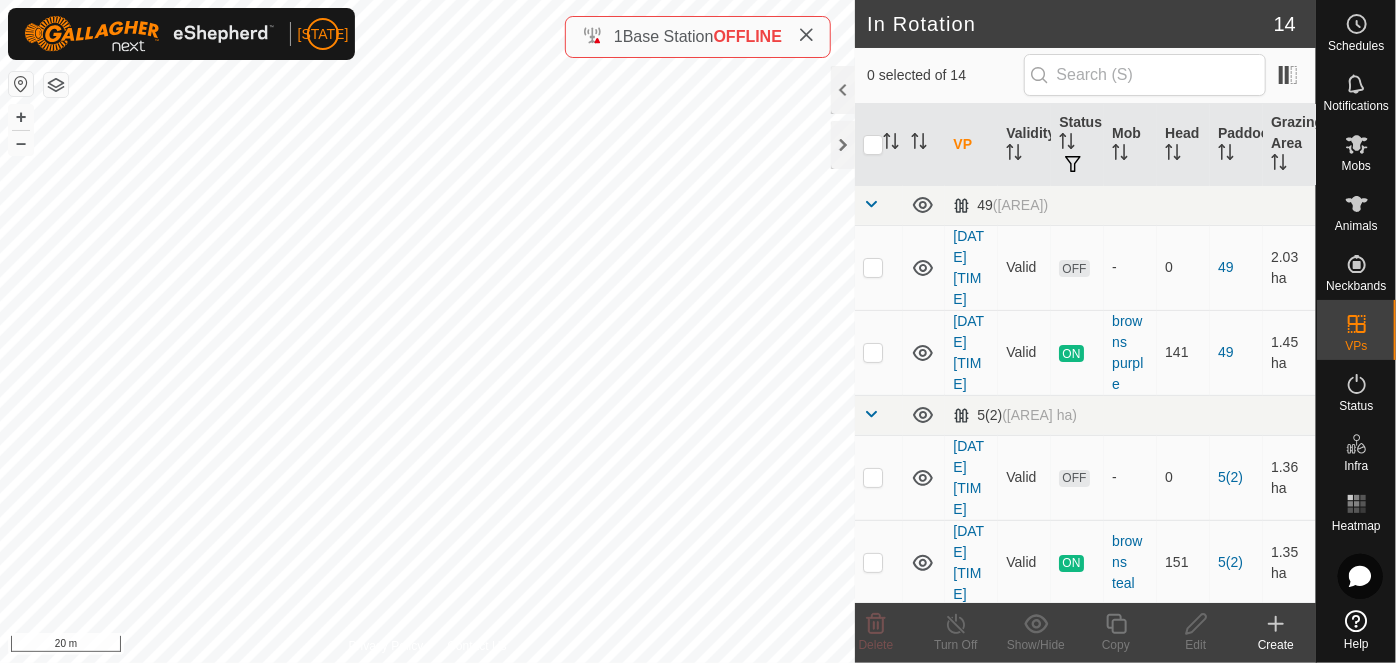 checkbox on "true" 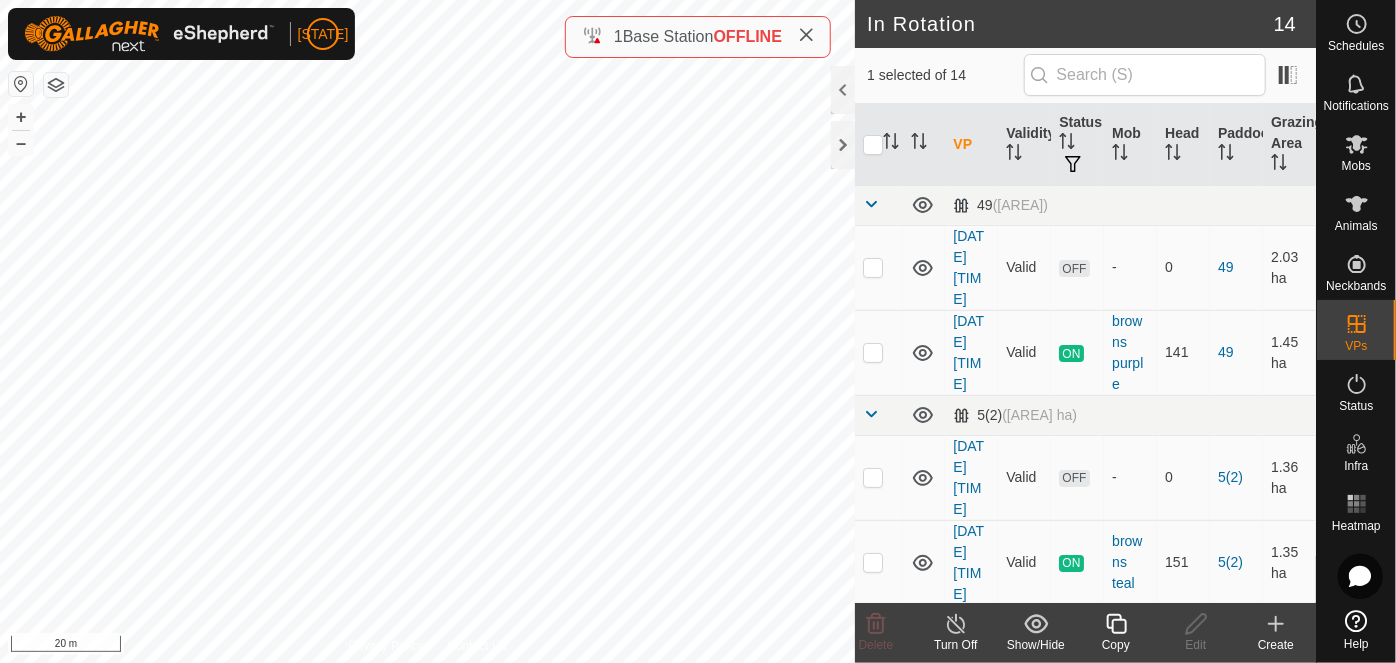 click 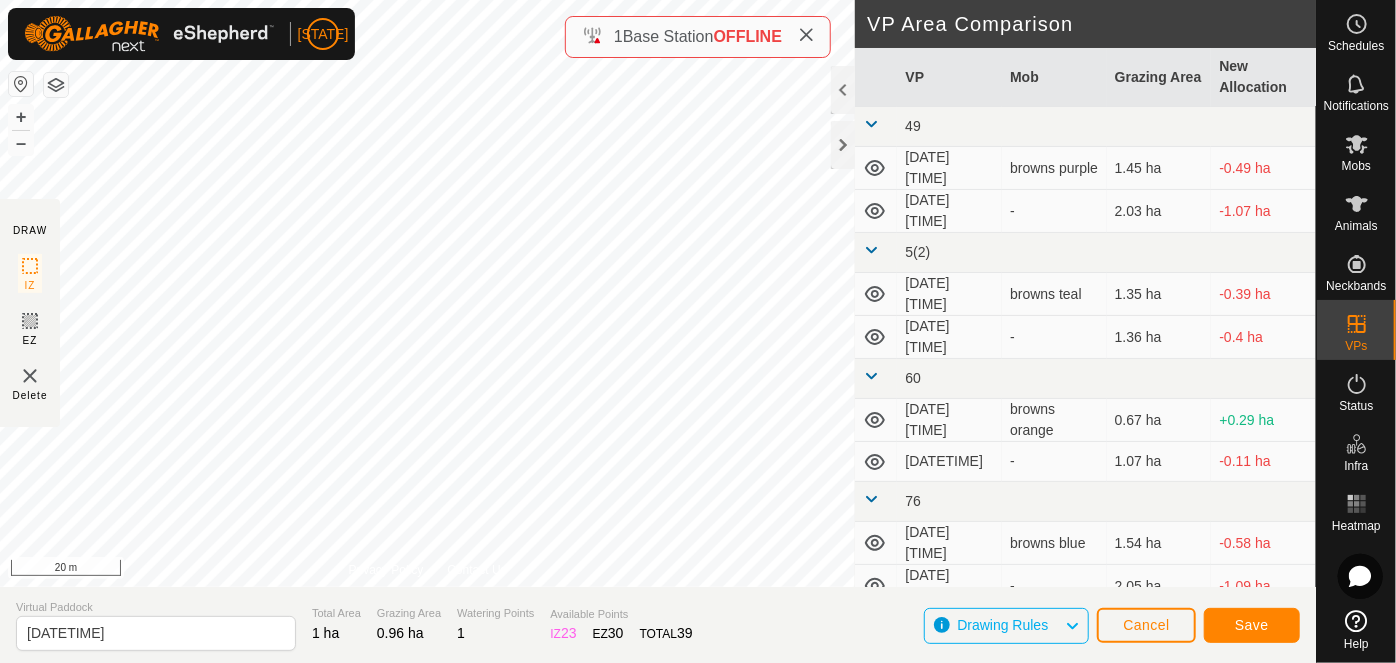 type on "[DATE] [TIME]" 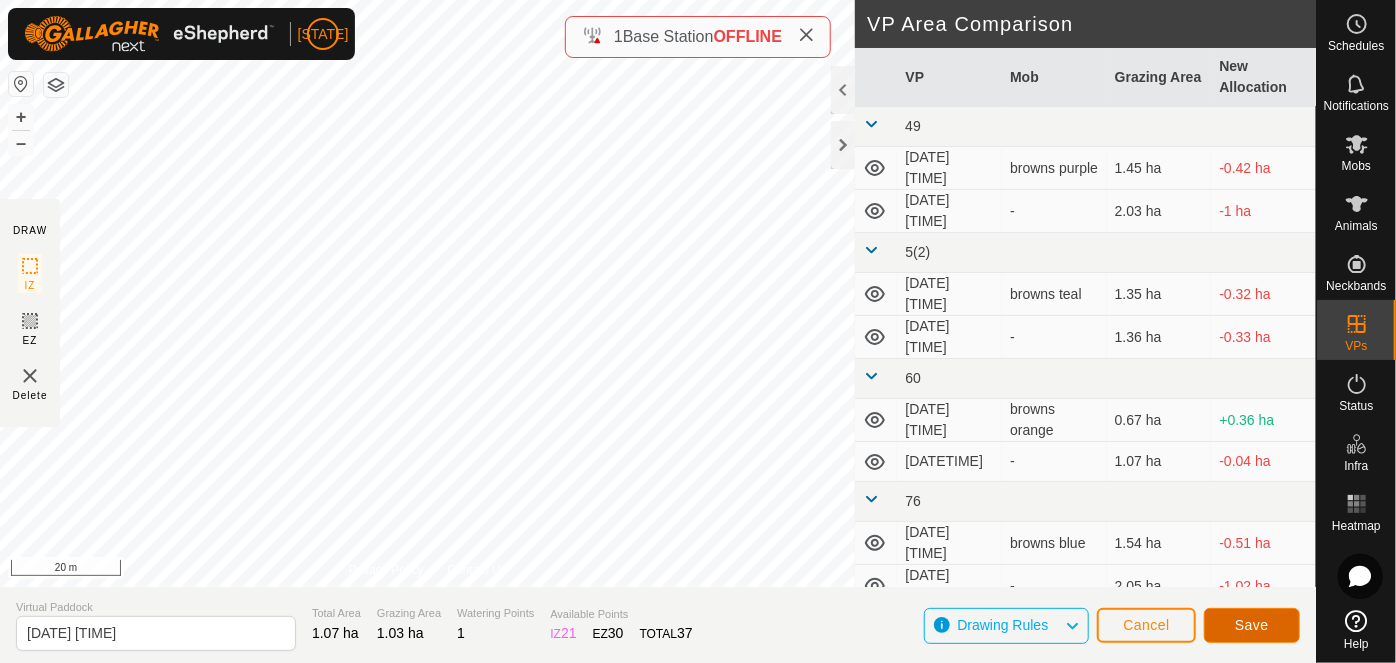 click on "Save" 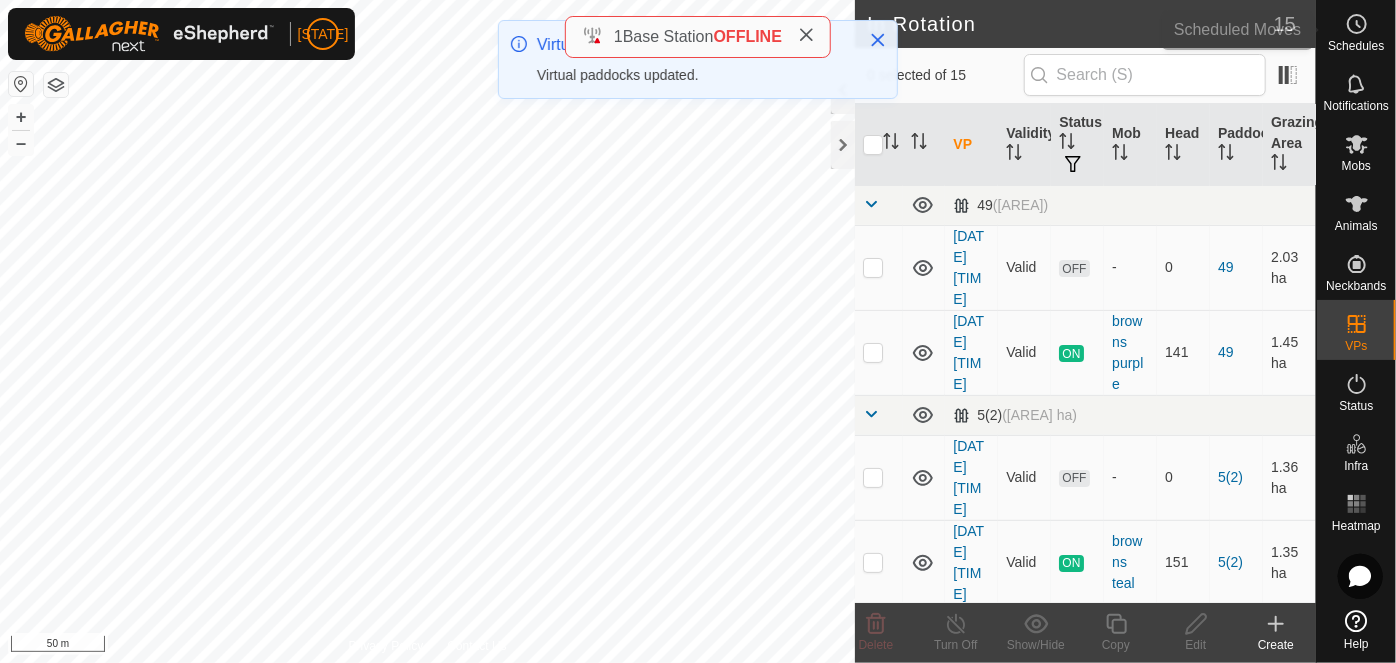 click at bounding box center [1357, 24] 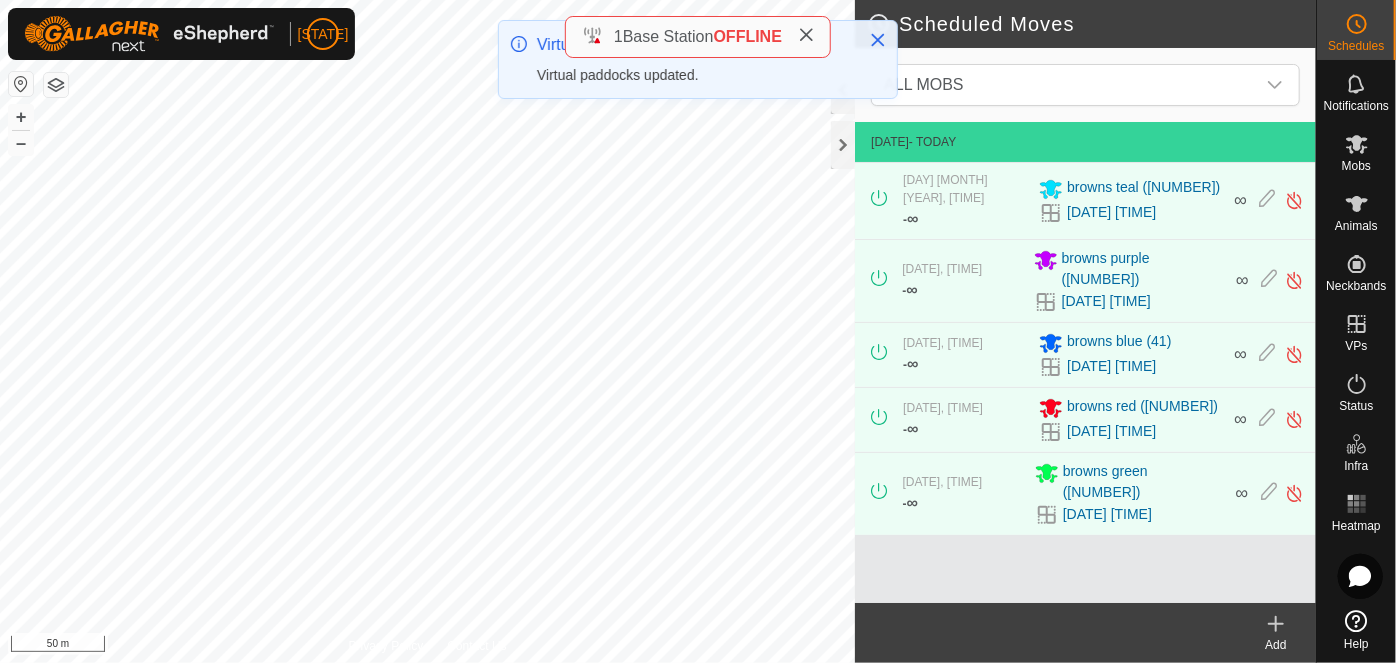 click 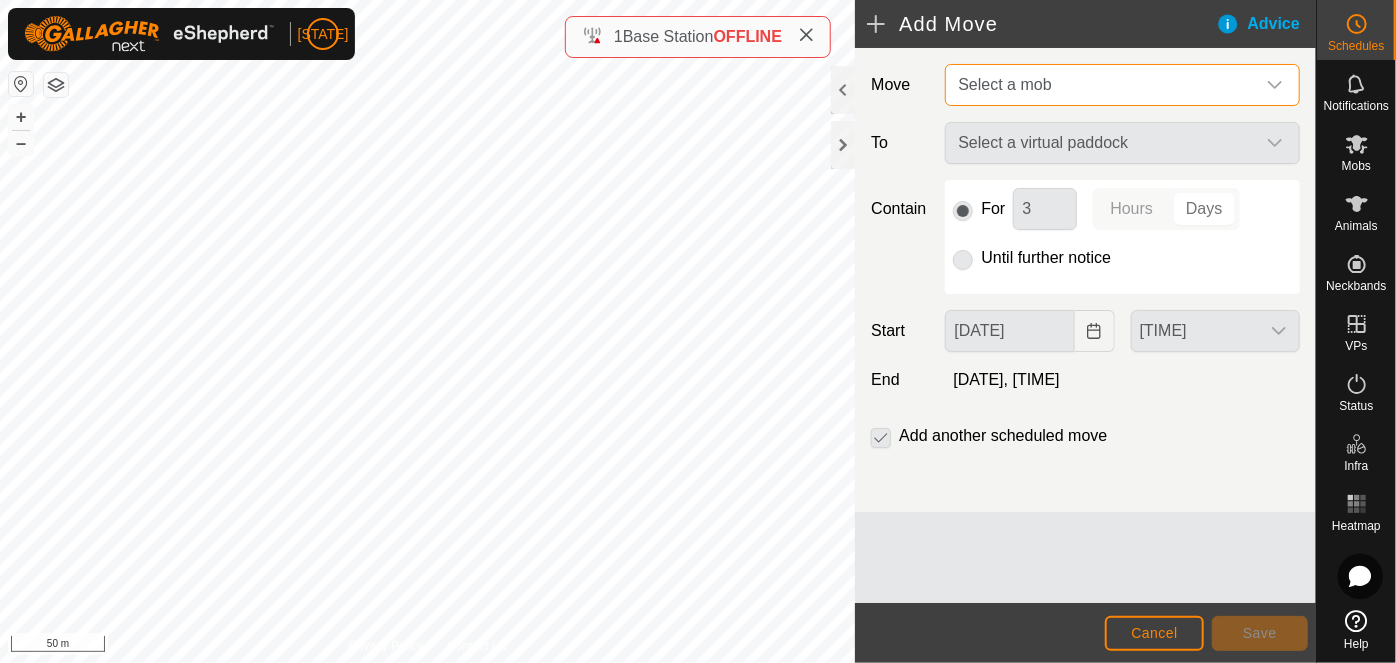 click on "Select a mob" at bounding box center [1102, 85] 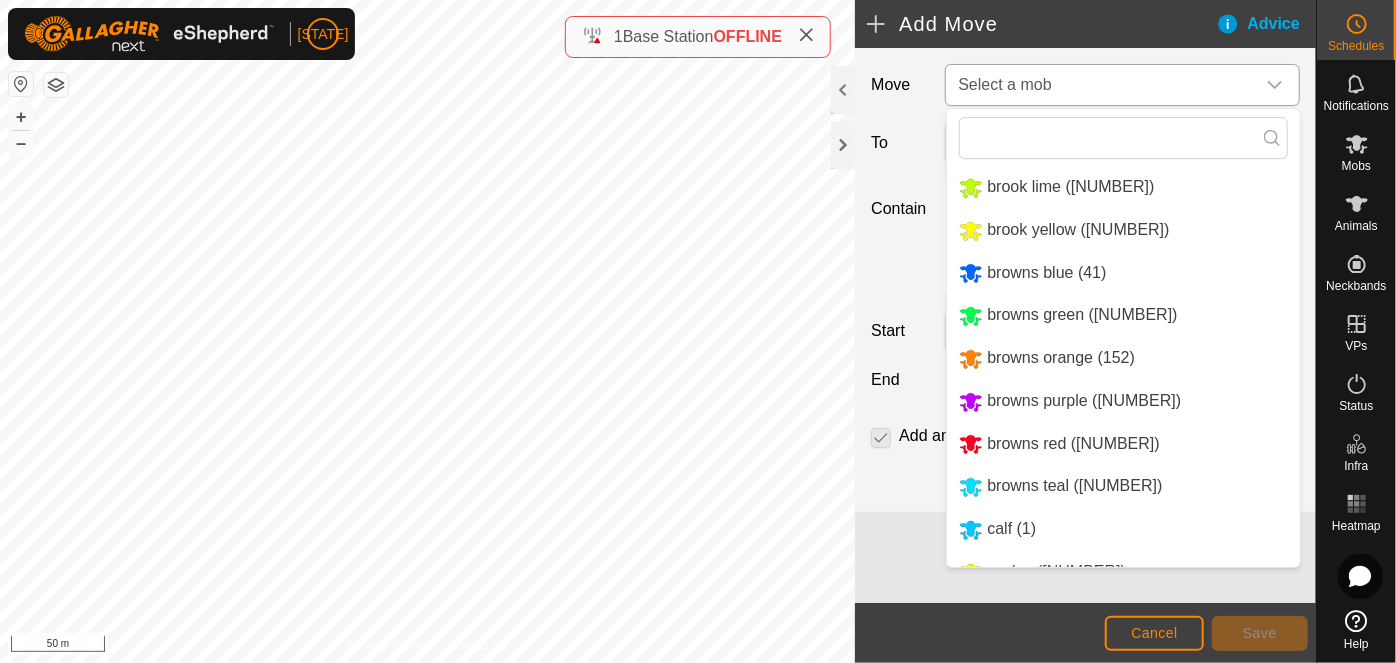 click on "browns blue (41)" at bounding box center [1123, 273] 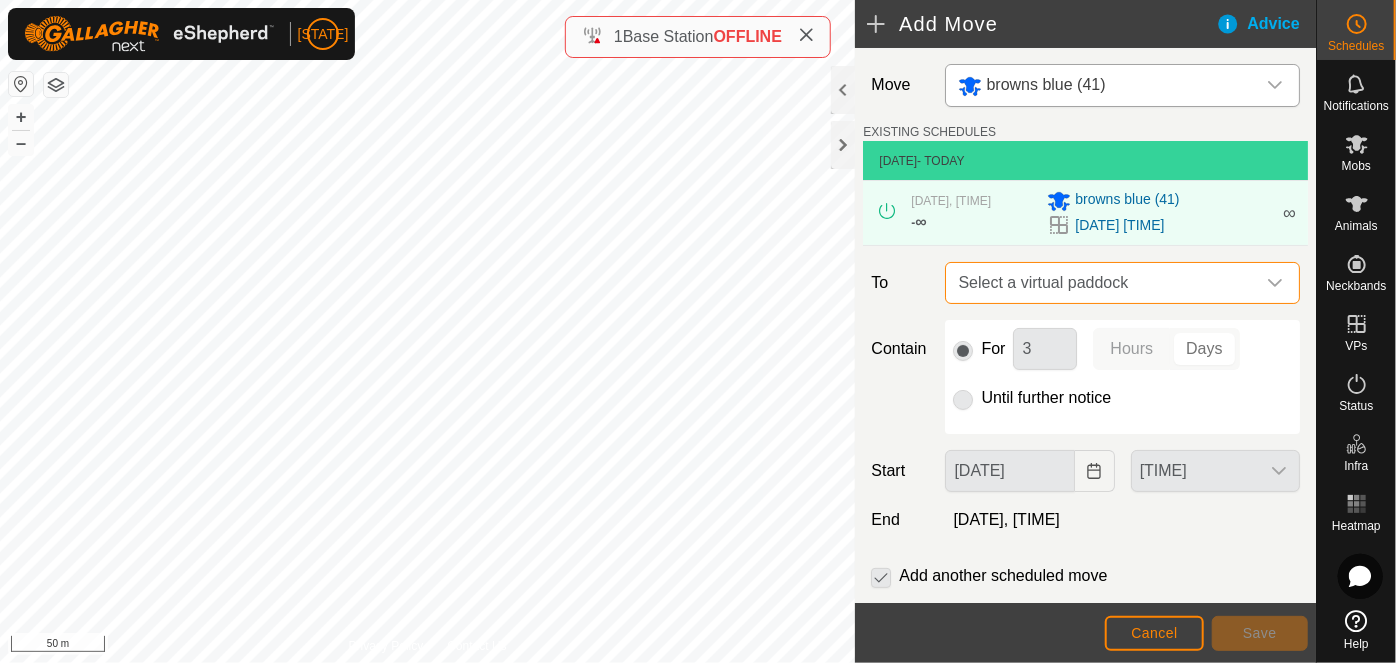 click on "Select a virtual paddock" at bounding box center (1102, 283) 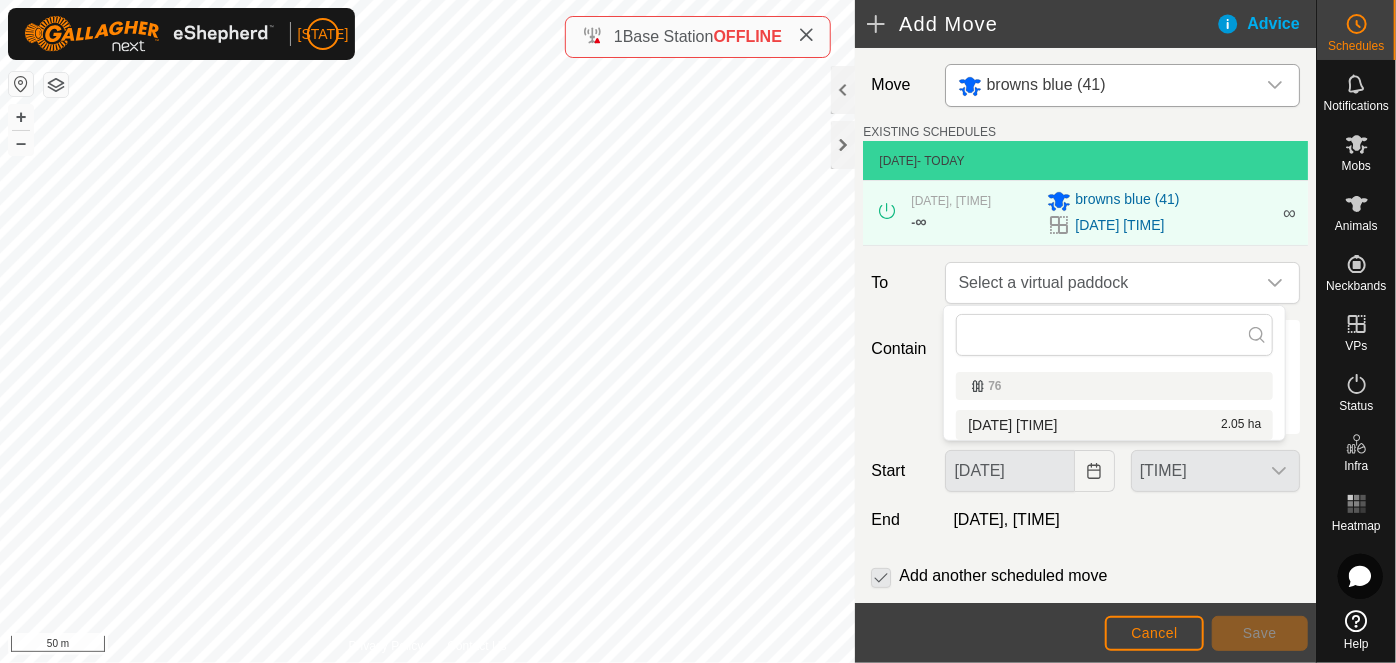 click on "[DATETIME] [AREA]" at bounding box center [1114, 425] 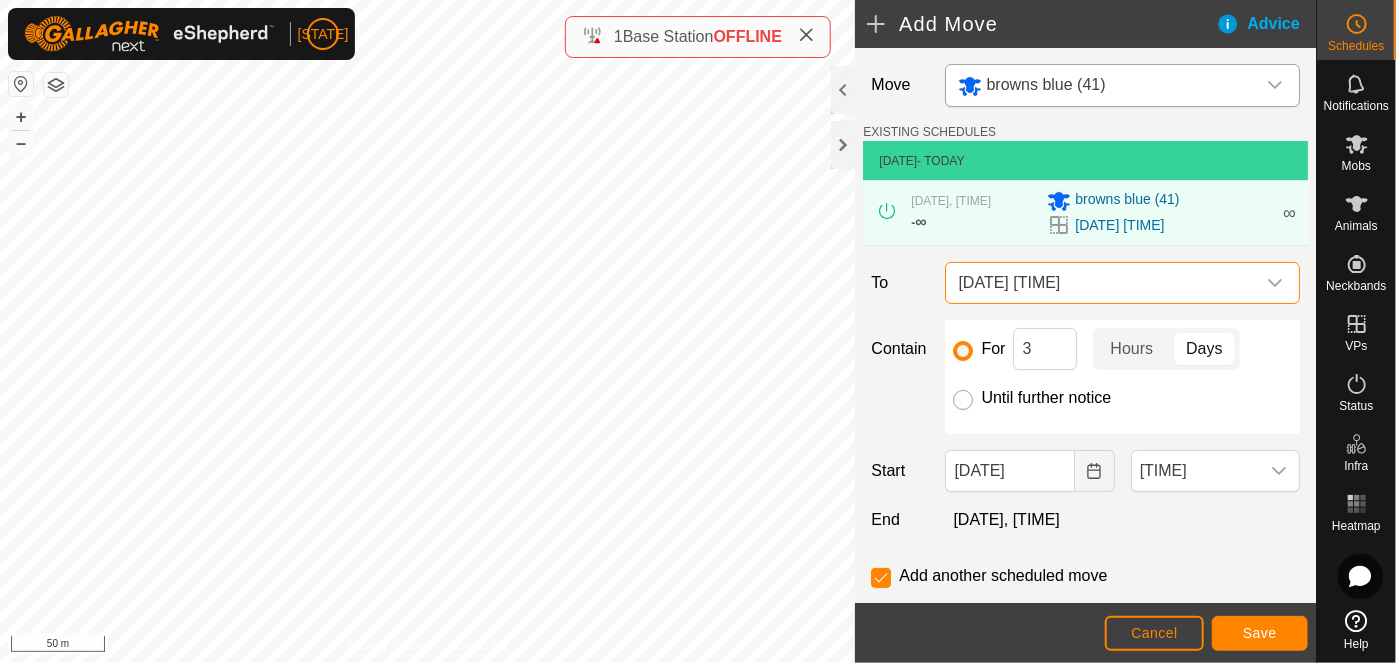 click on "Until further notice" at bounding box center [963, 400] 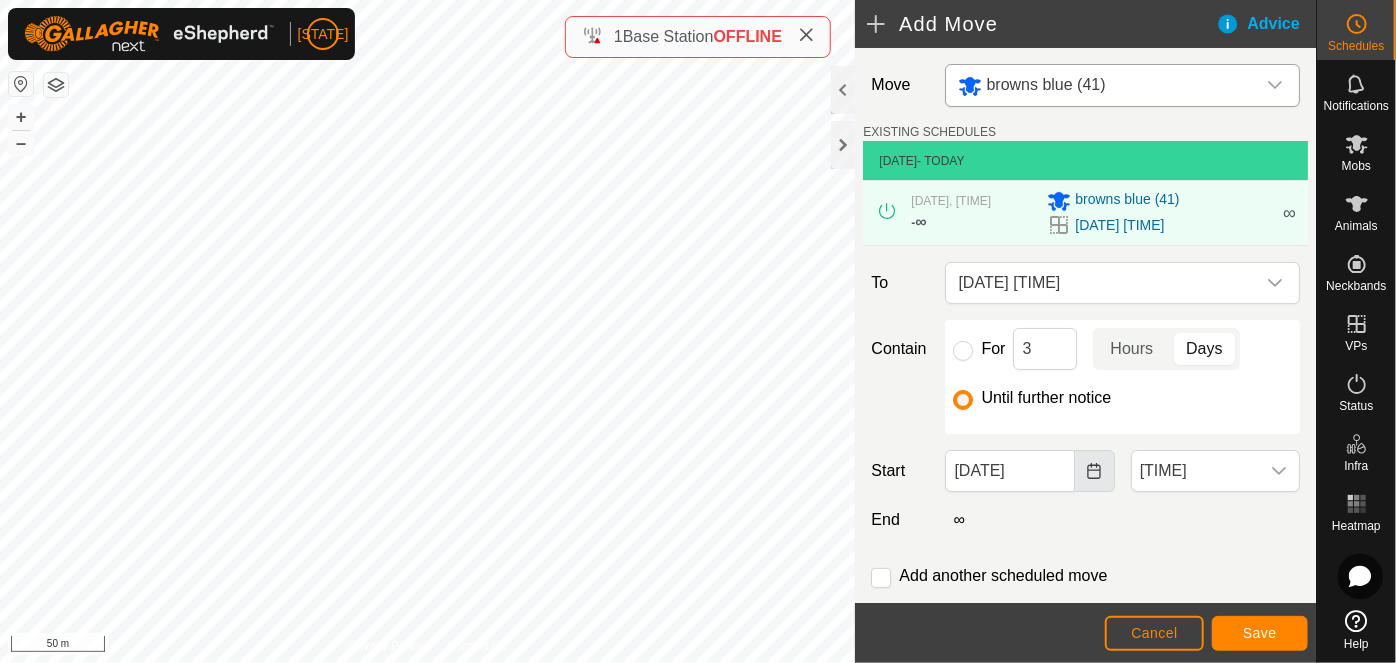 click 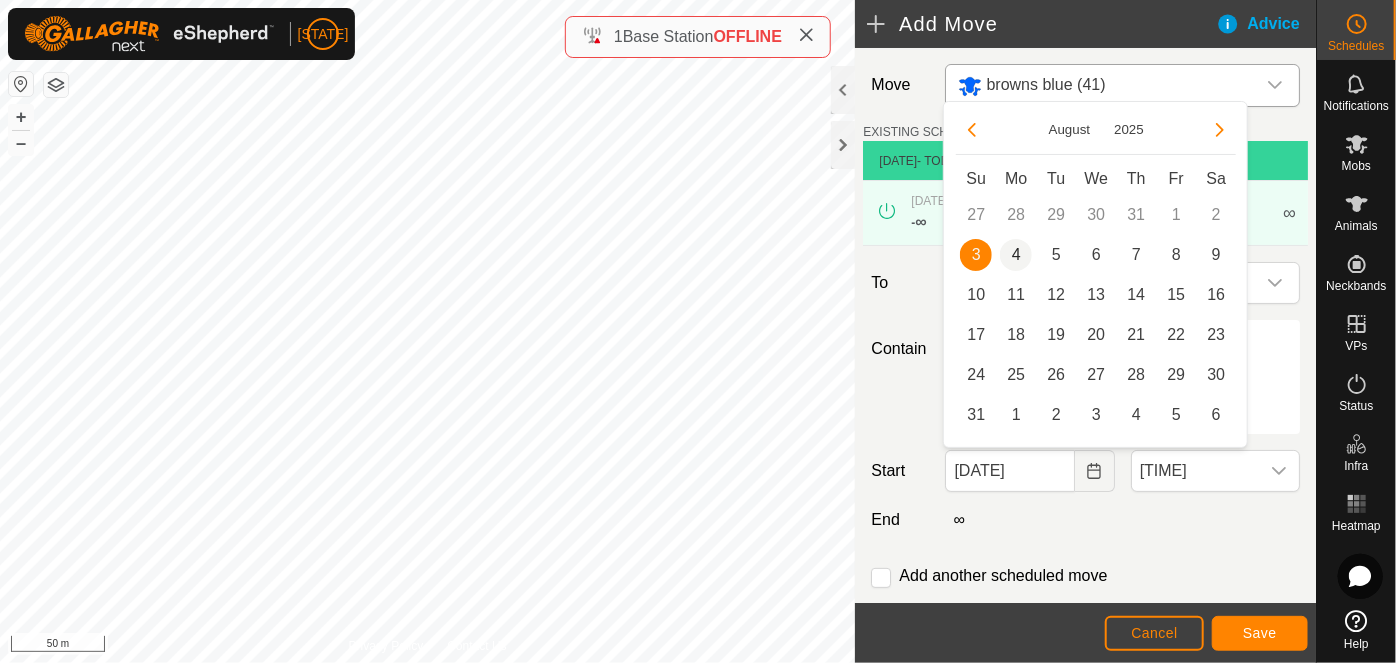 click on "4" at bounding box center [1016, 255] 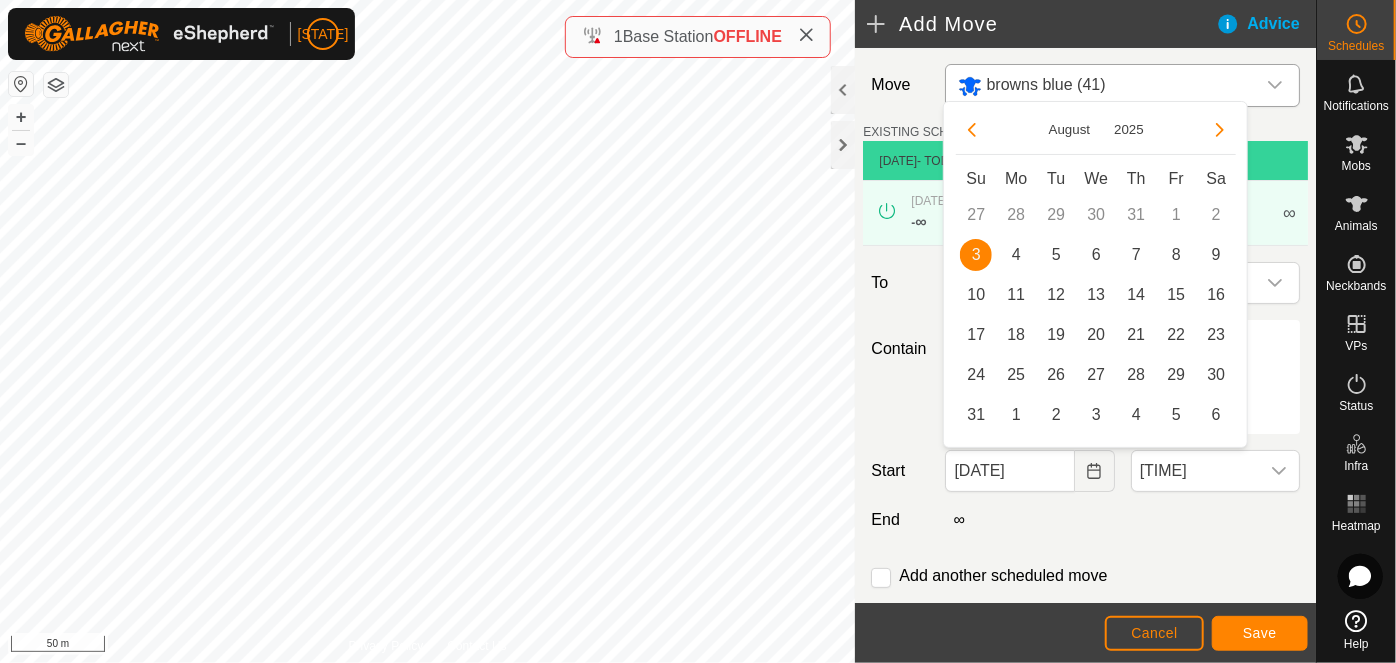 type on "[DATE]" 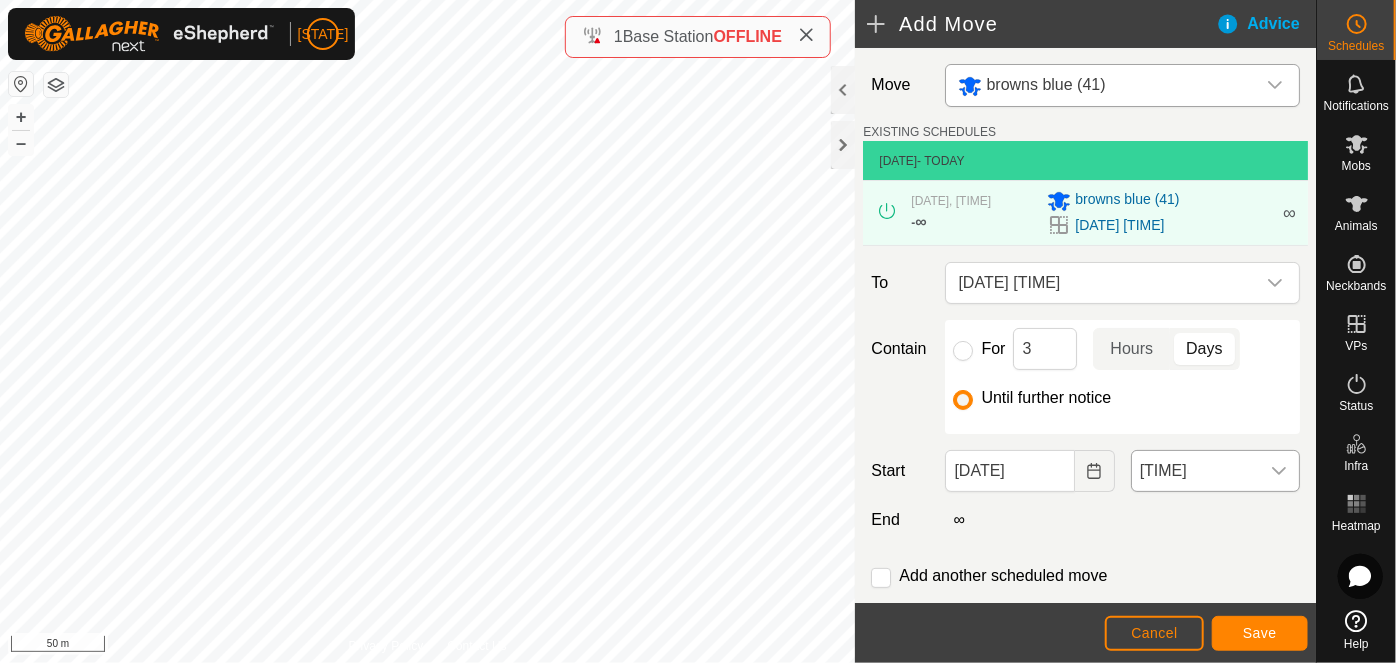 click on "[TIME]" at bounding box center [1195, 471] 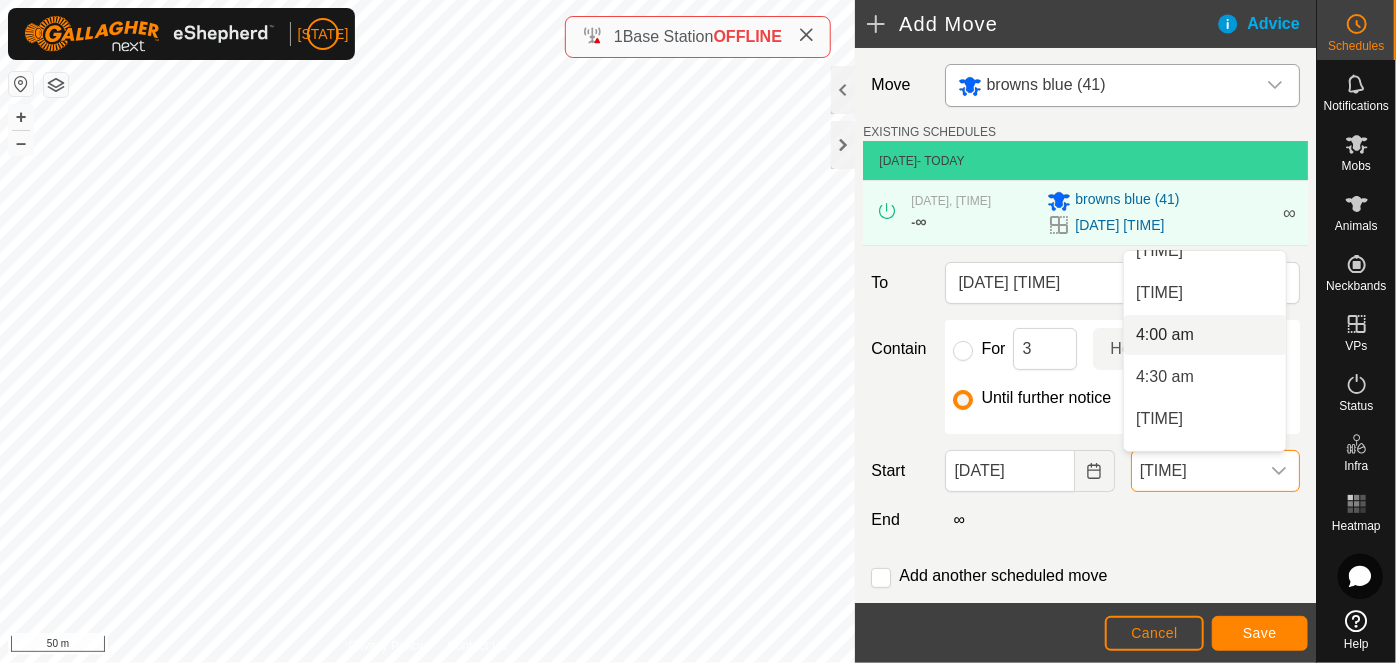 scroll, scrollTop: 454, scrollLeft: 0, axis: vertical 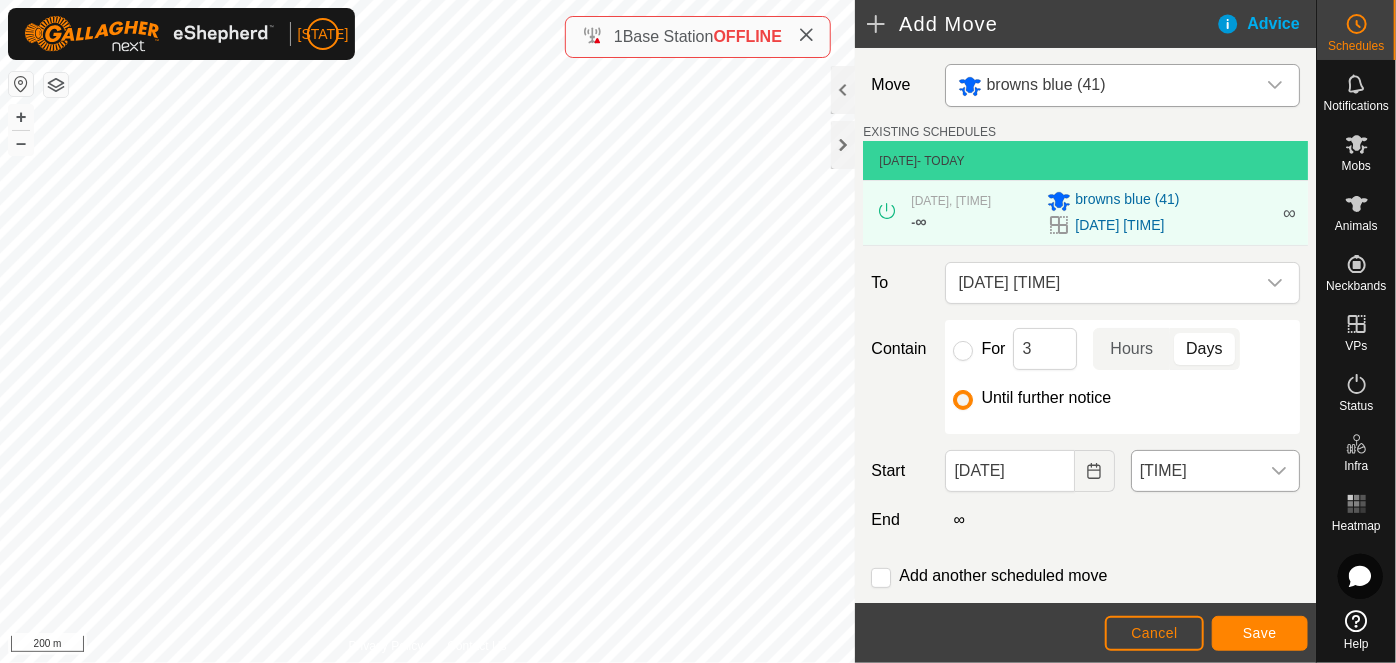 click at bounding box center (1279, 471) 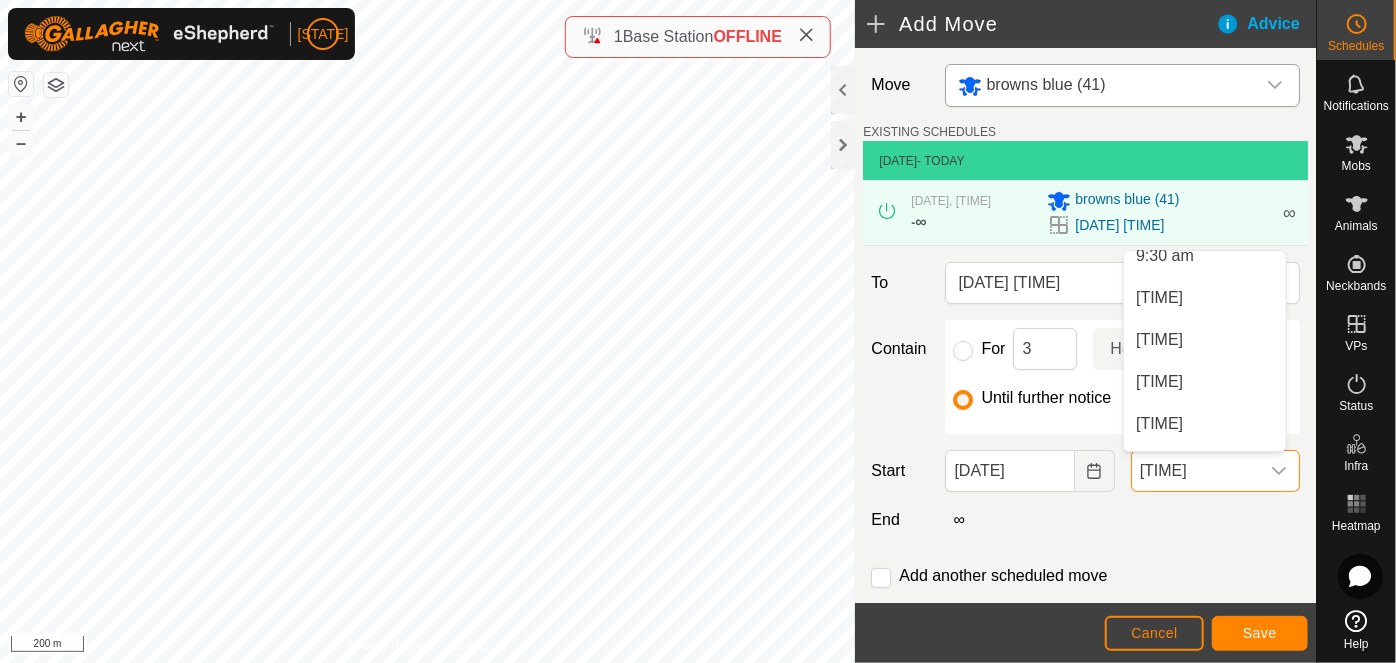 scroll, scrollTop: 450, scrollLeft: 0, axis: vertical 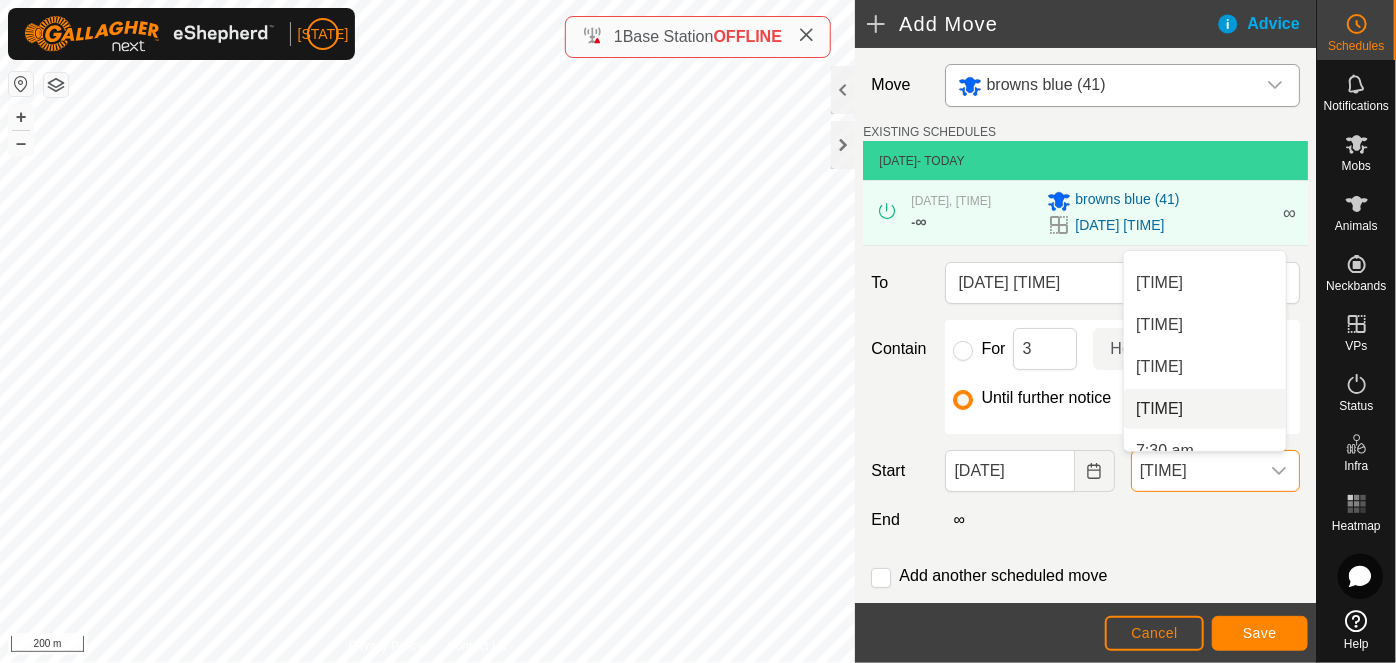 click on "[TIME]" at bounding box center [1205, 409] 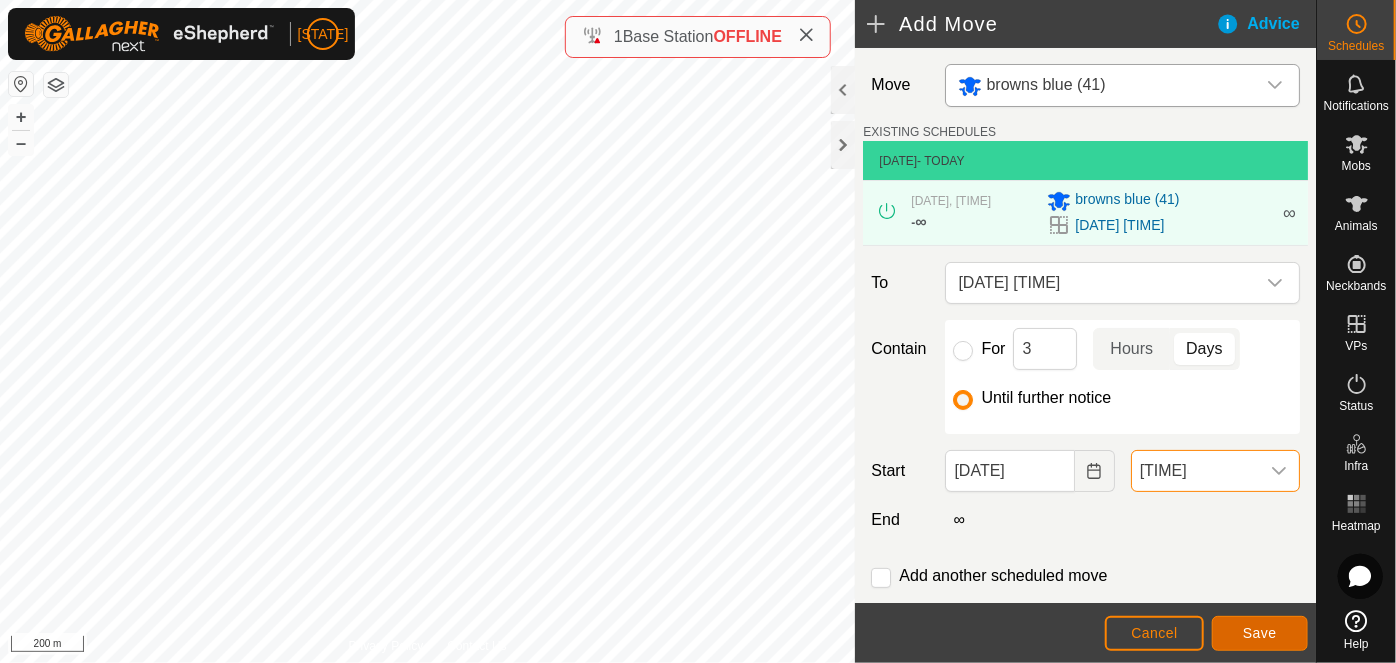 click on "Save" 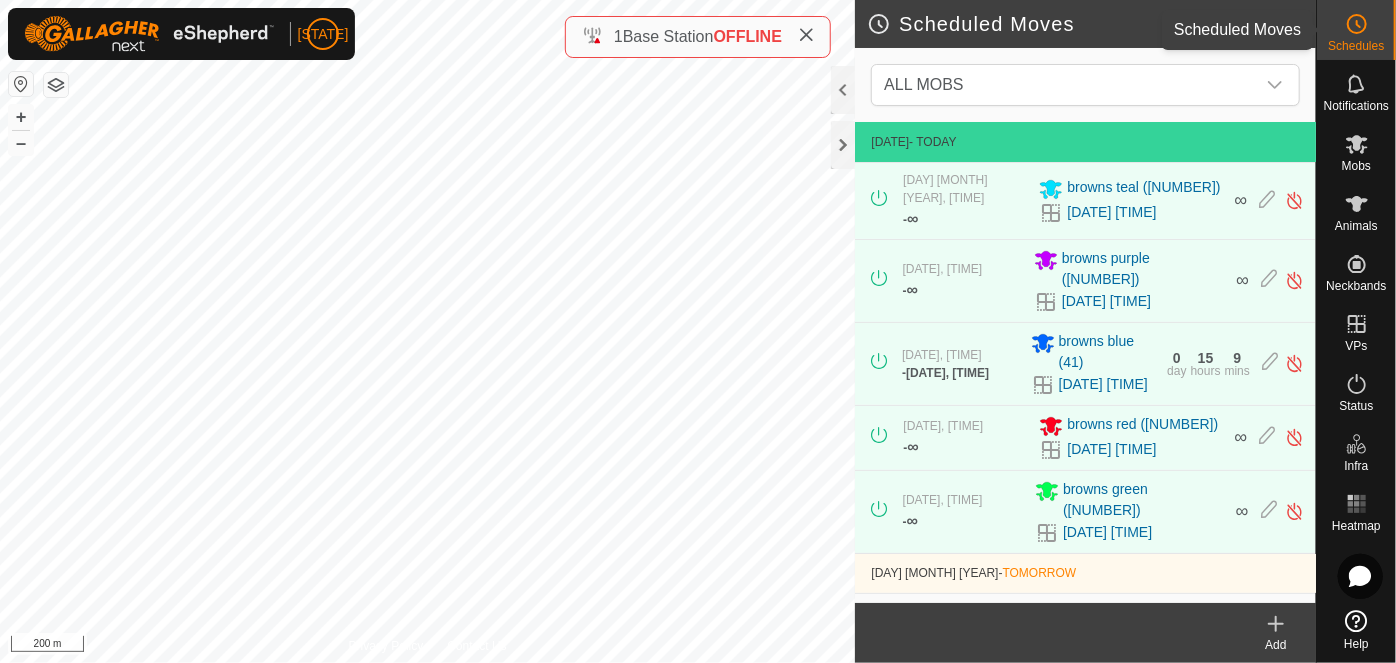 click 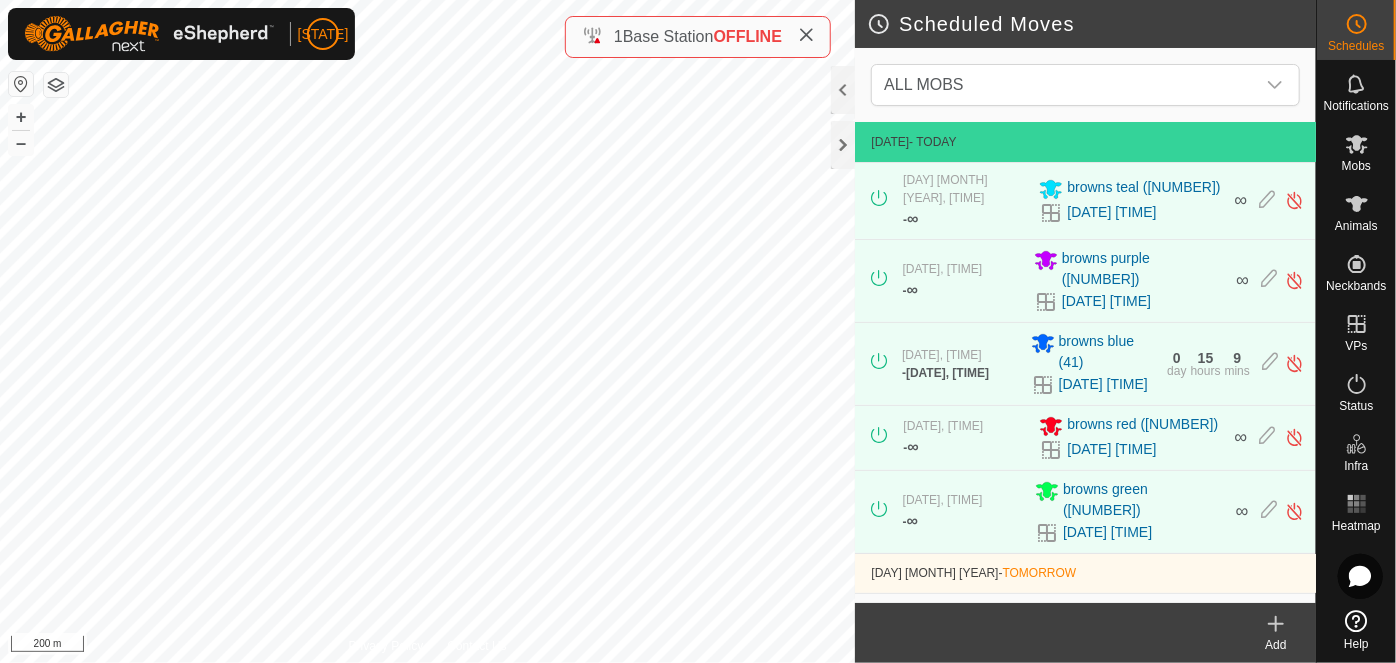 click 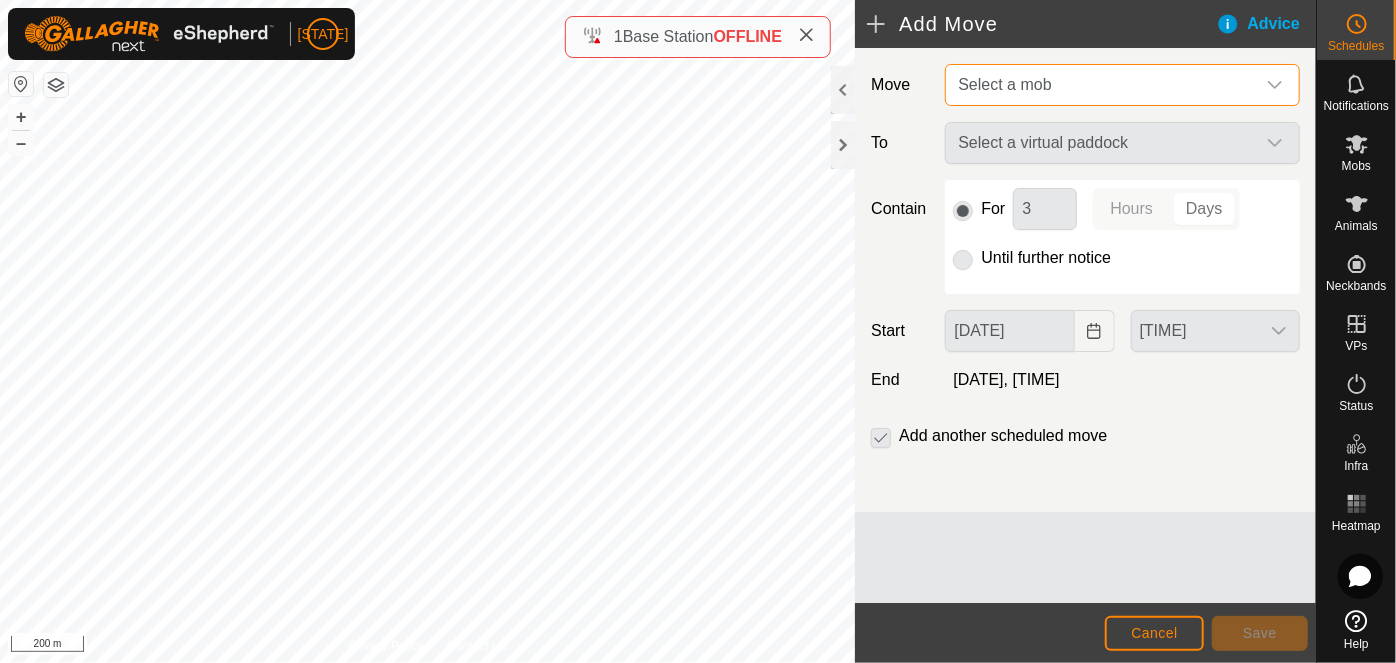 click on "Select a mob" at bounding box center [1102, 85] 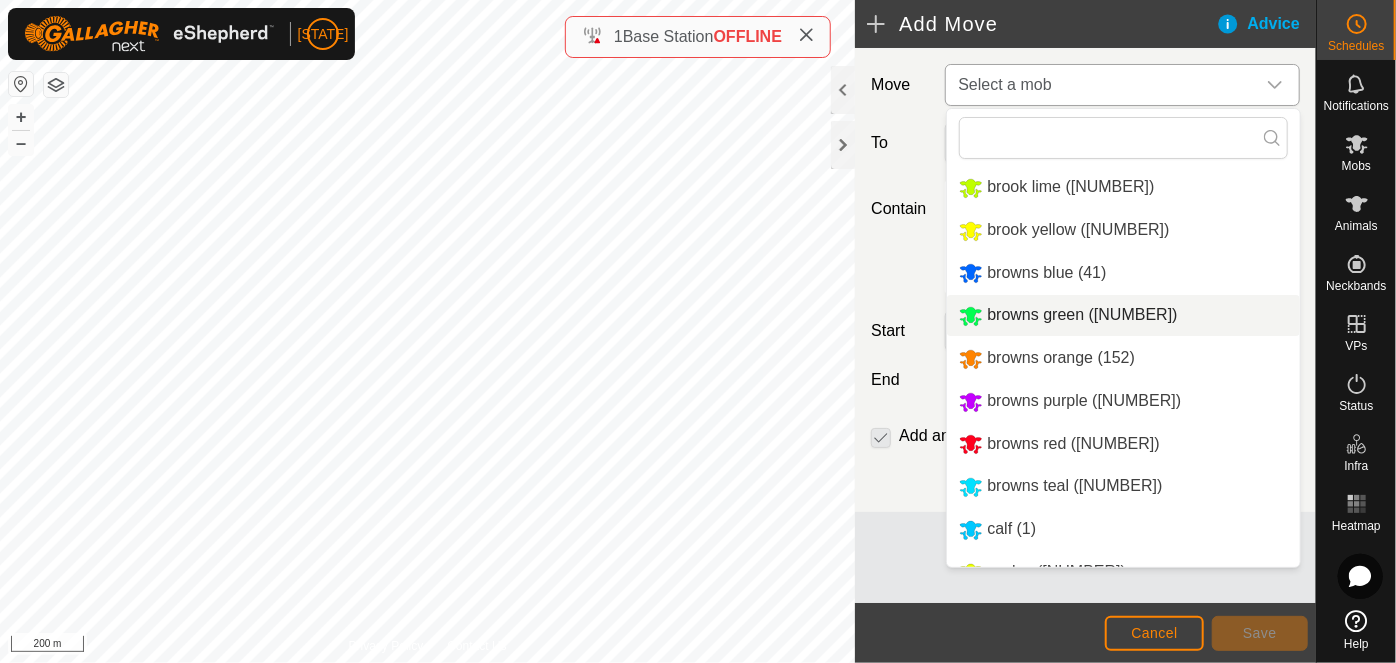 click on "browns green ([NUMBER])" at bounding box center (1123, 315) 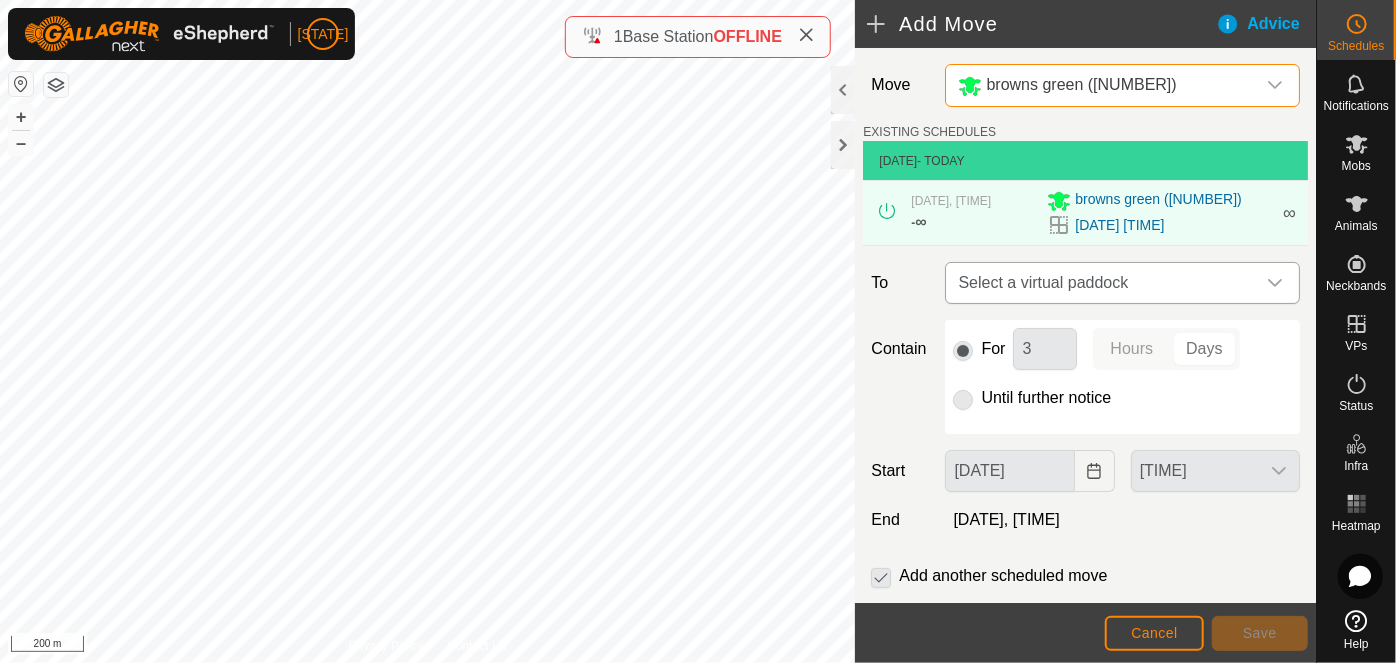 click on "Select a virtual paddock" at bounding box center (1102, 283) 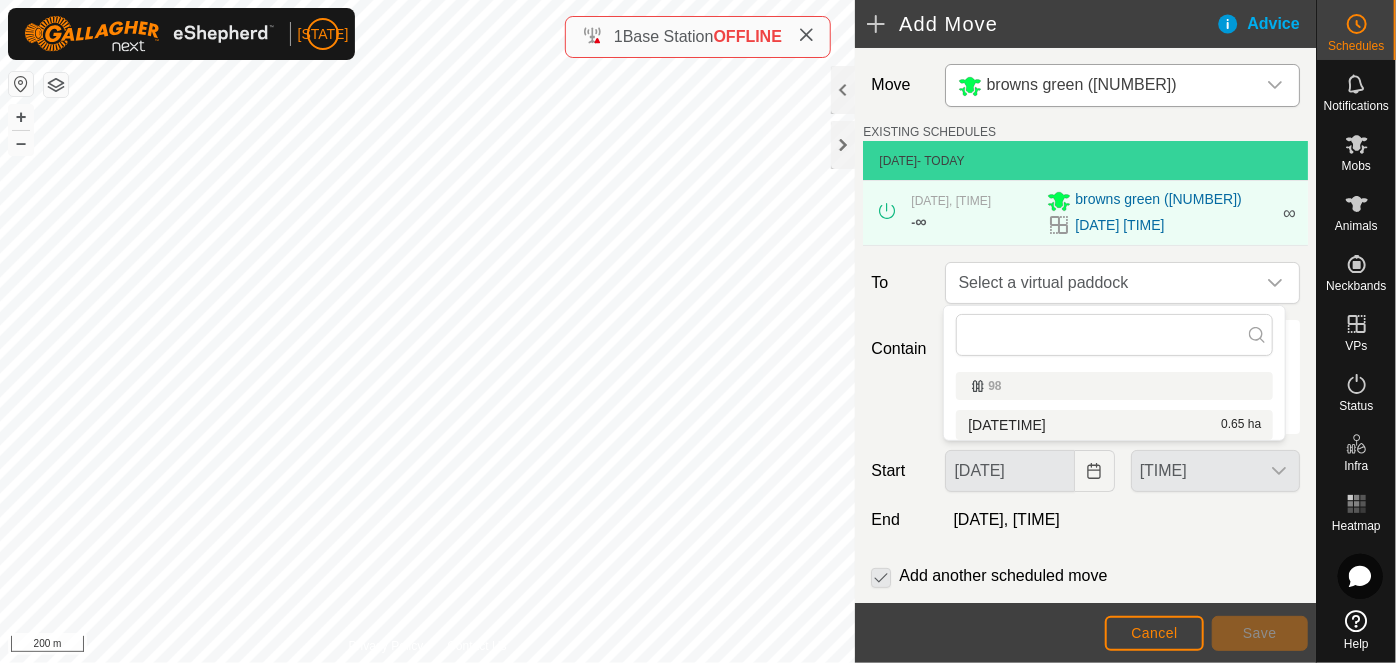 click on "[DATETIME] [AREA]" at bounding box center [1114, 425] 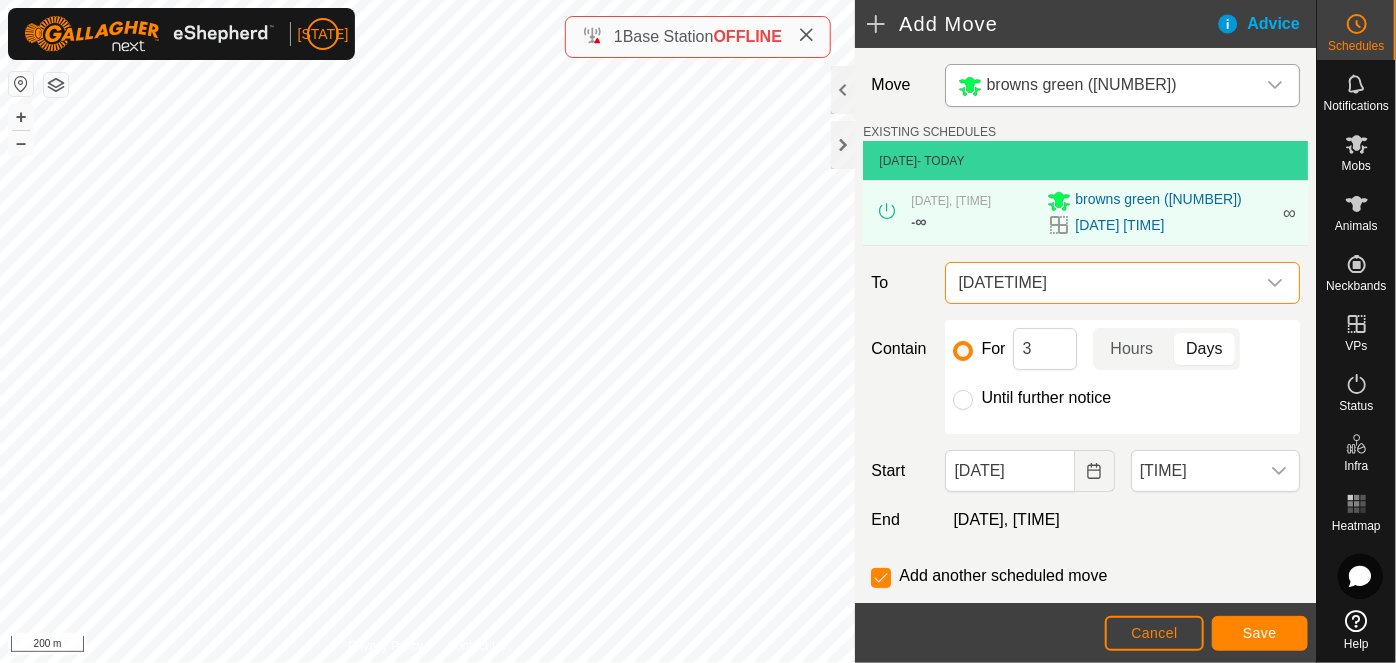 click on "For [DURATION] Days Until further notice" 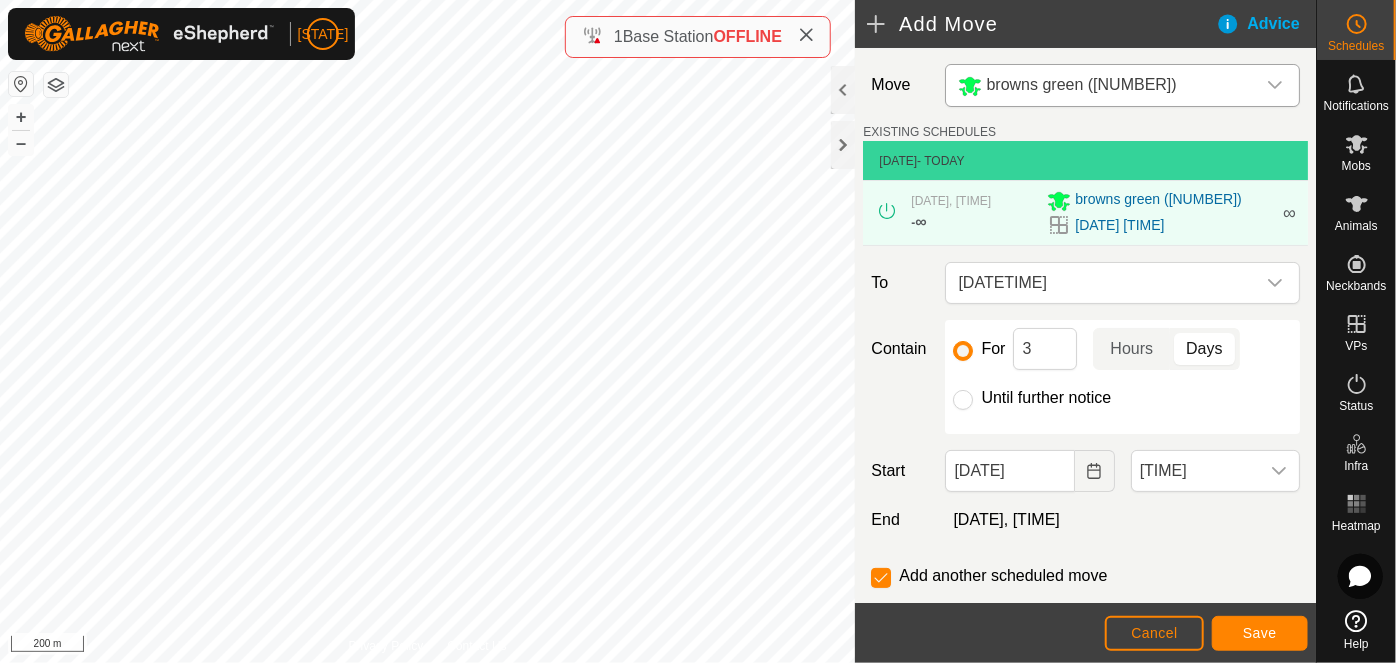 click on "For [DURATION] Days Until further notice" 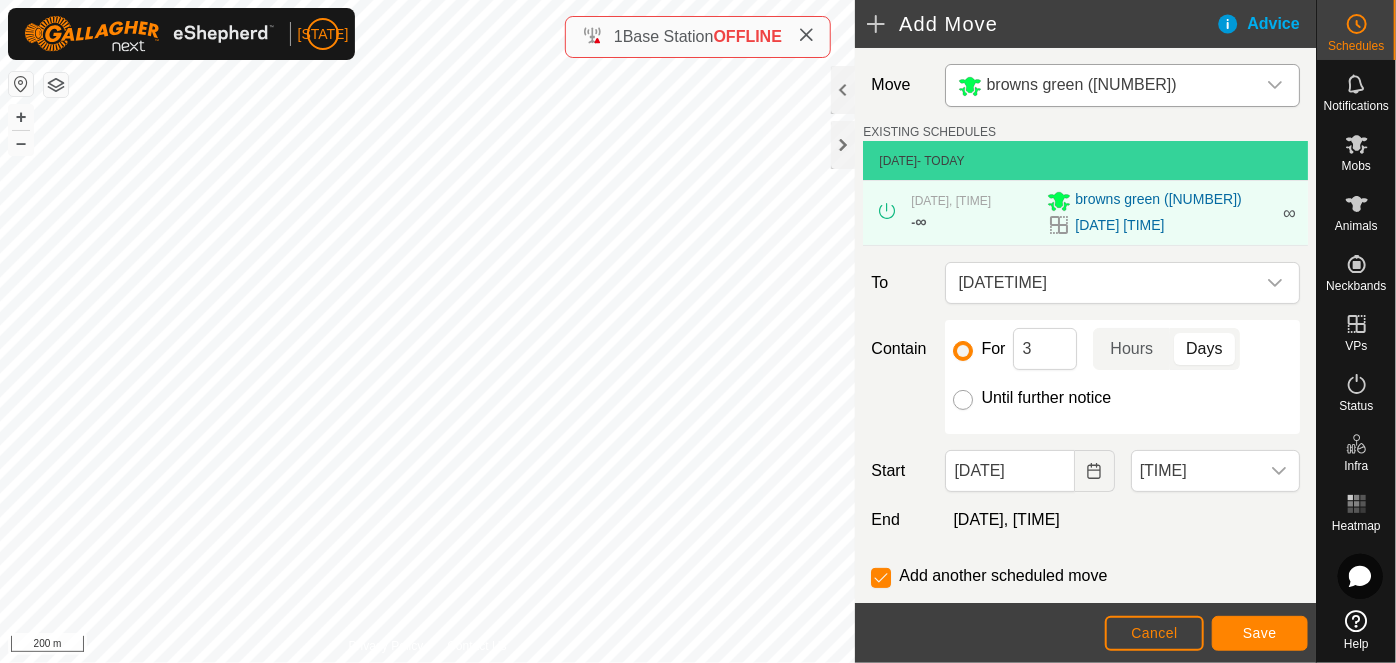 click on "Until further notice" at bounding box center (963, 400) 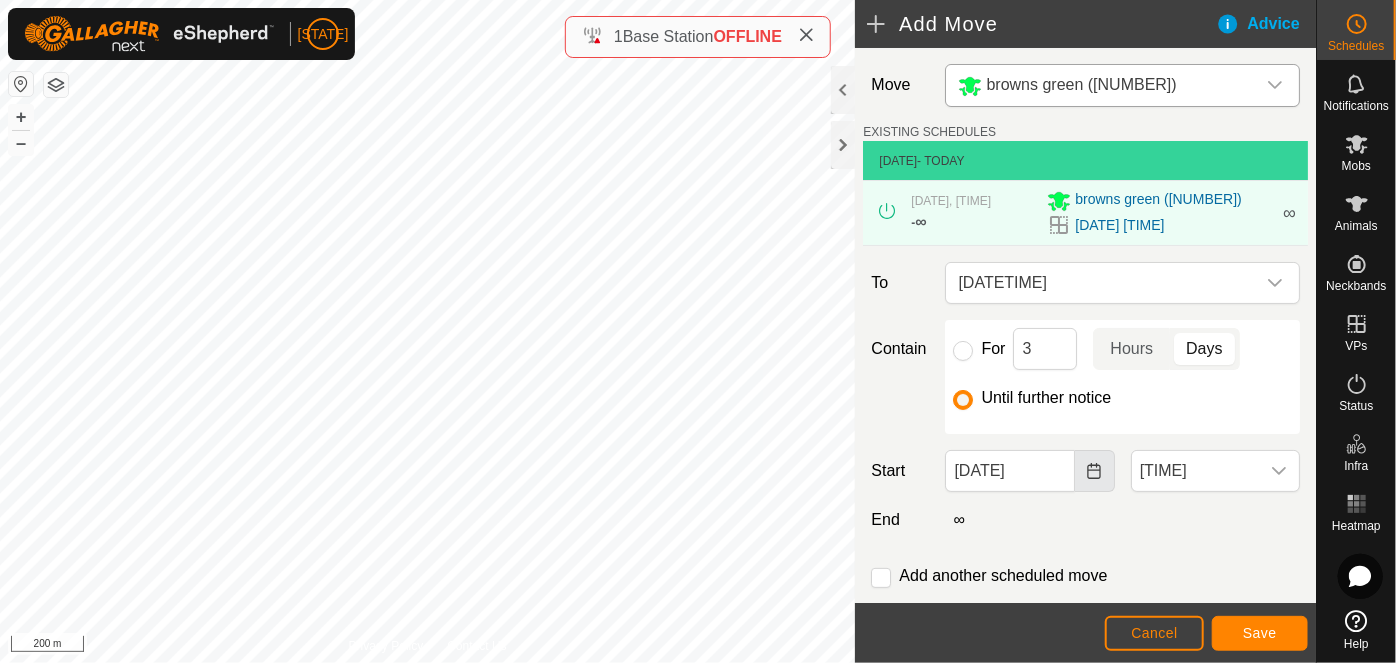 click 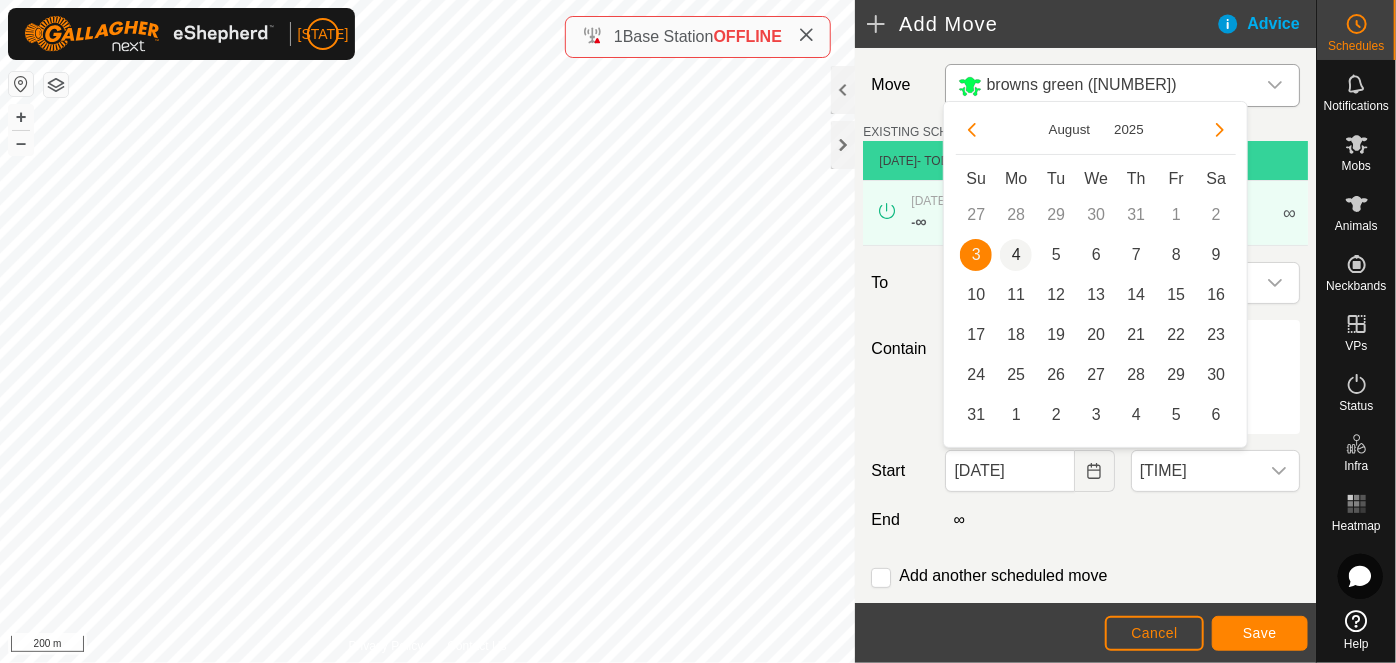 click on "4" at bounding box center (1016, 255) 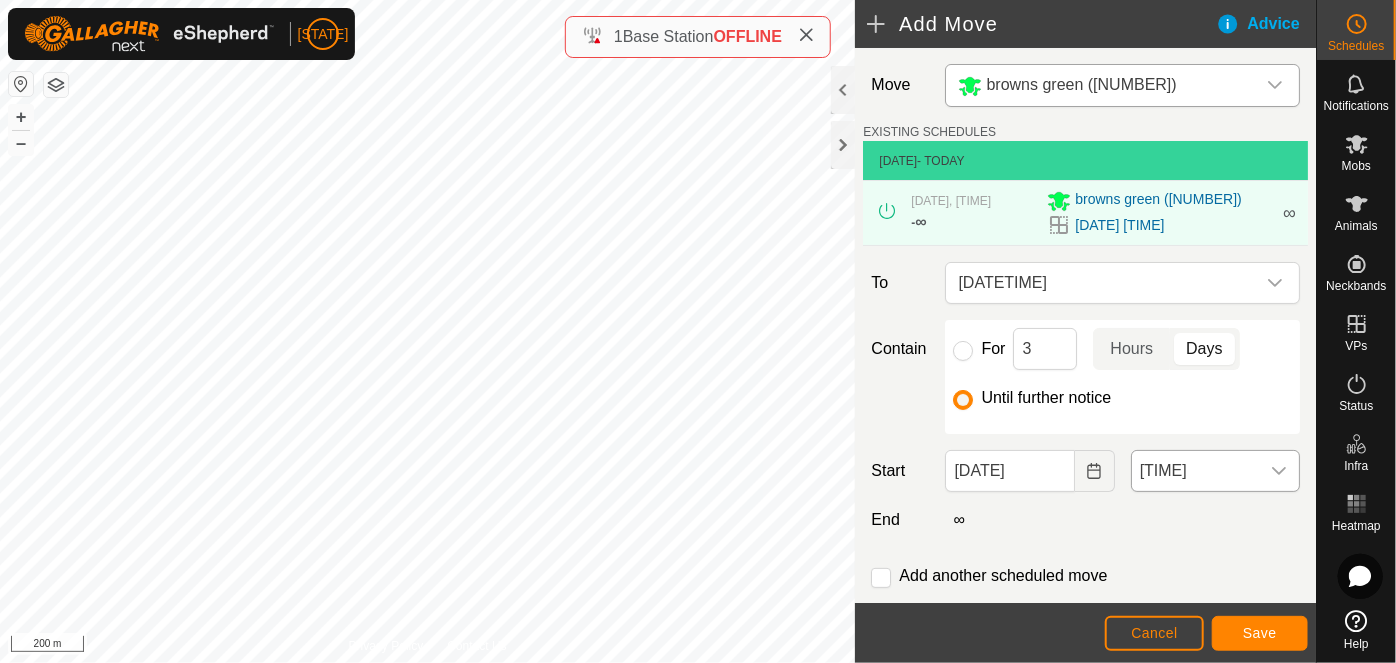 click 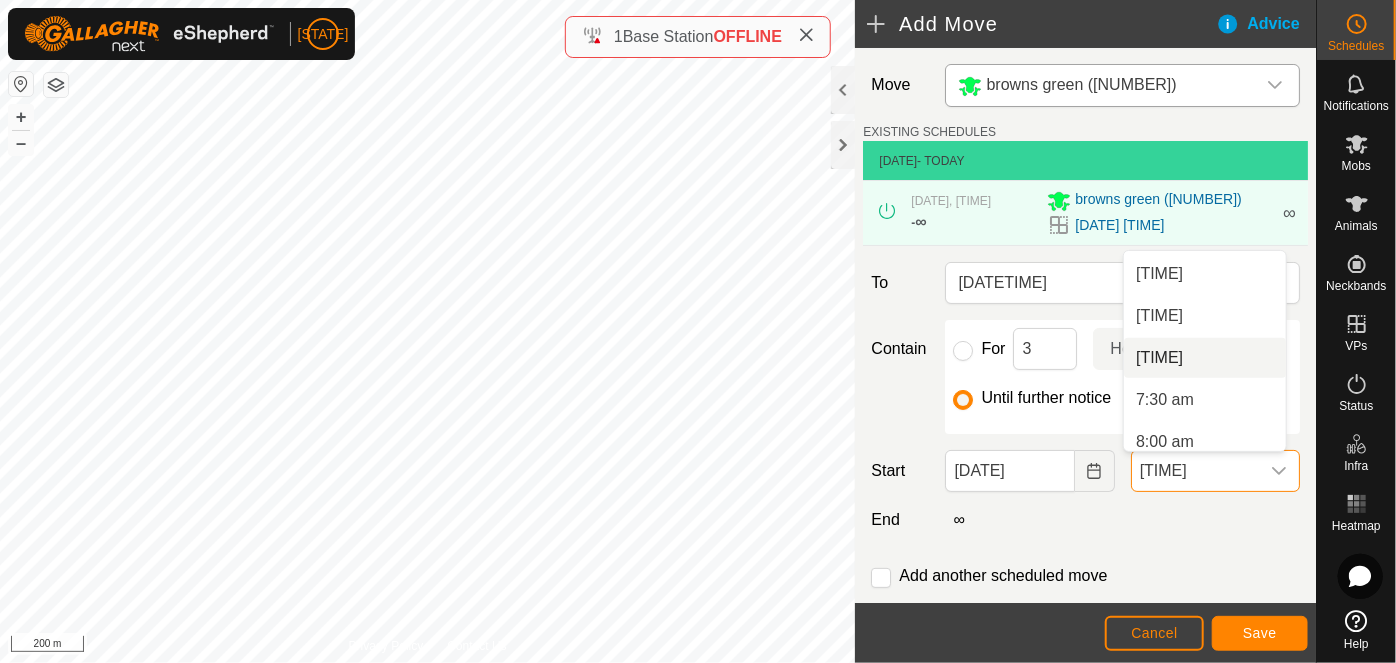 scroll, scrollTop: 541, scrollLeft: 0, axis: vertical 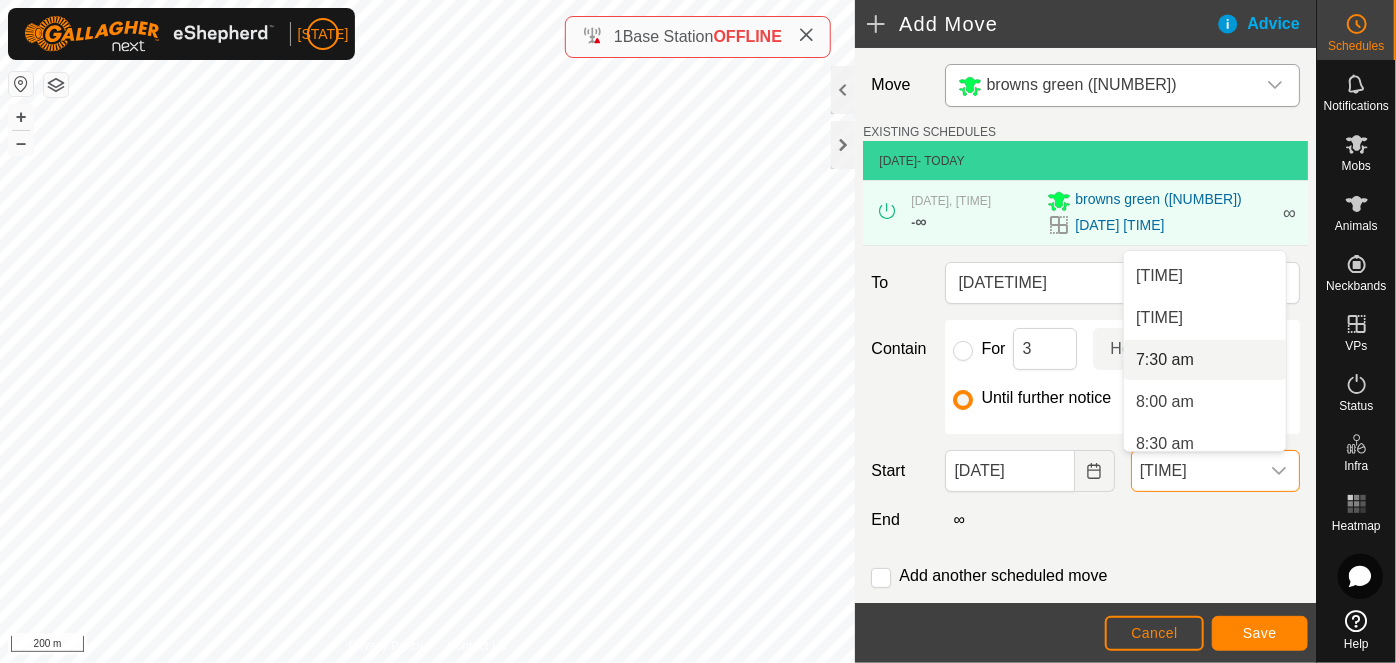 click on "7:30 am" at bounding box center (1205, 360) 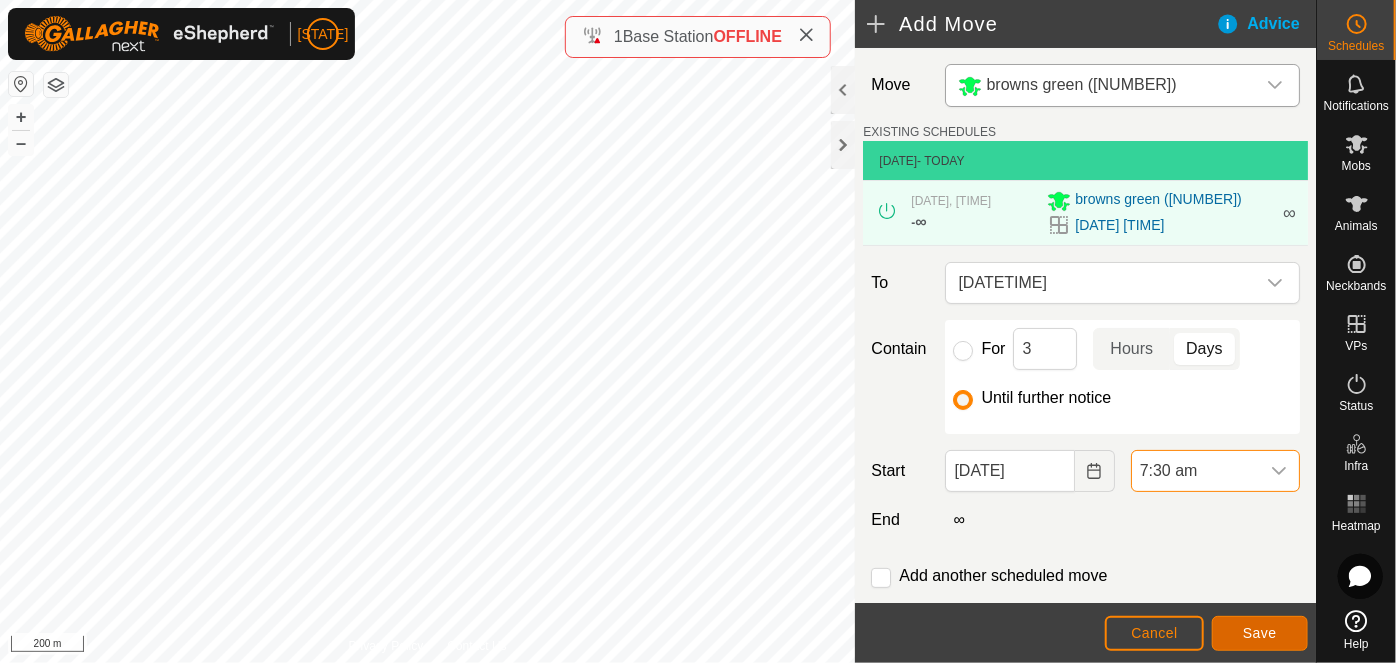 click on "Save" 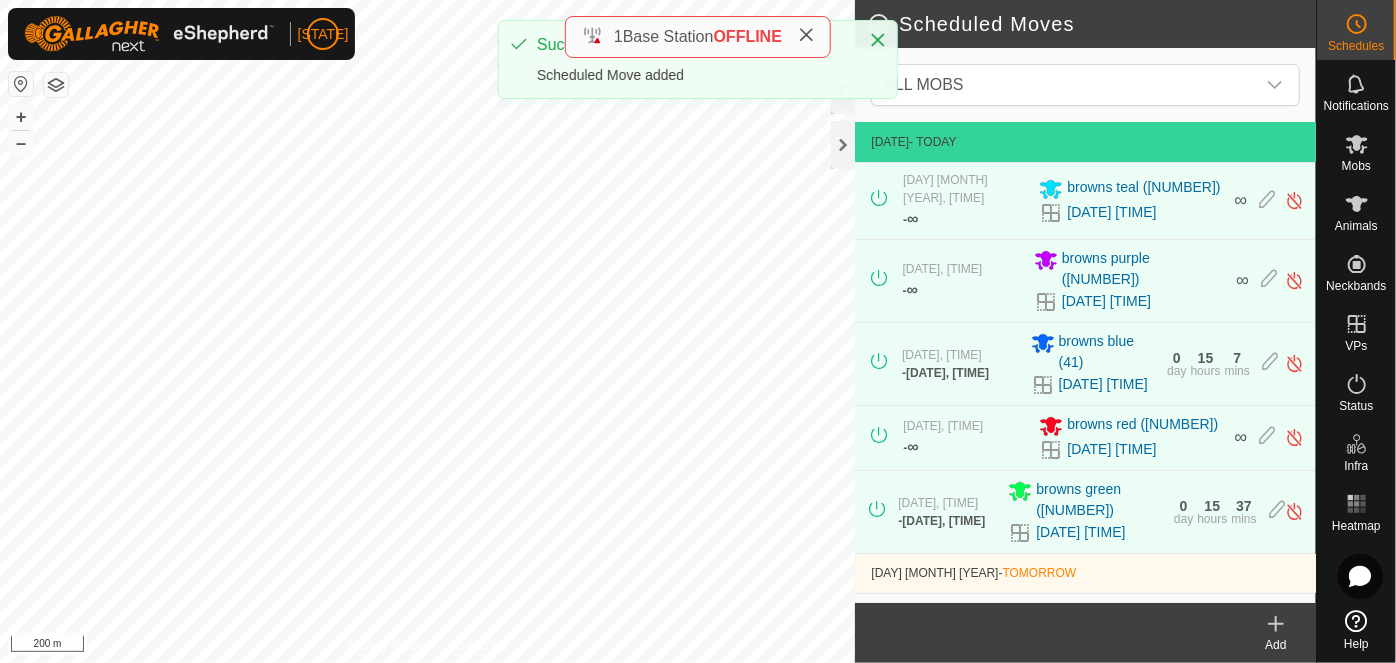click 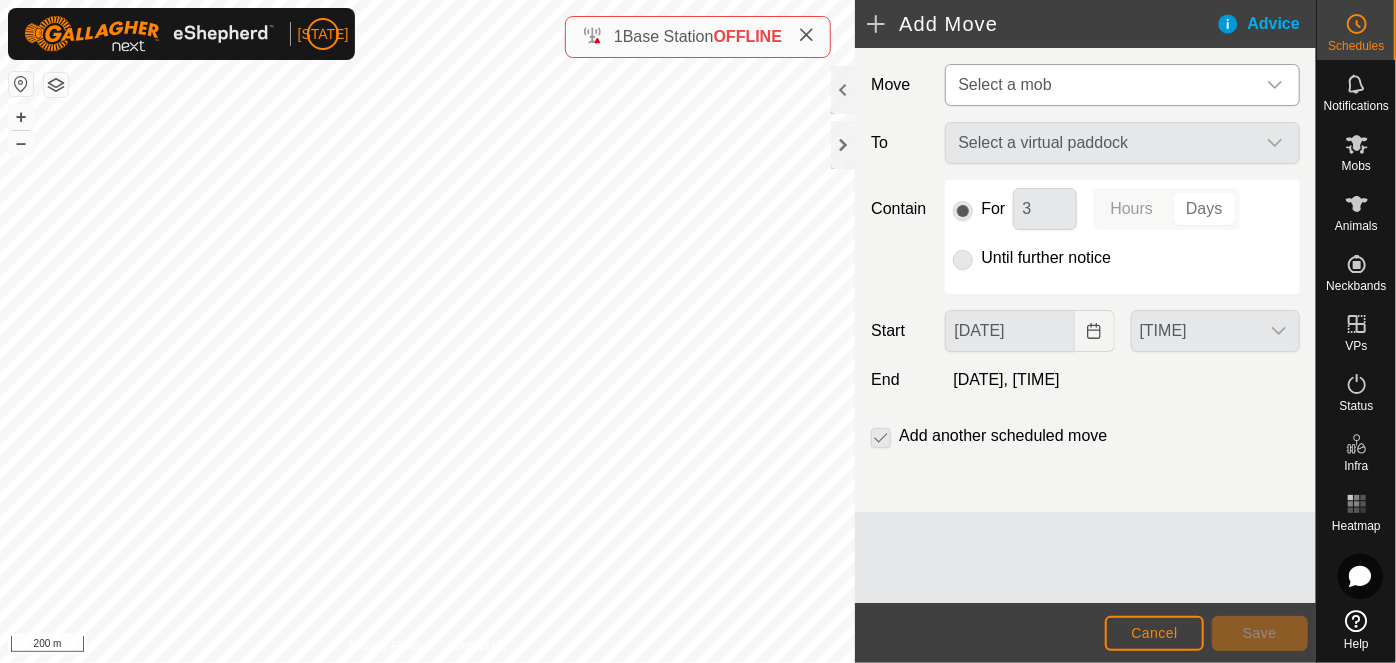 click on "Select a mob" at bounding box center [1004, 84] 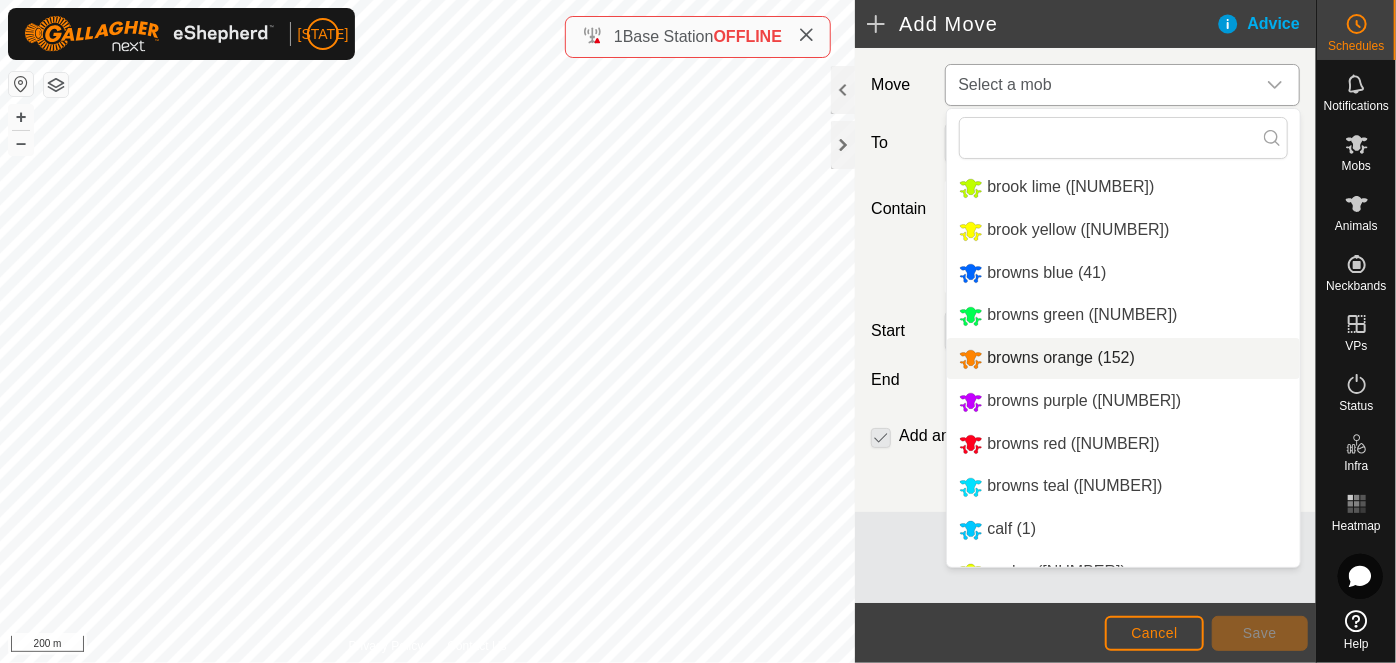 click on "browns orange (152)" at bounding box center [1123, 358] 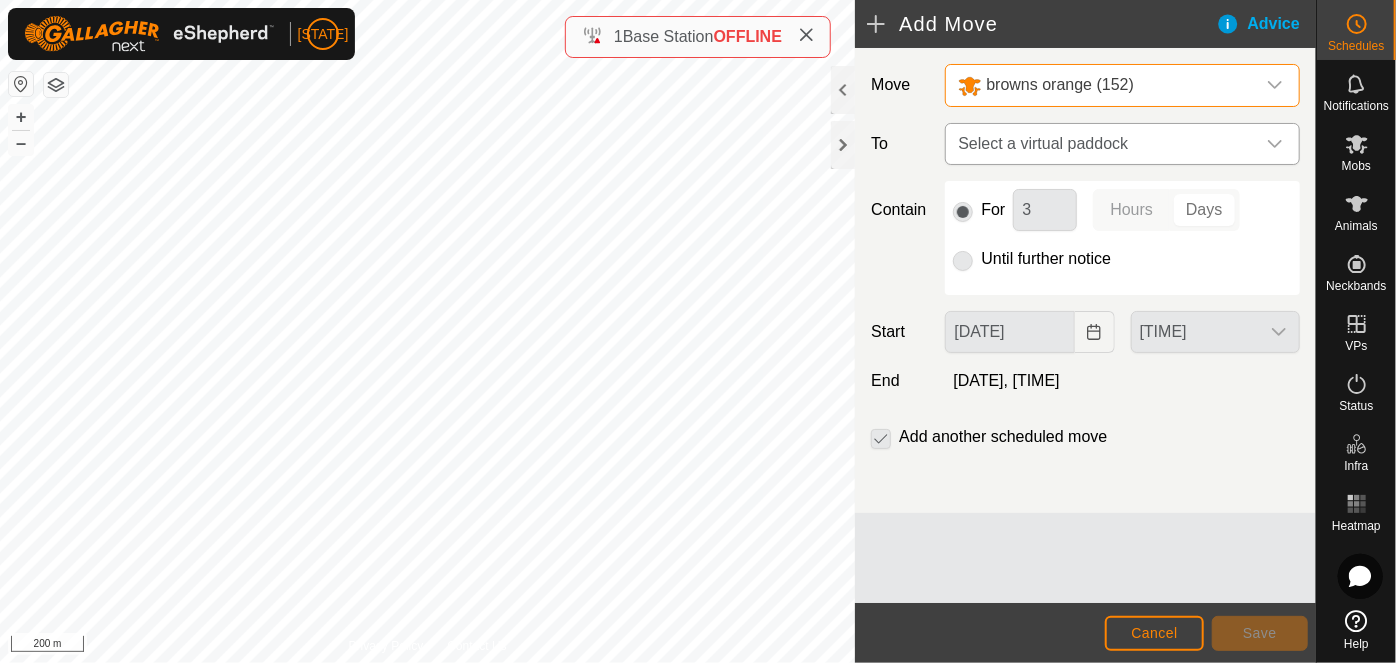 click on "Select a virtual paddock" at bounding box center (1102, 144) 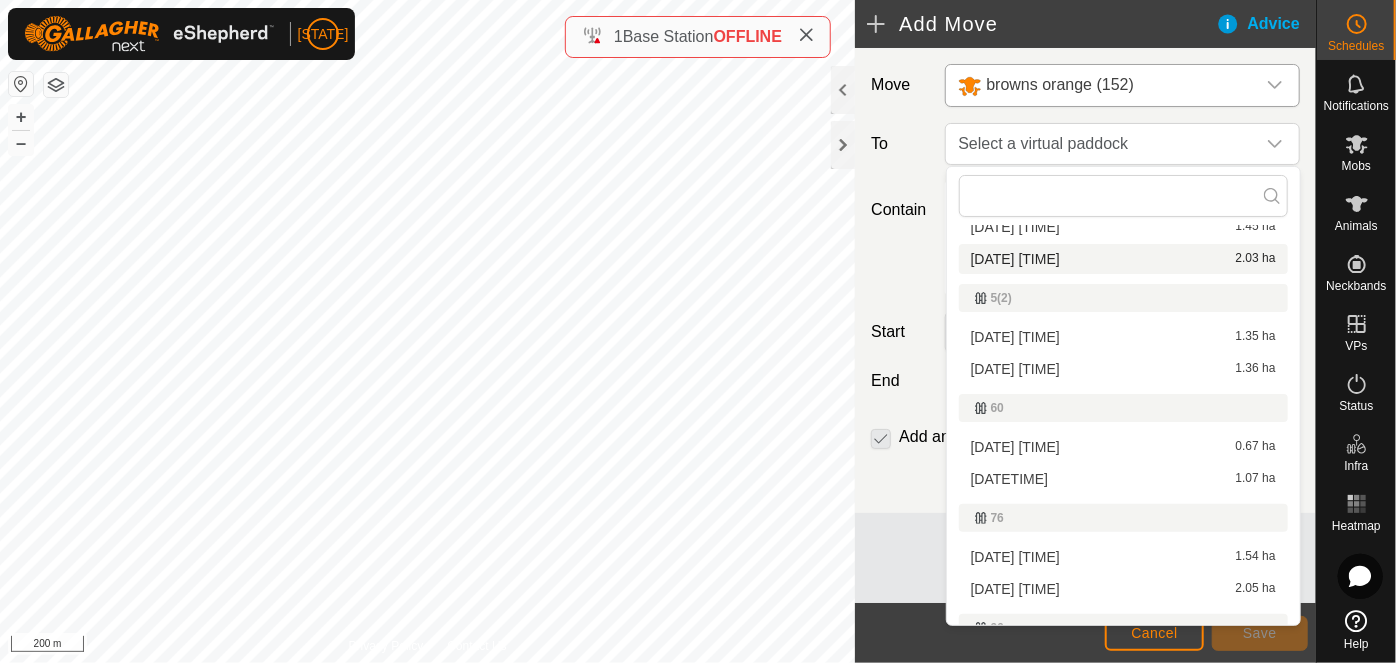 scroll, scrollTop: 90, scrollLeft: 0, axis: vertical 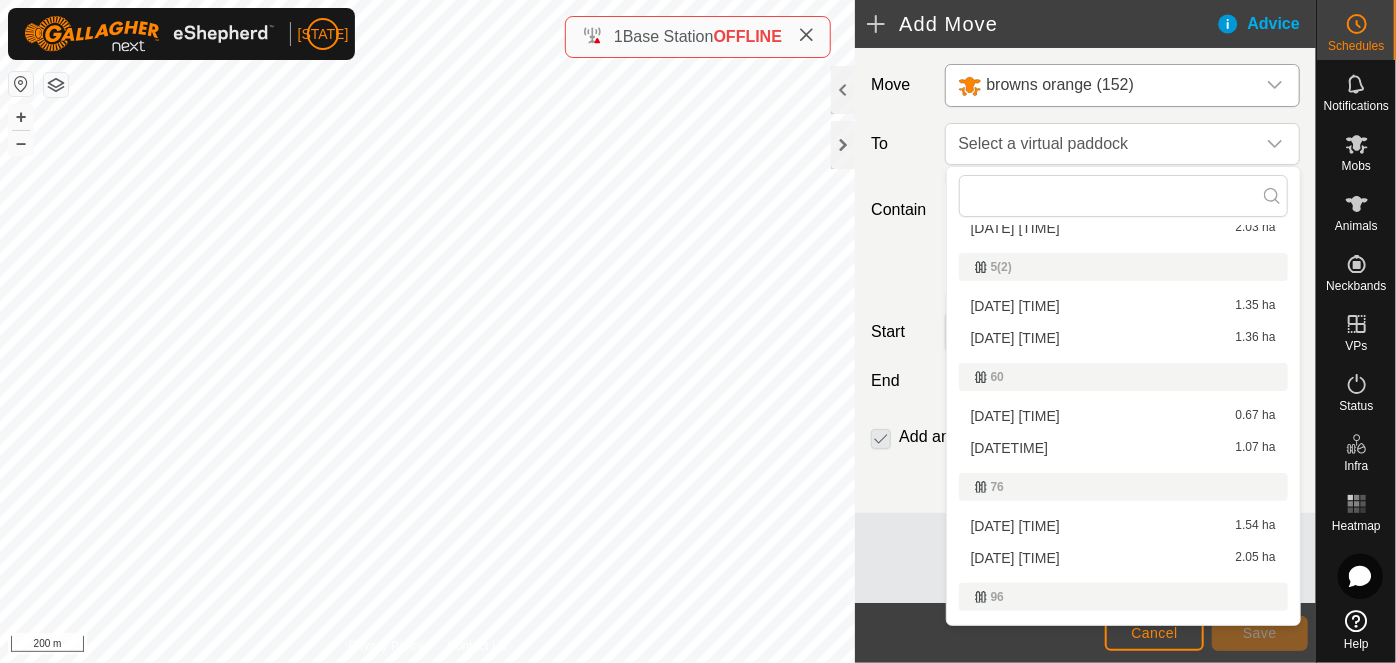 click on "[DATETIME] [AREA]" at bounding box center [1123, 448] 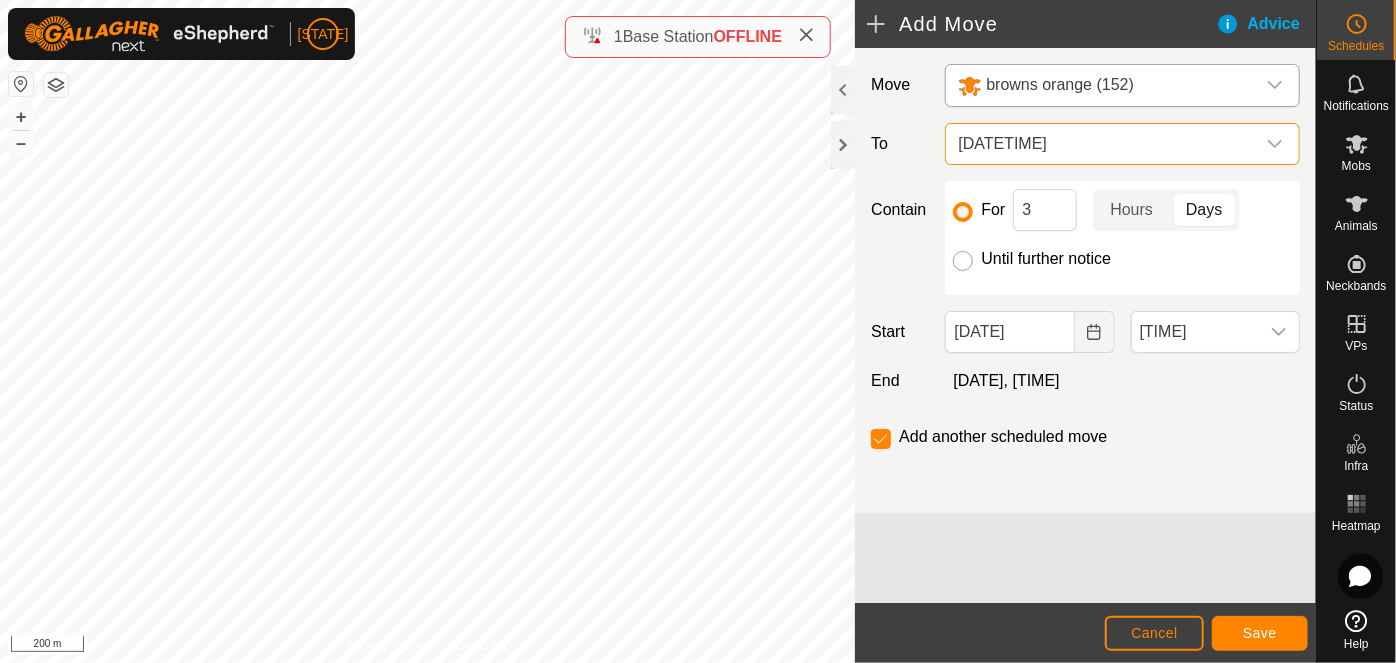 click on "Until further notice" at bounding box center [963, 261] 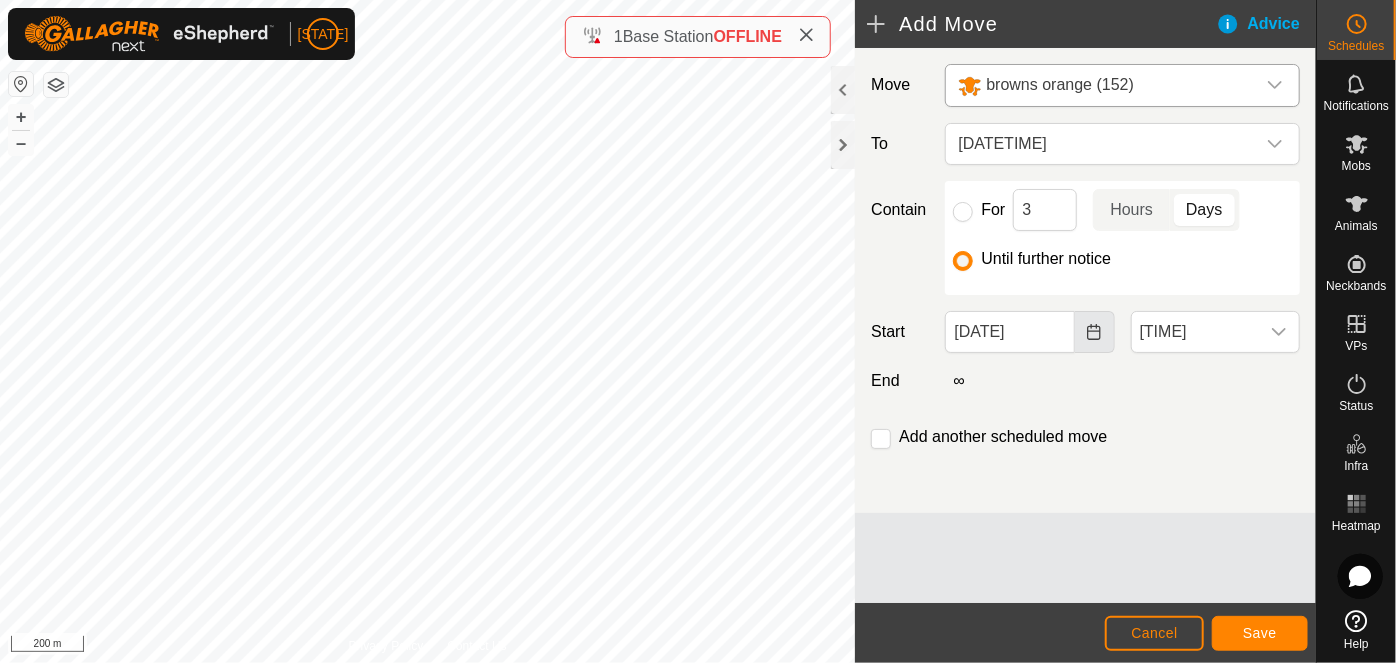 click 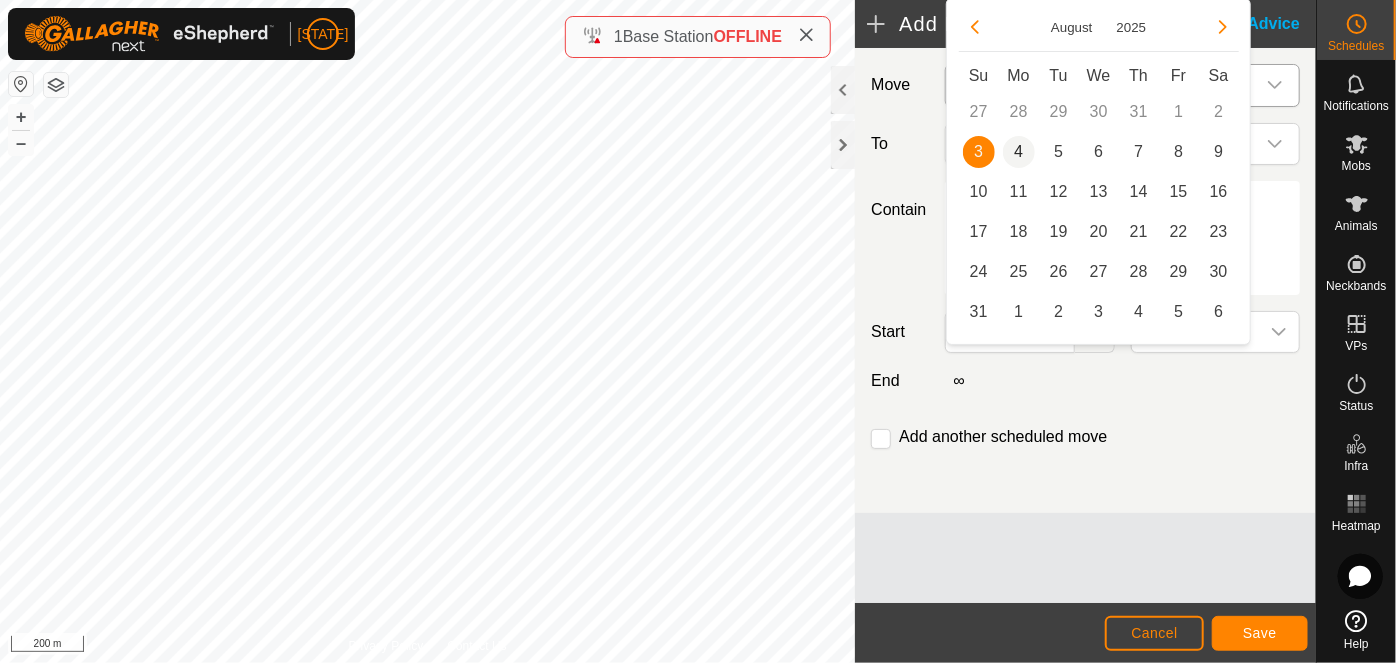 click on "4" at bounding box center (1019, 152) 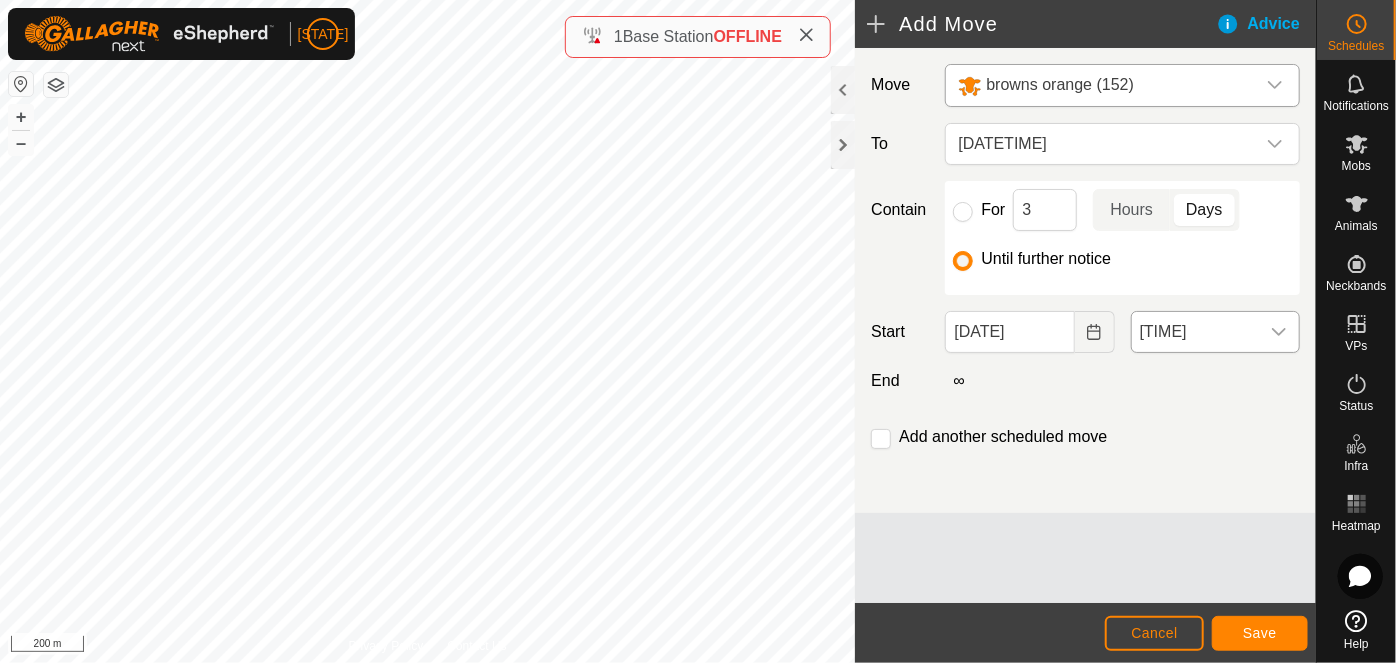 click on "[TIME]" at bounding box center (1195, 332) 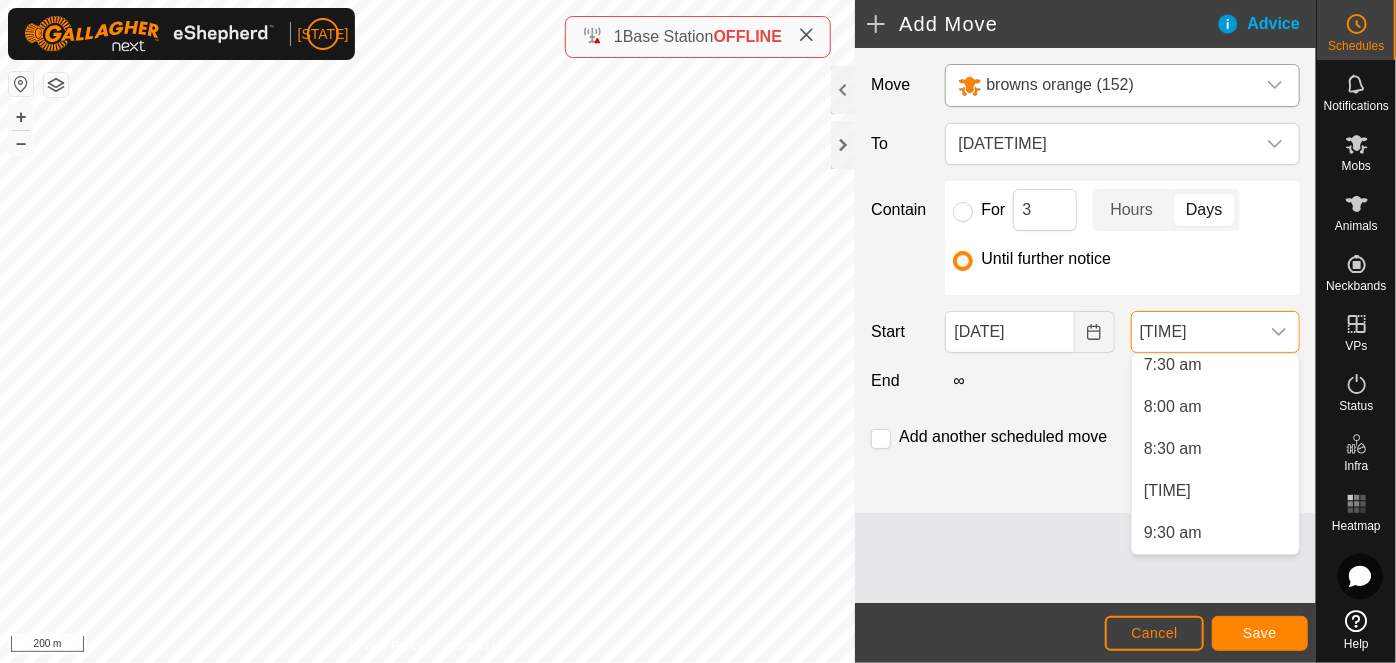 scroll, scrollTop: 533, scrollLeft: 0, axis: vertical 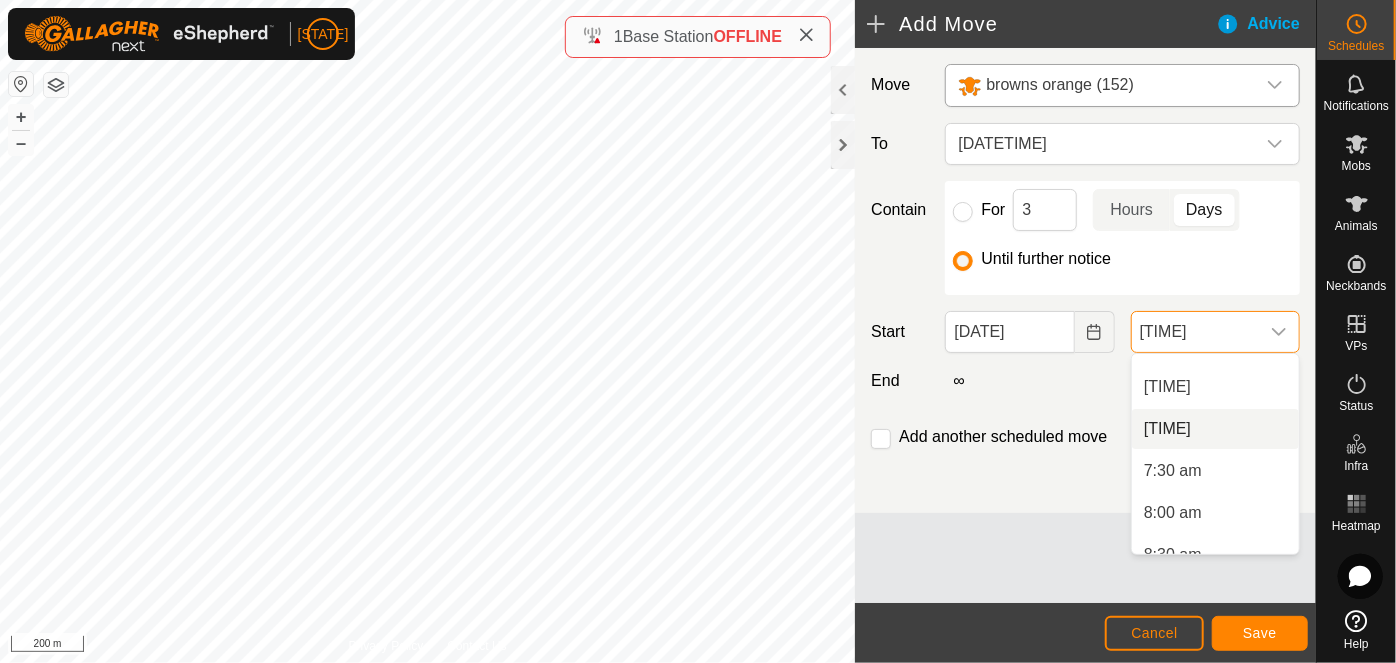click on "[TIME]" at bounding box center [1215, 429] 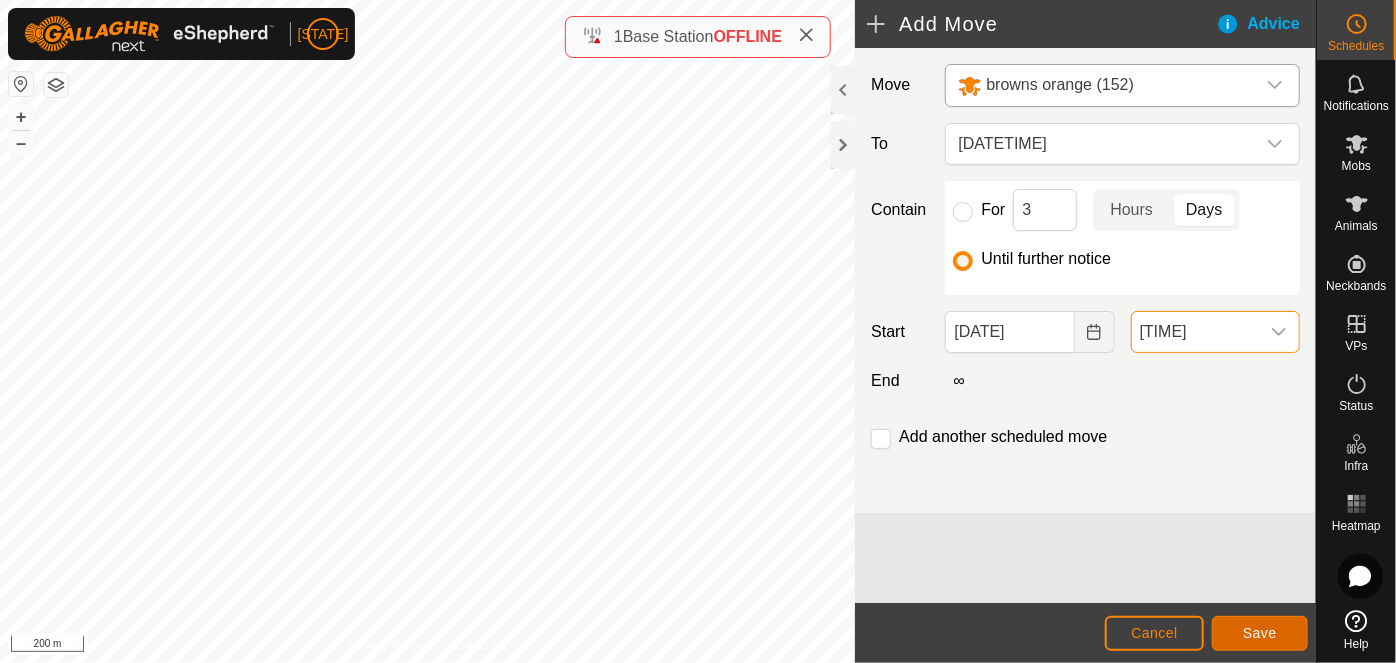 click on "Save" 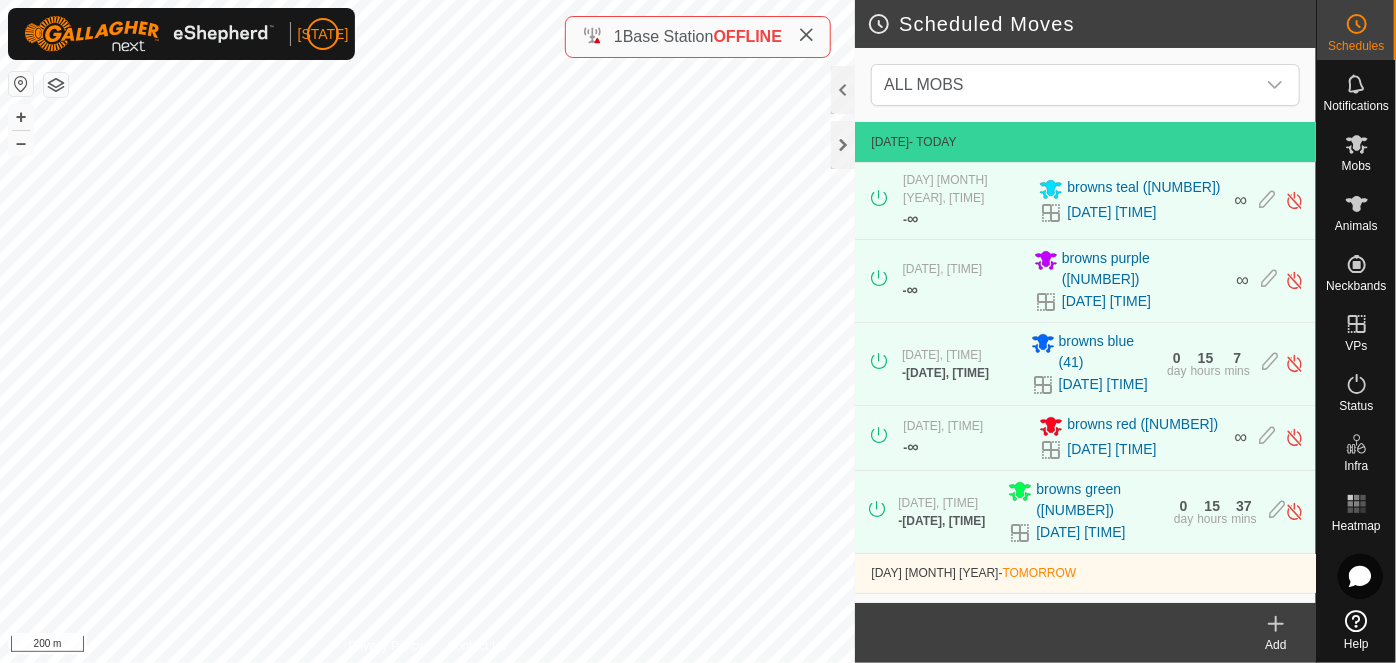 click 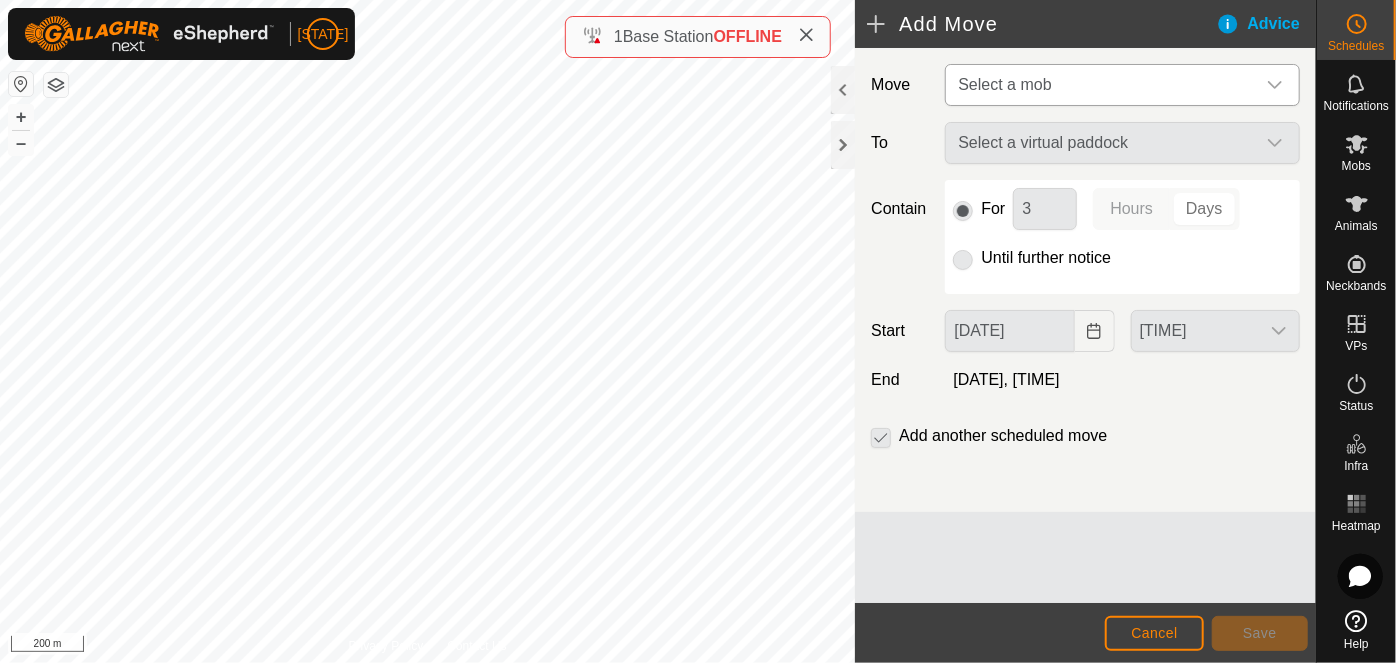 click on "Select a mob" at bounding box center (1102, 85) 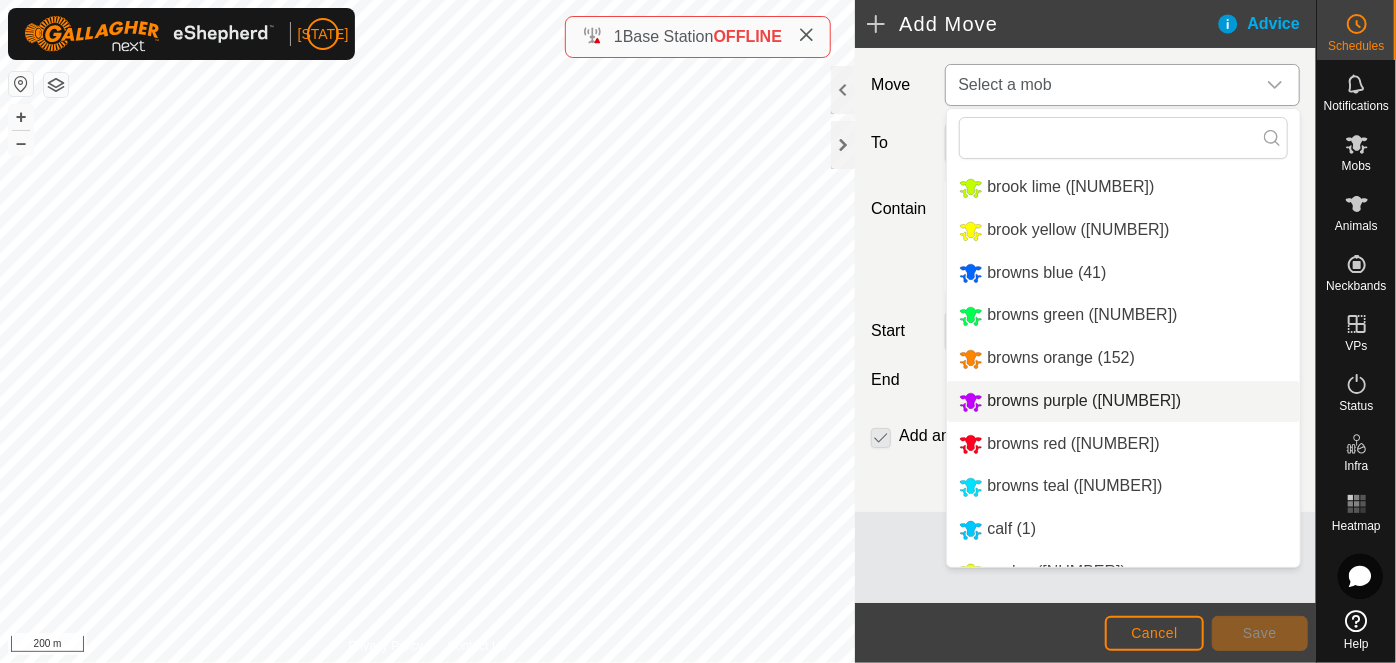 click on "browns purple ([NUMBER])" at bounding box center (1123, 401) 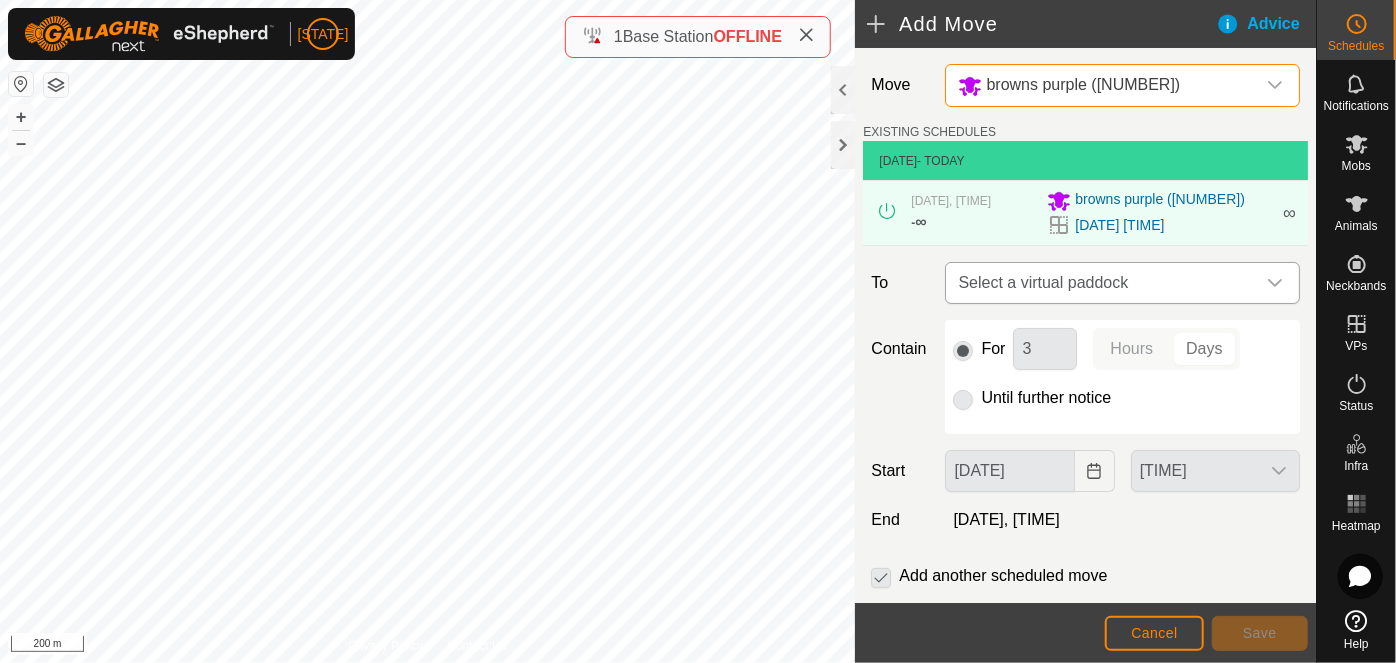click on "Select a virtual paddock" at bounding box center (1102, 283) 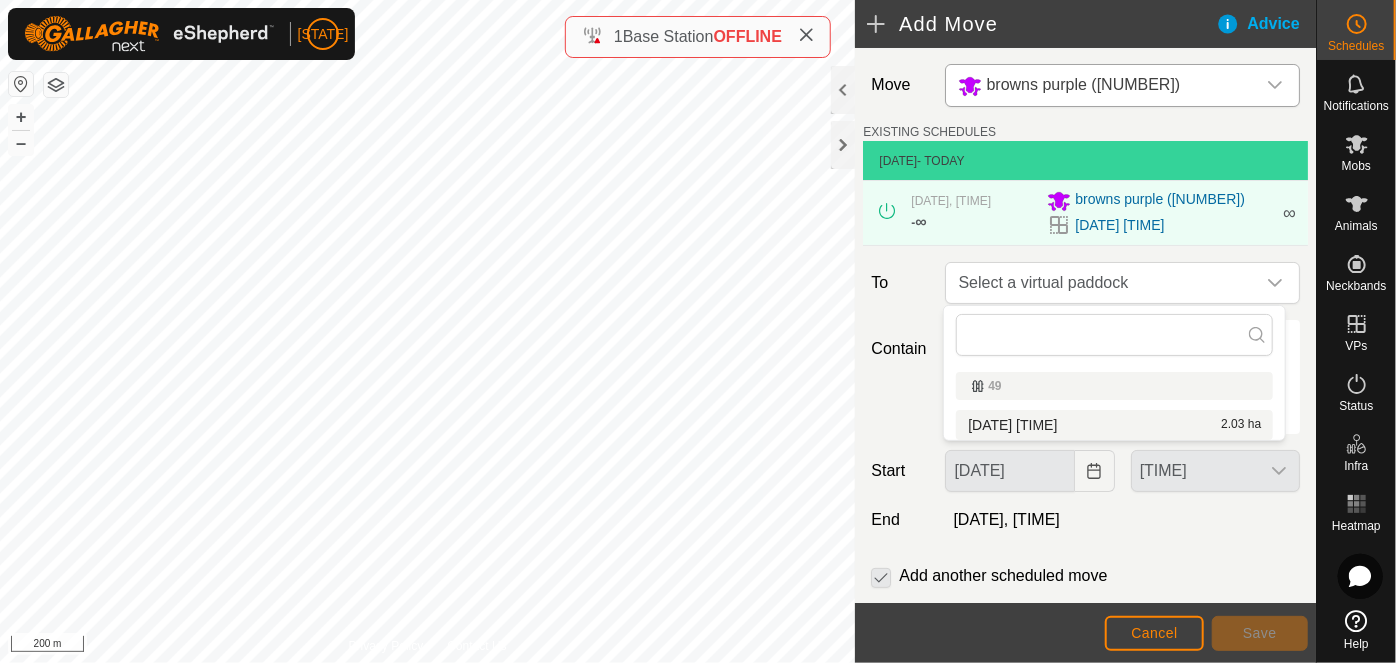 click on "[DATE] [TIME] [AREA]" at bounding box center (1114, 425) 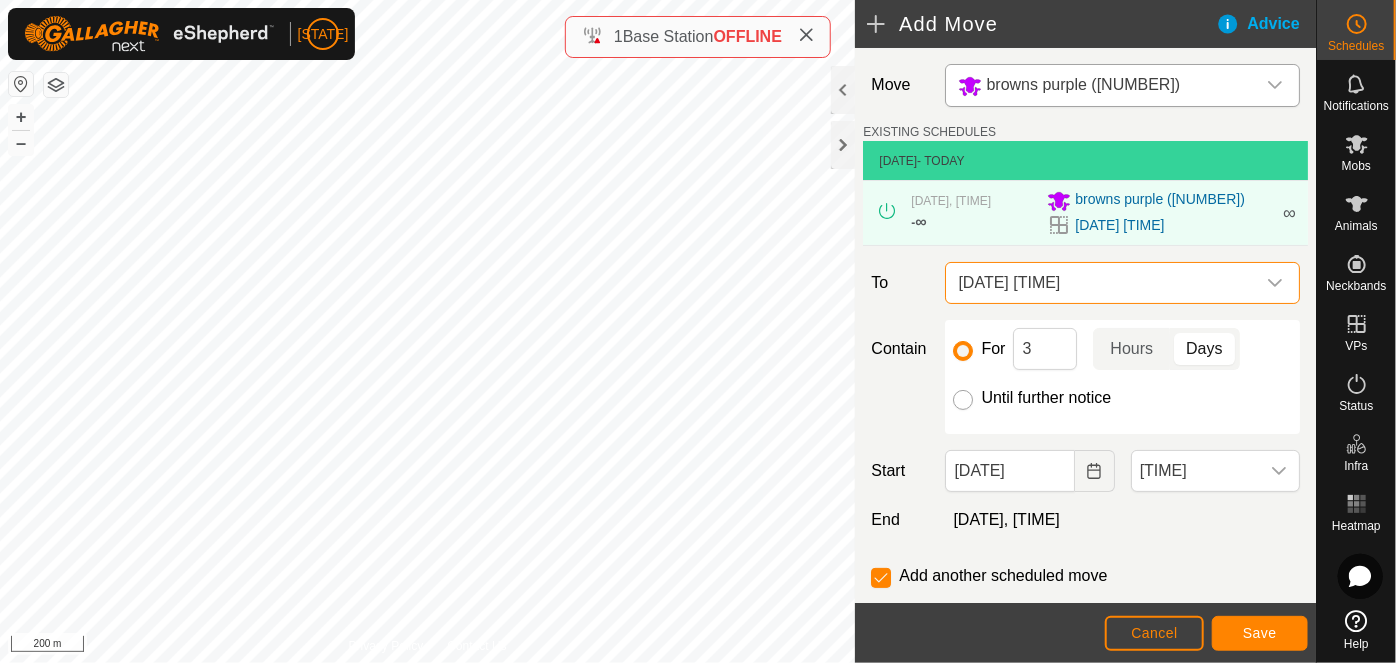 click on "Until further notice" at bounding box center [963, 400] 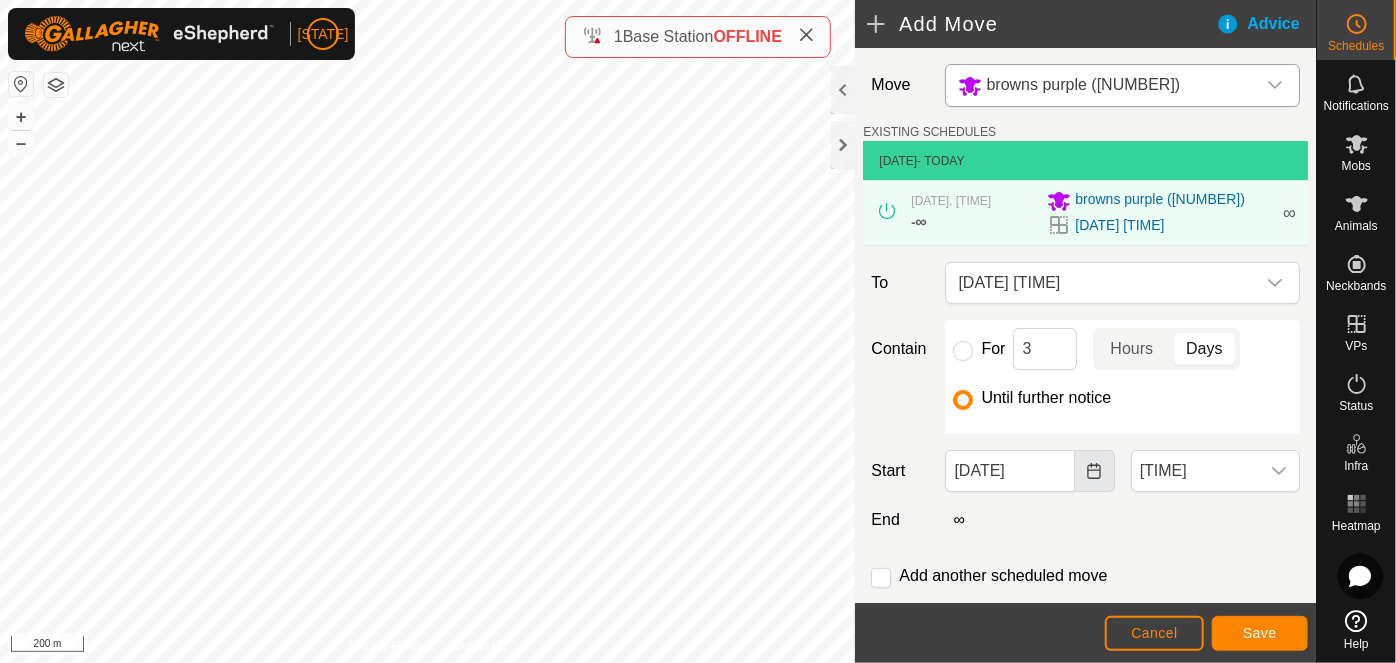 click 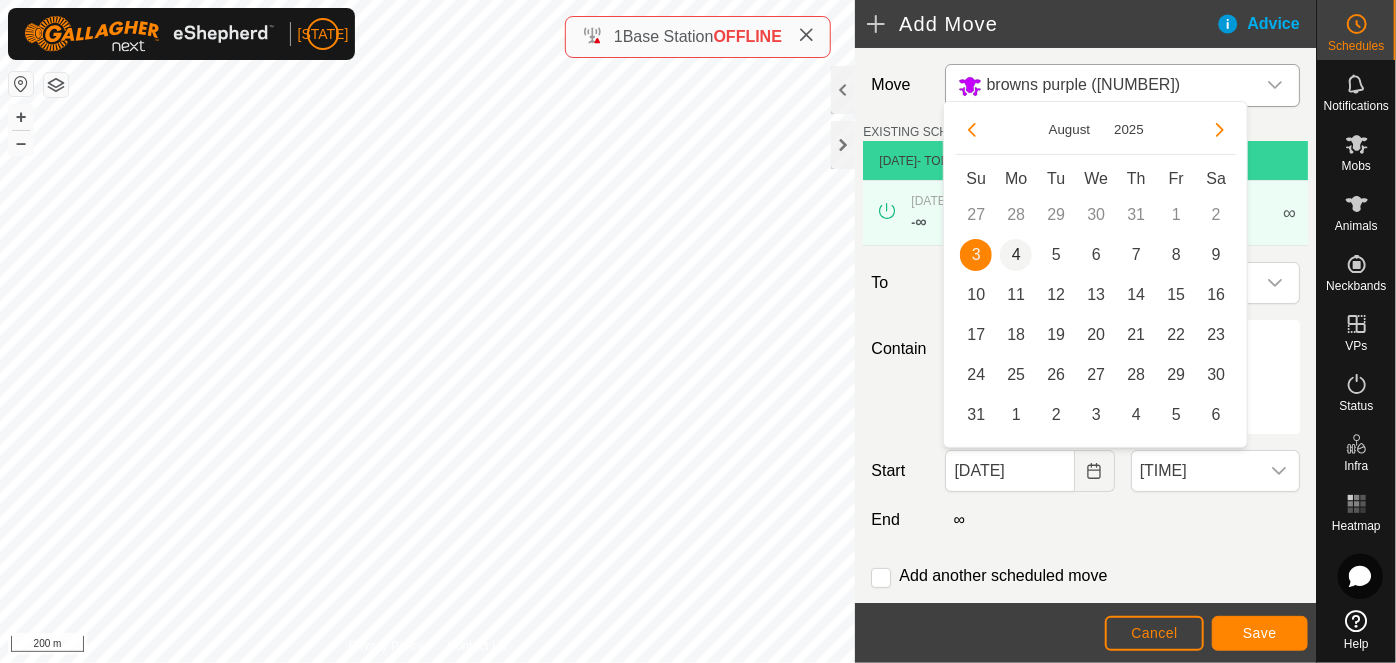 click on "4" at bounding box center (1016, 255) 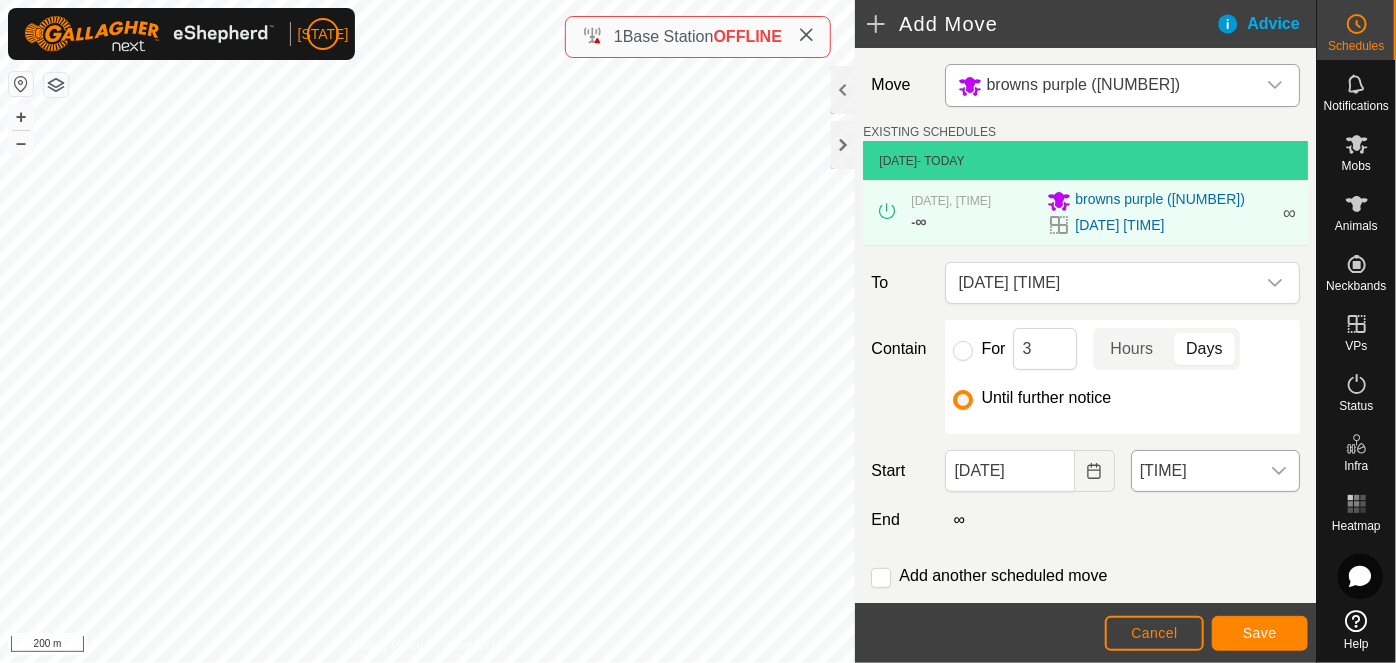 click on "[TIME]" at bounding box center [1195, 471] 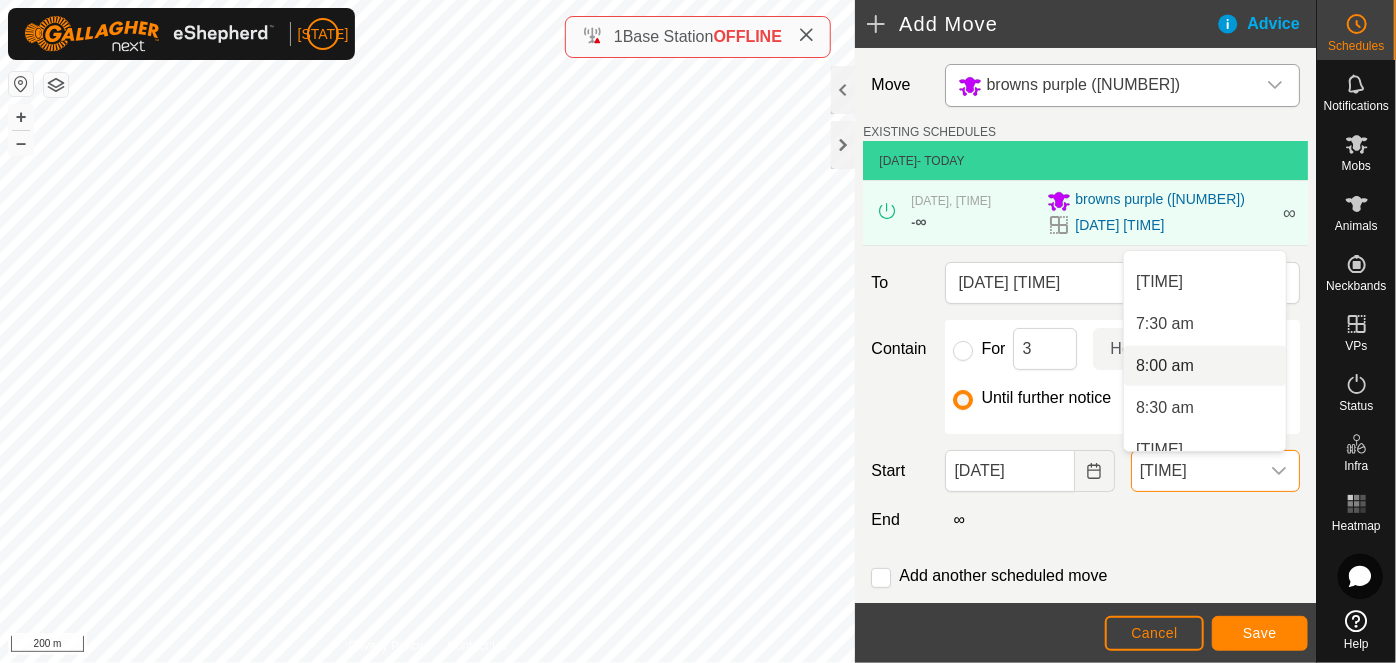 scroll, scrollTop: 546, scrollLeft: 0, axis: vertical 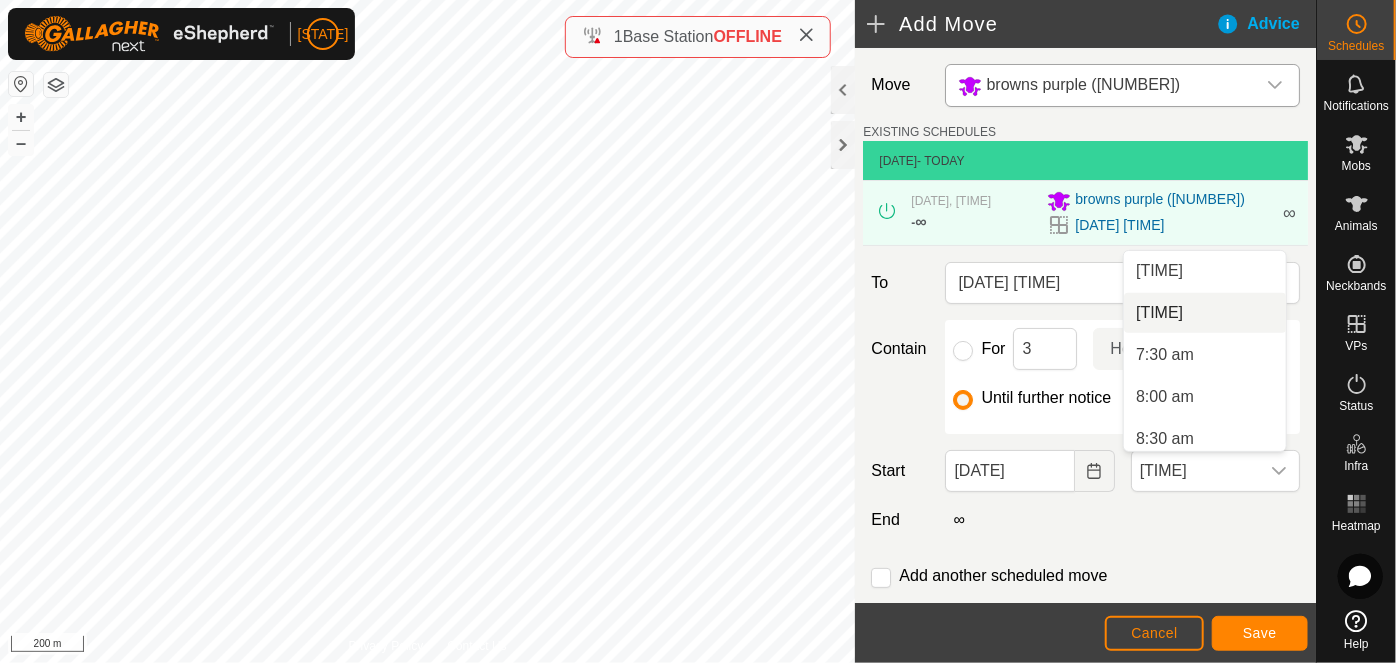 click on "[TIME]" at bounding box center (1205, 313) 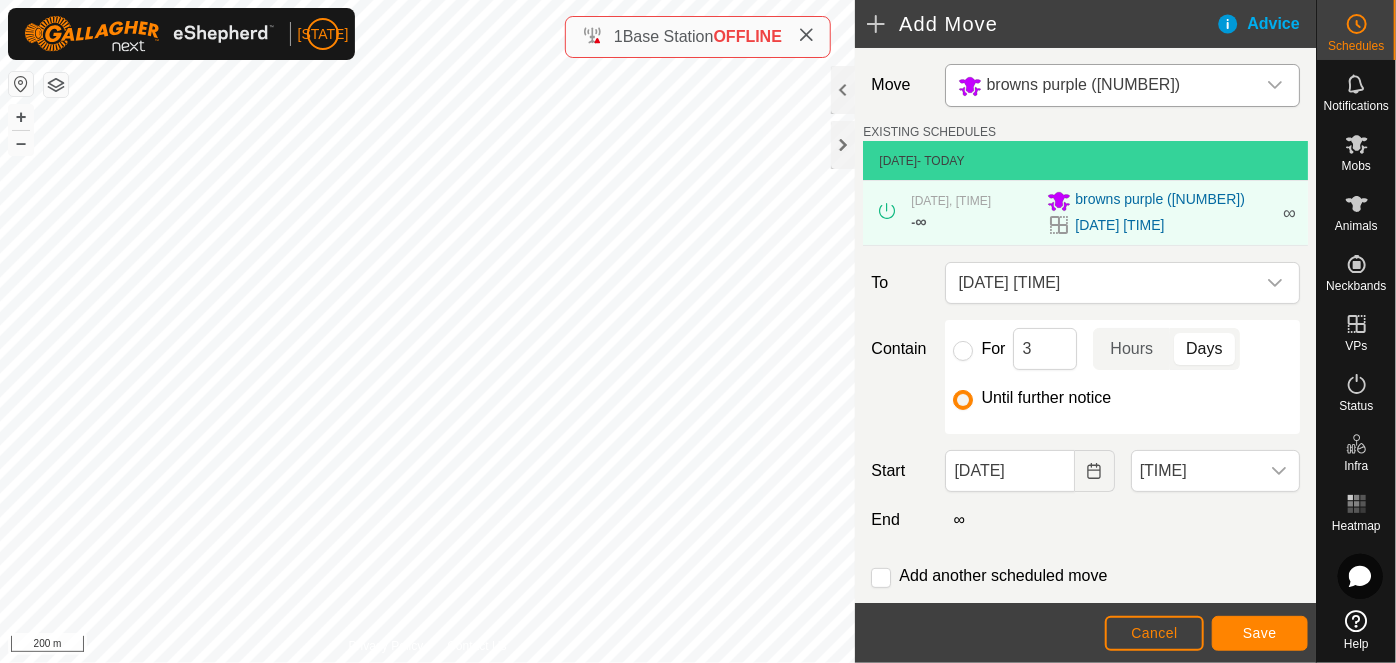 scroll, scrollTop: 1268, scrollLeft: 0, axis: vertical 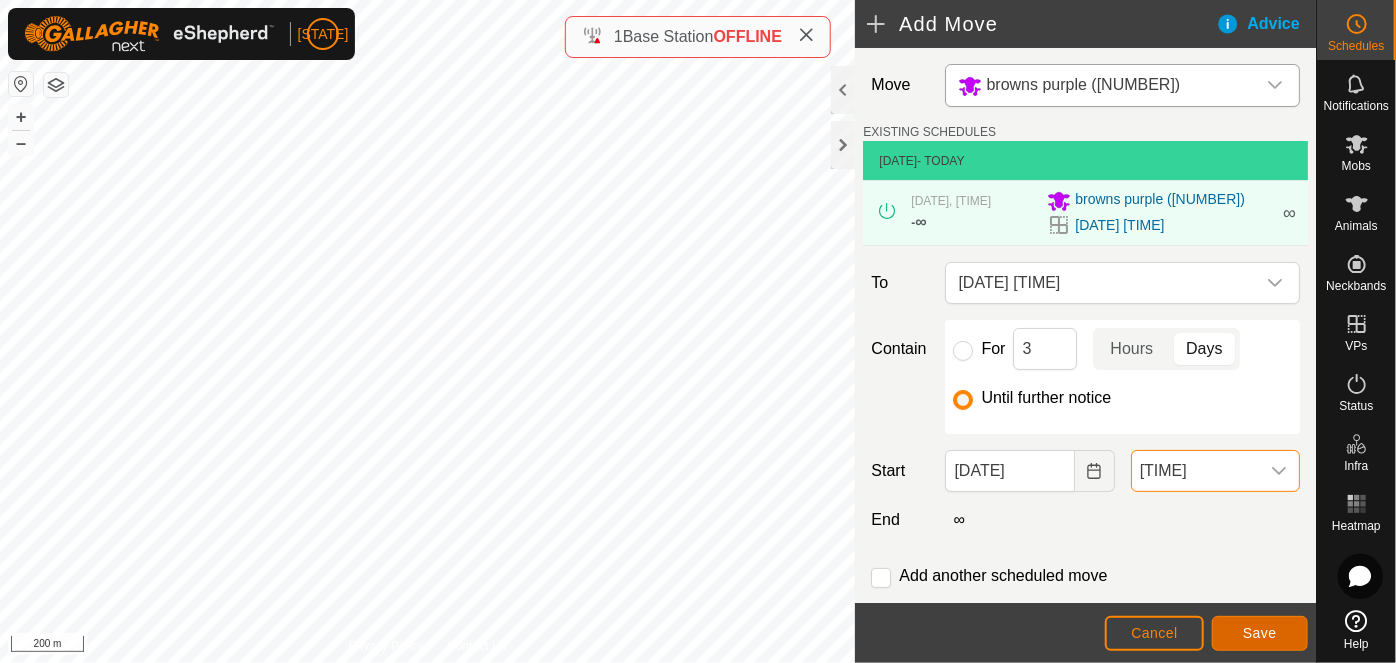 click on "Save" 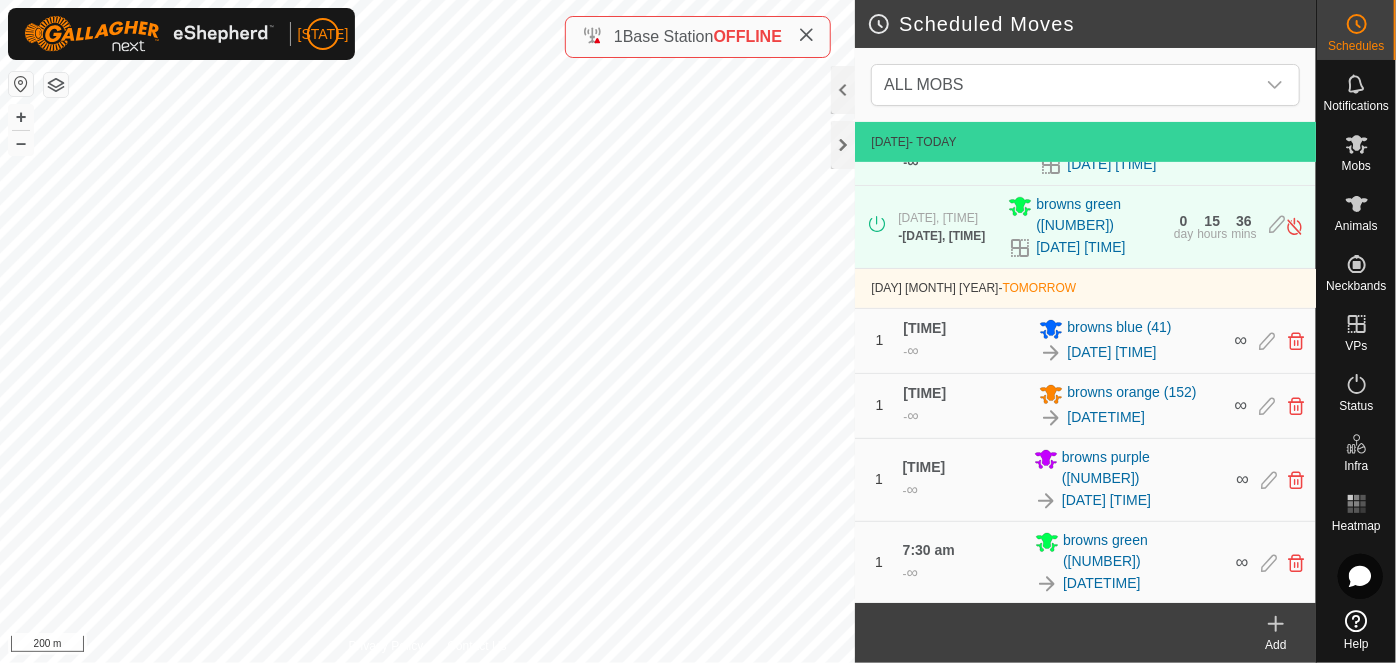 scroll, scrollTop: 288, scrollLeft: 0, axis: vertical 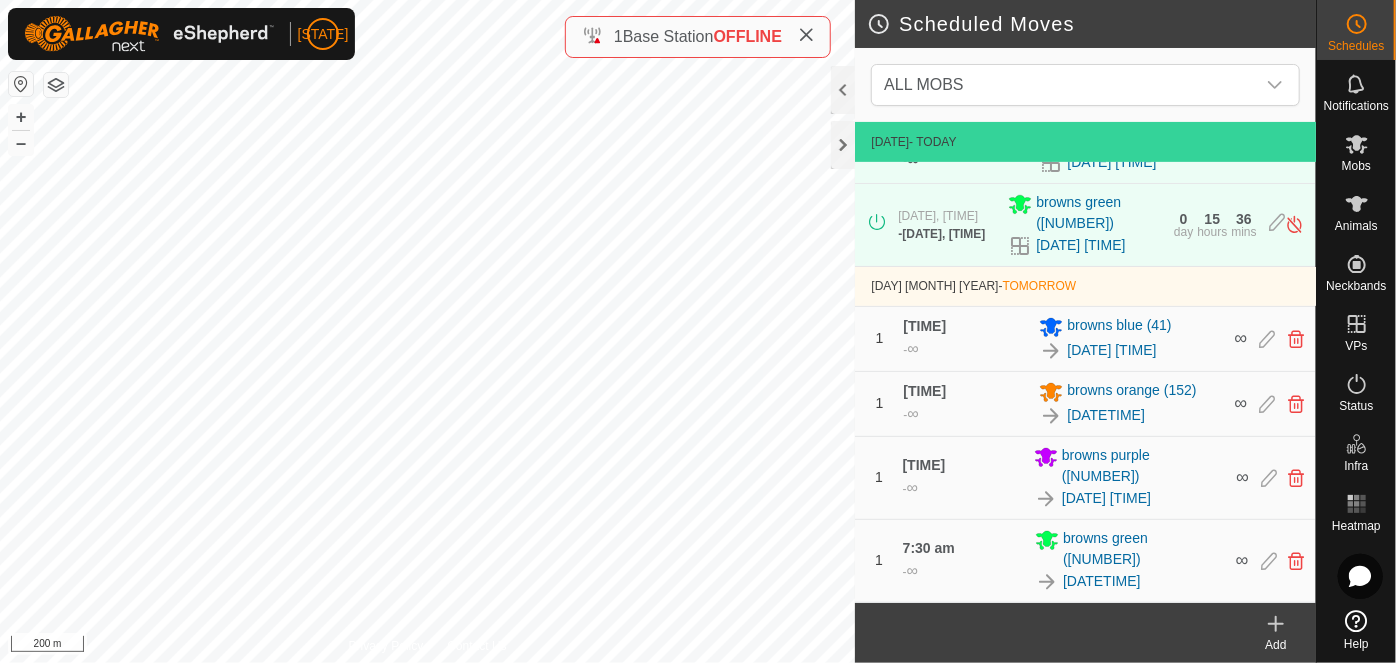 click 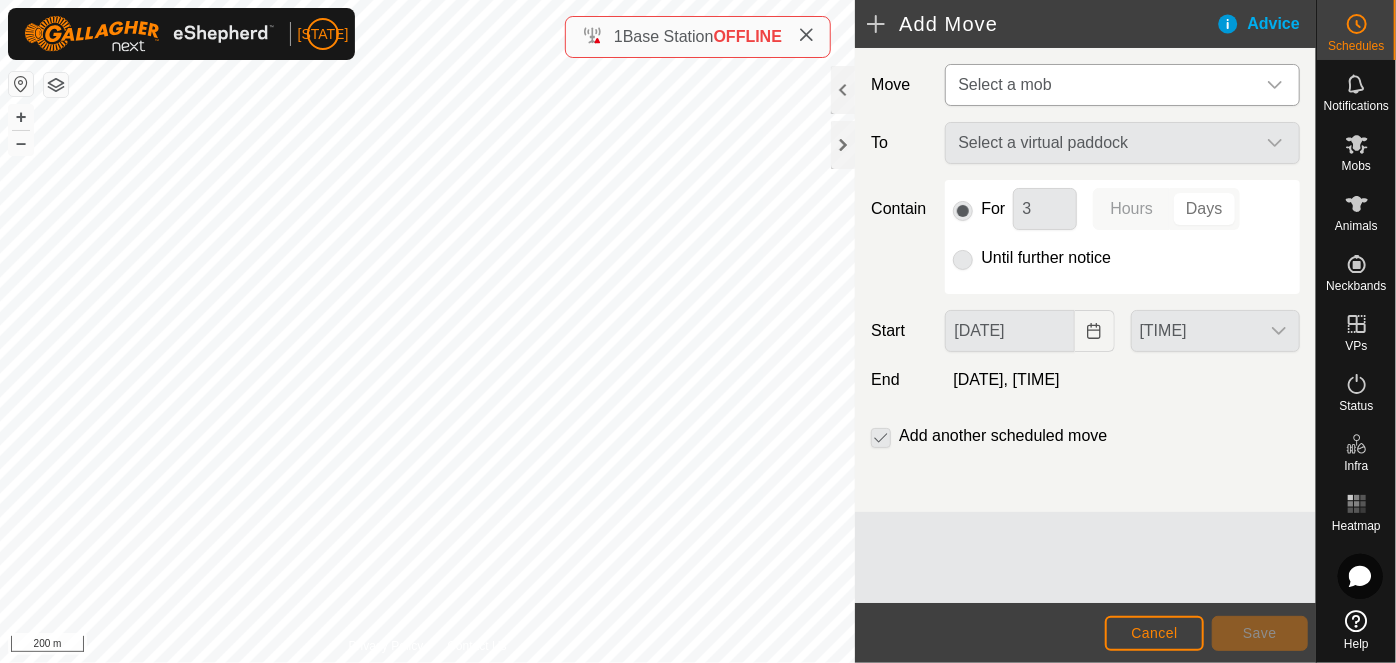 click on "Select a mob" at bounding box center (1102, 85) 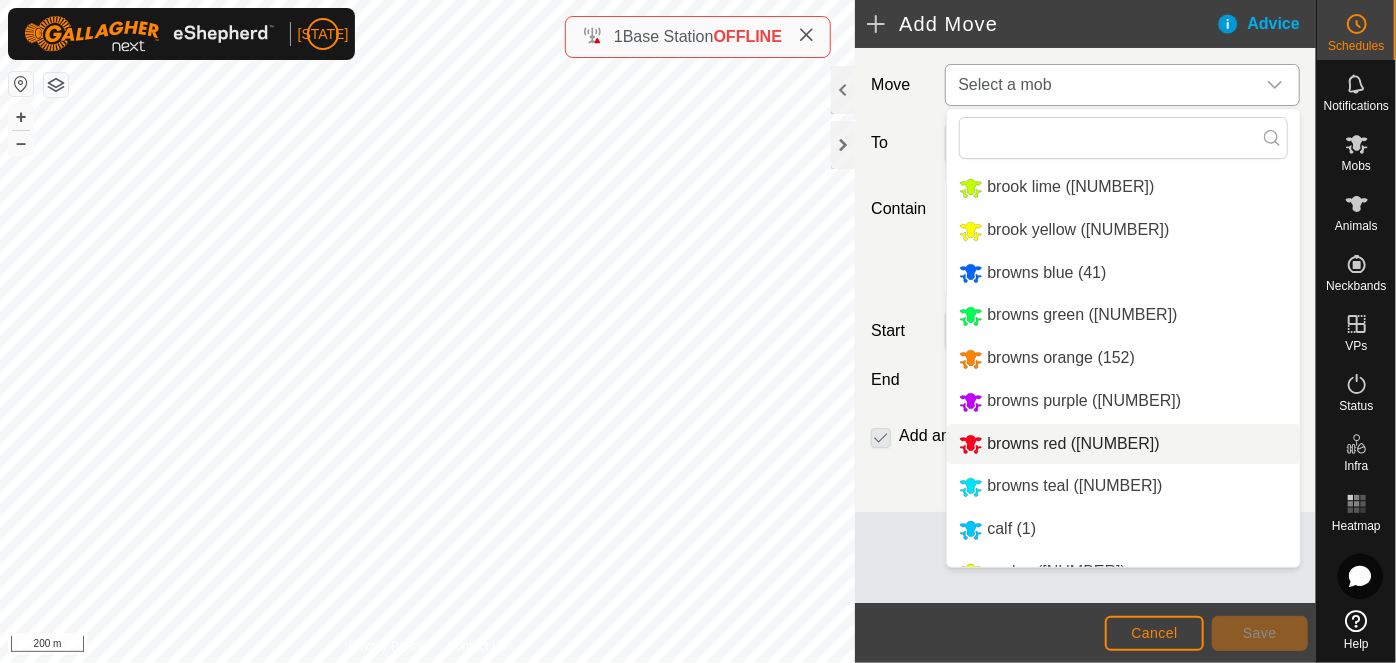 click on "browns red ([NUMBER])" at bounding box center (1123, 444) 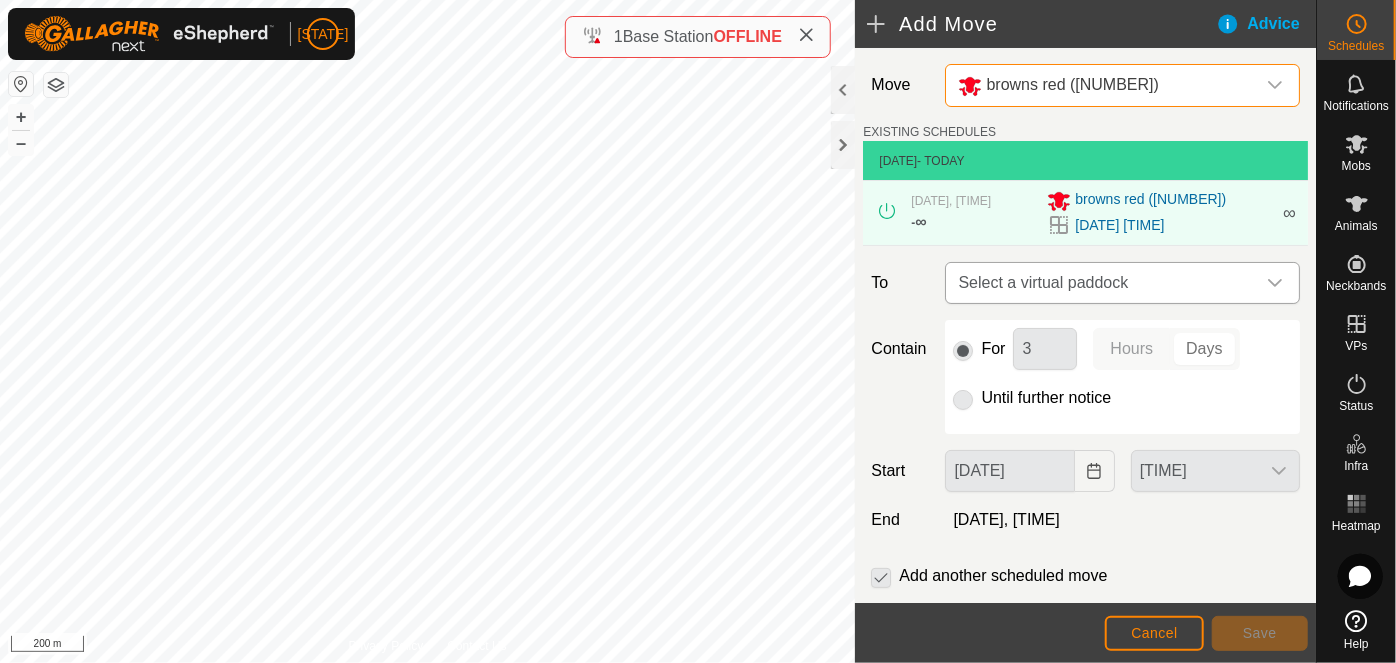 click on "Select a virtual paddock" at bounding box center (1102, 283) 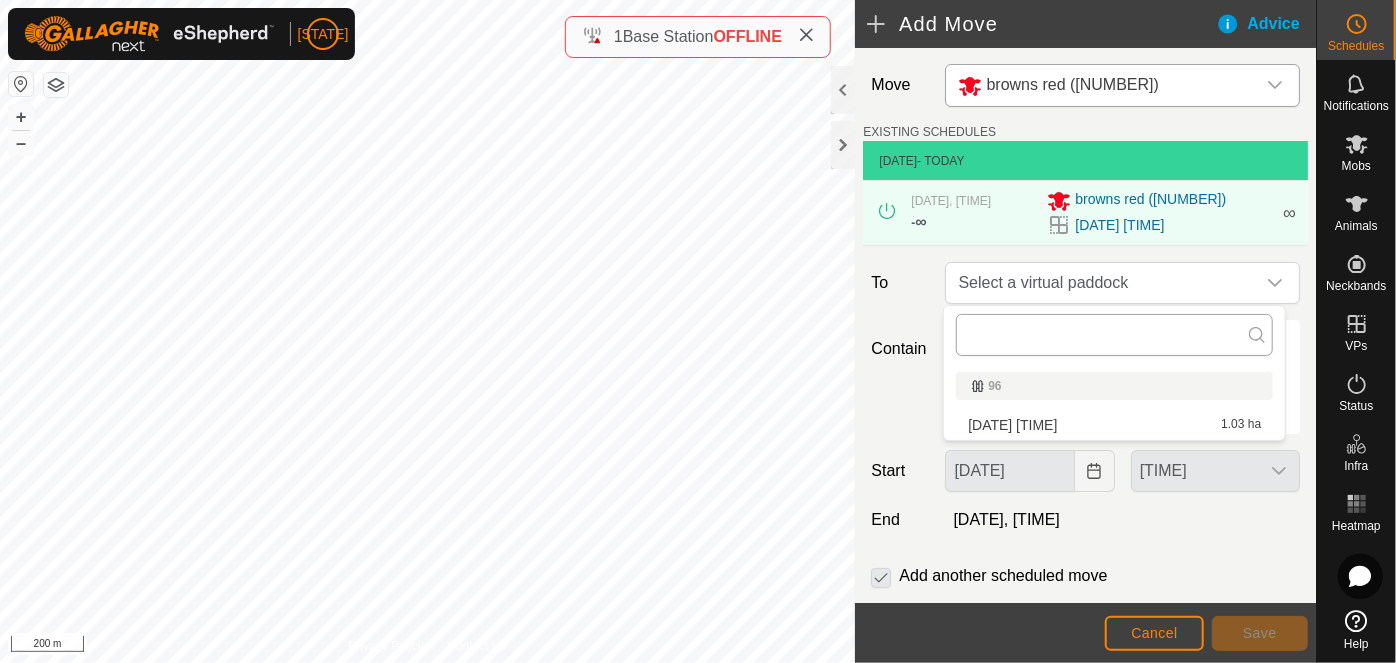 click at bounding box center (1114, 335) 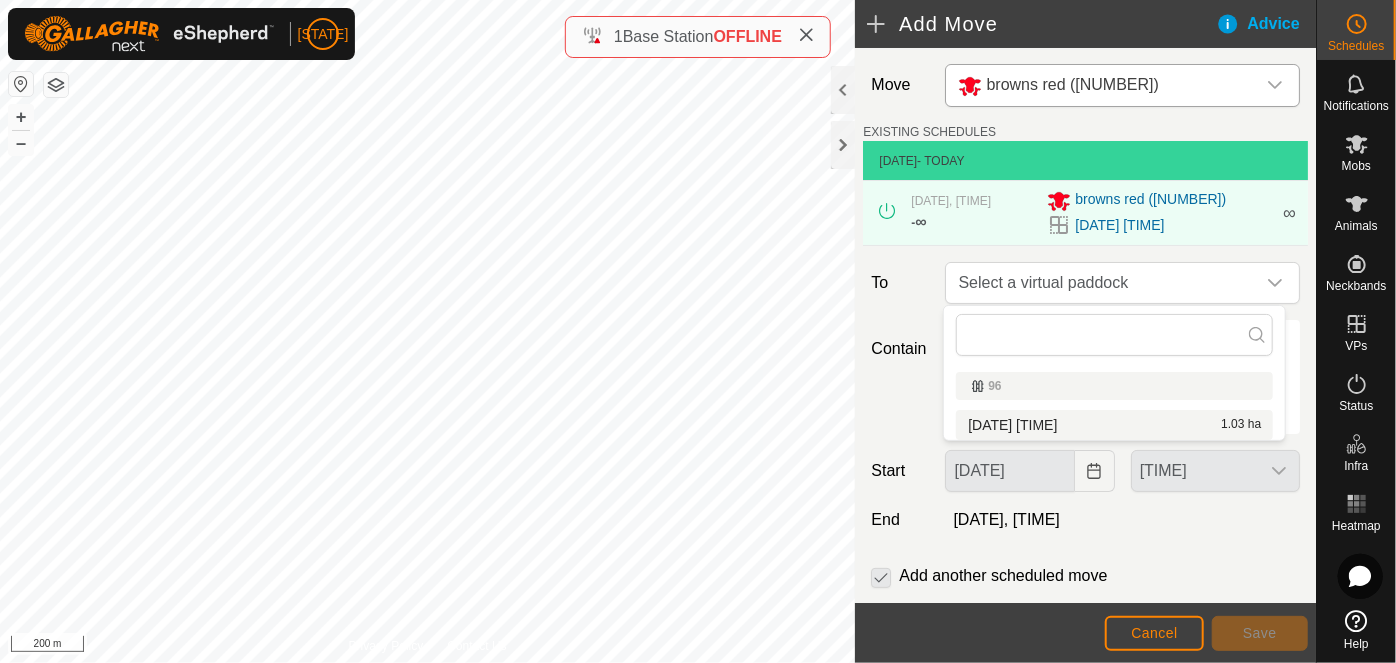 click on "[DATE] [TIME] [AREA]" at bounding box center (1114, 425) 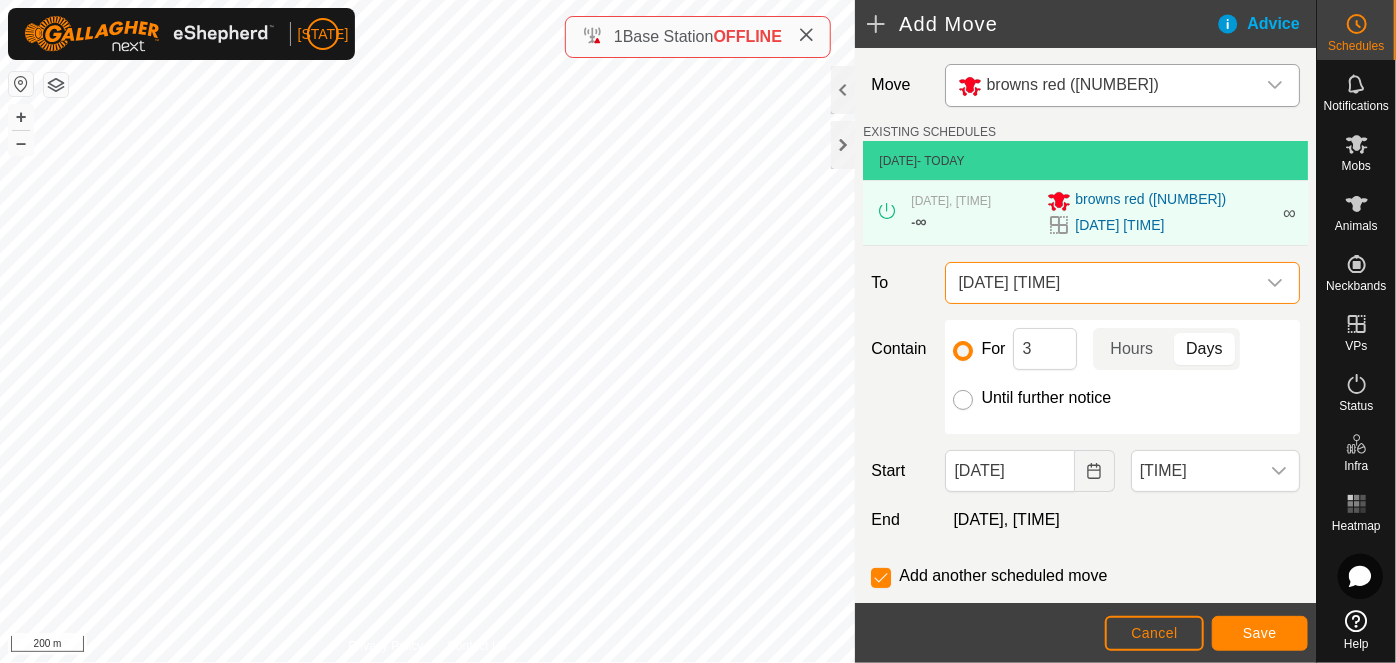 click on "Until further notice" at bounding box center (963, 400) 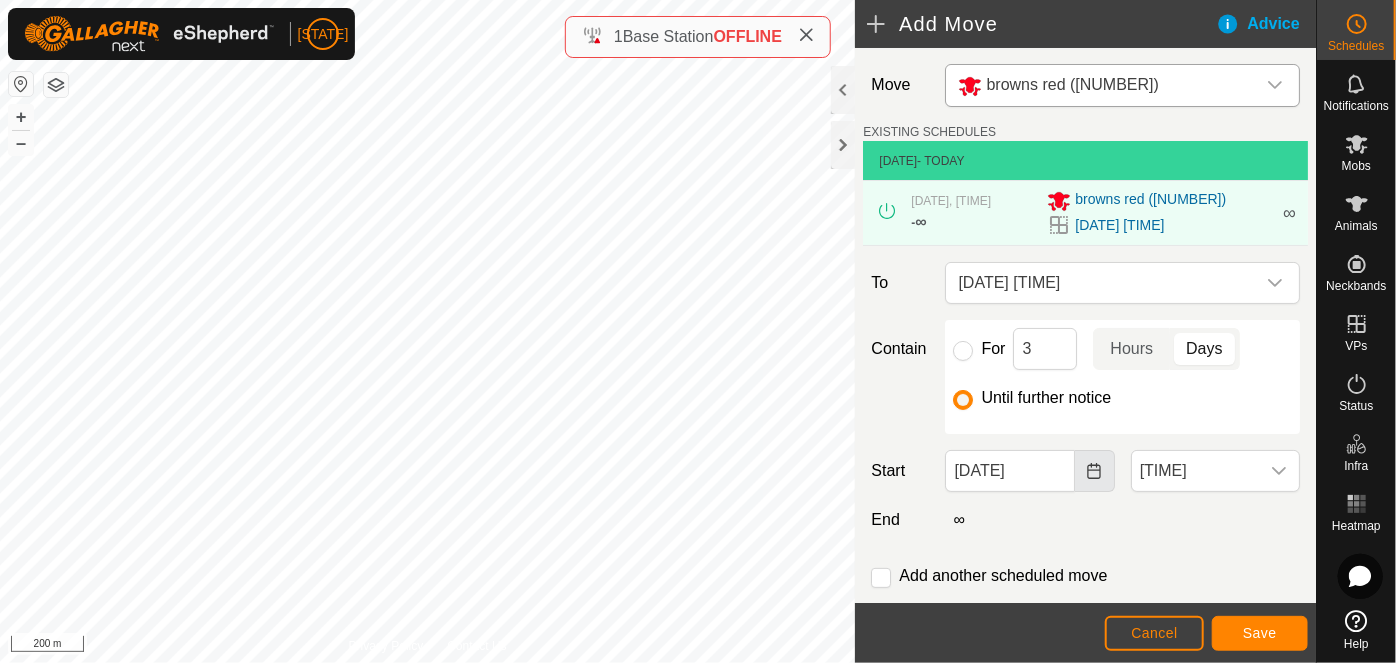 click 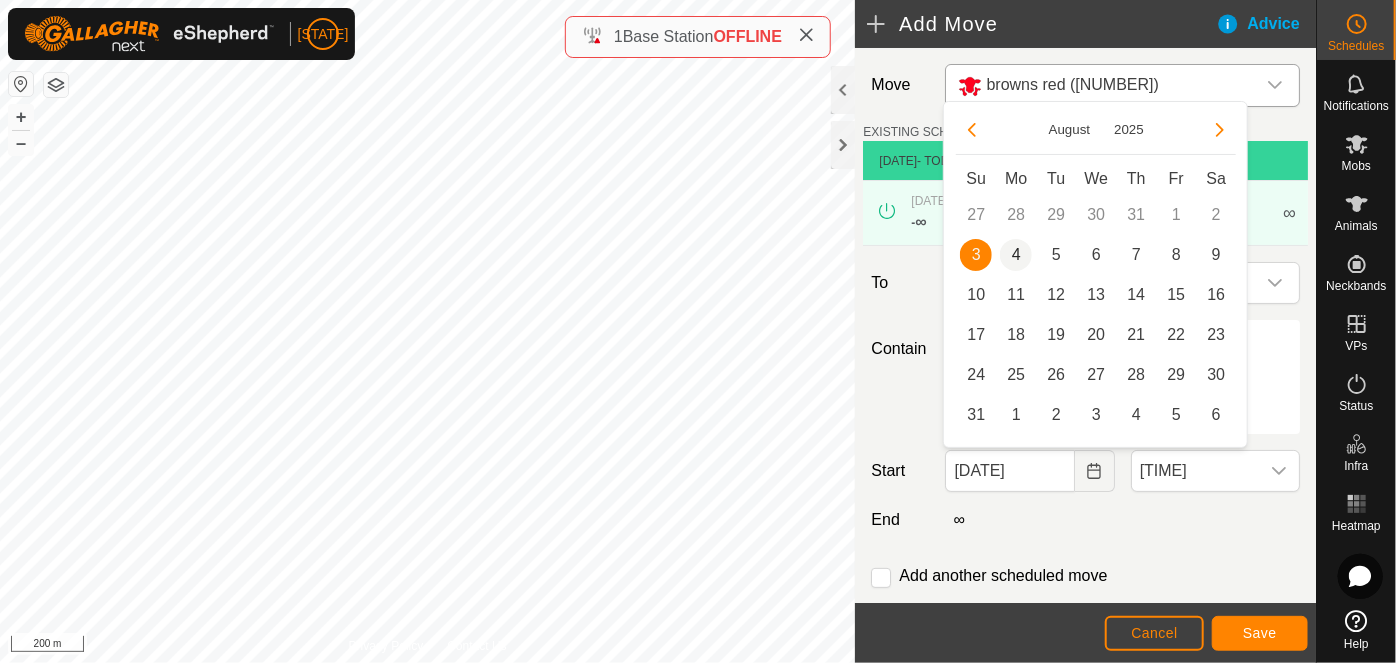 click on "4" at bounding box center (1016, 255) 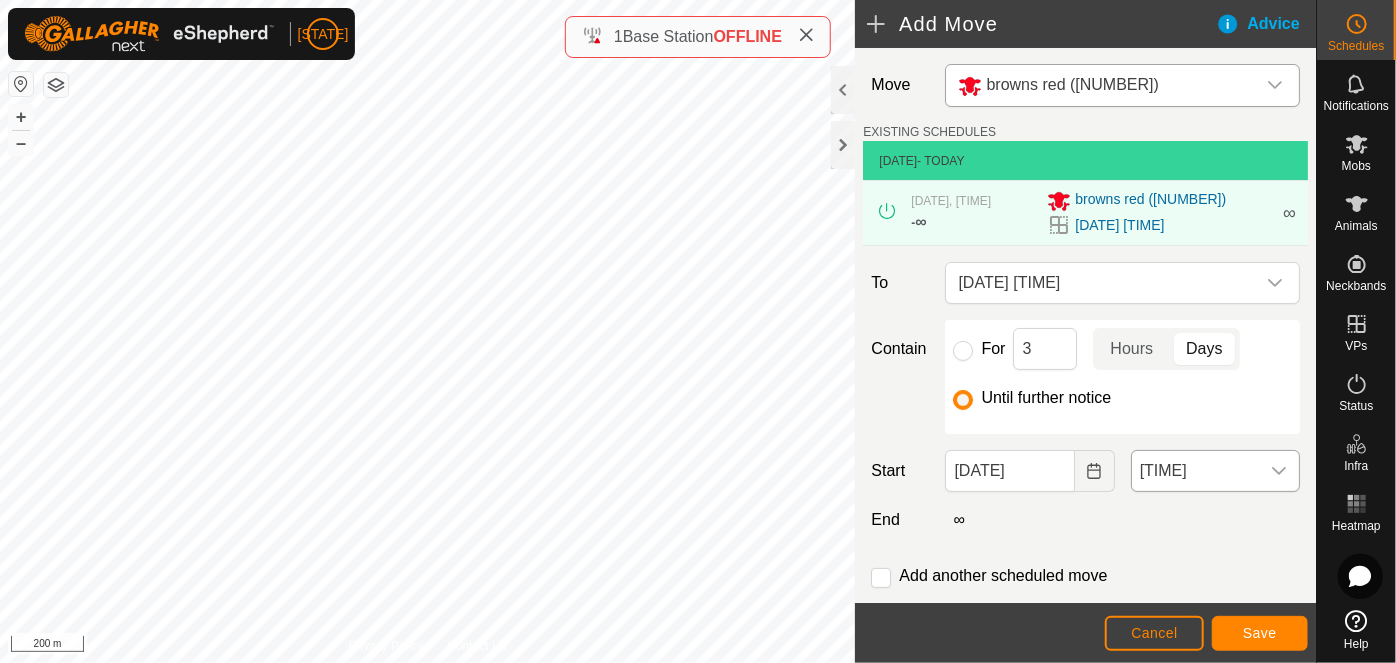 click at bounding box center [1279, 471] 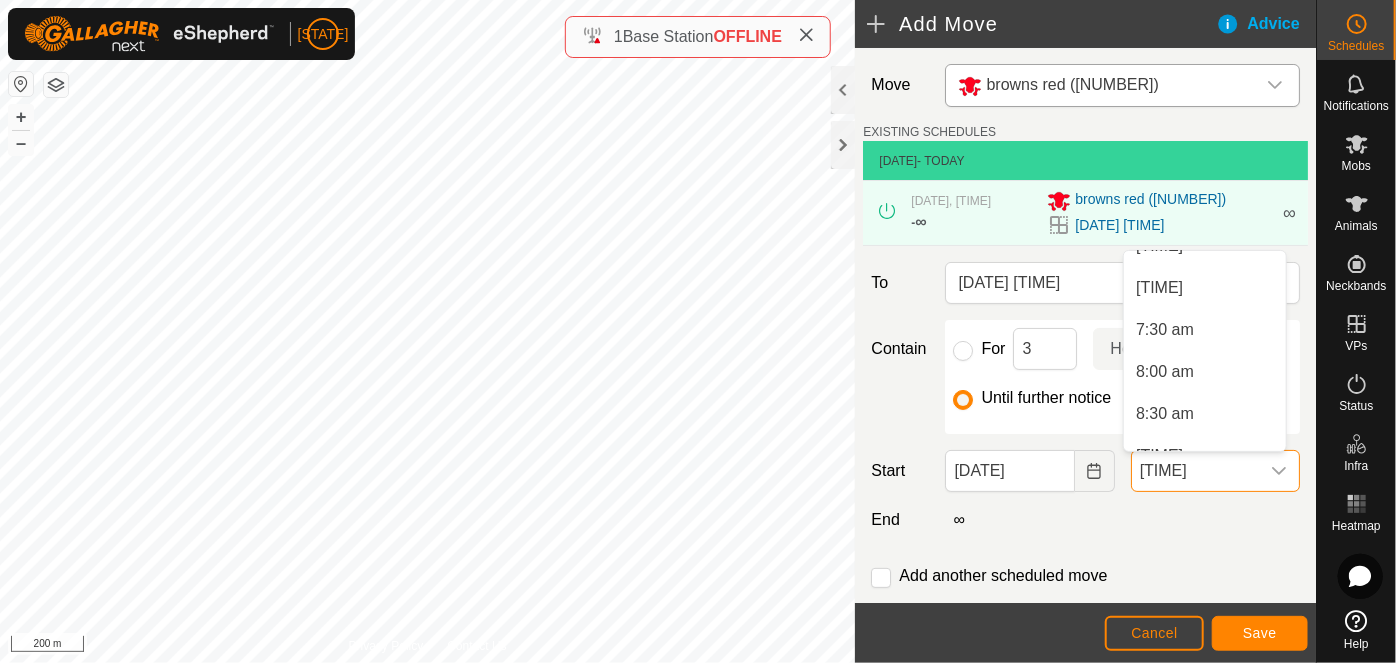 scroll, scrollTop: 541, scrollLeft: 0, axis: vertical 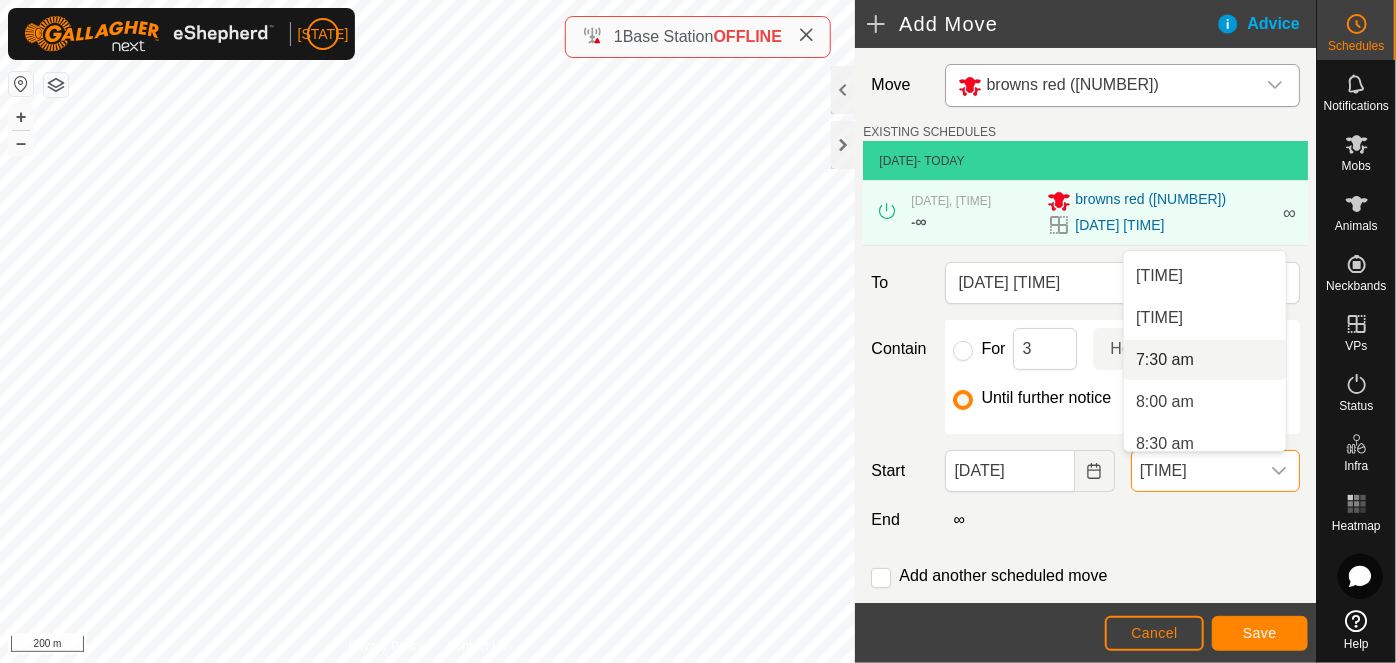 click on "7:30 am" at bounding box center (1205, 360) 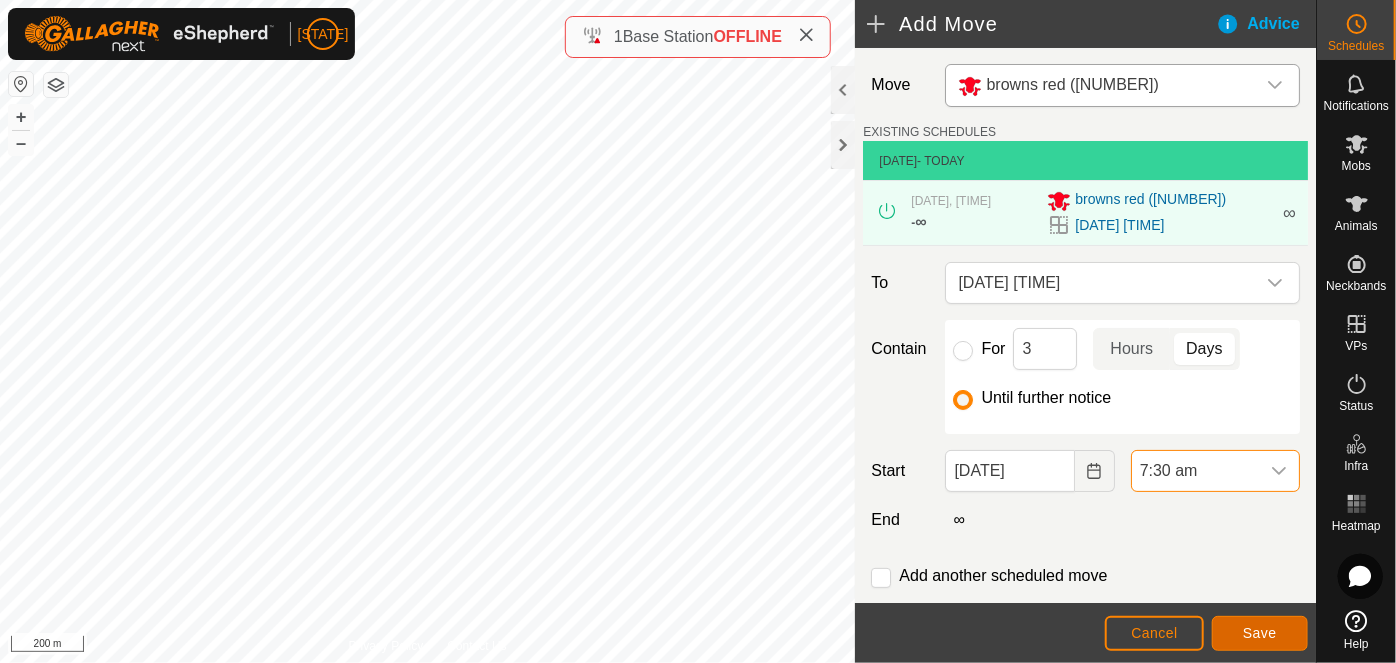 click on "Save" 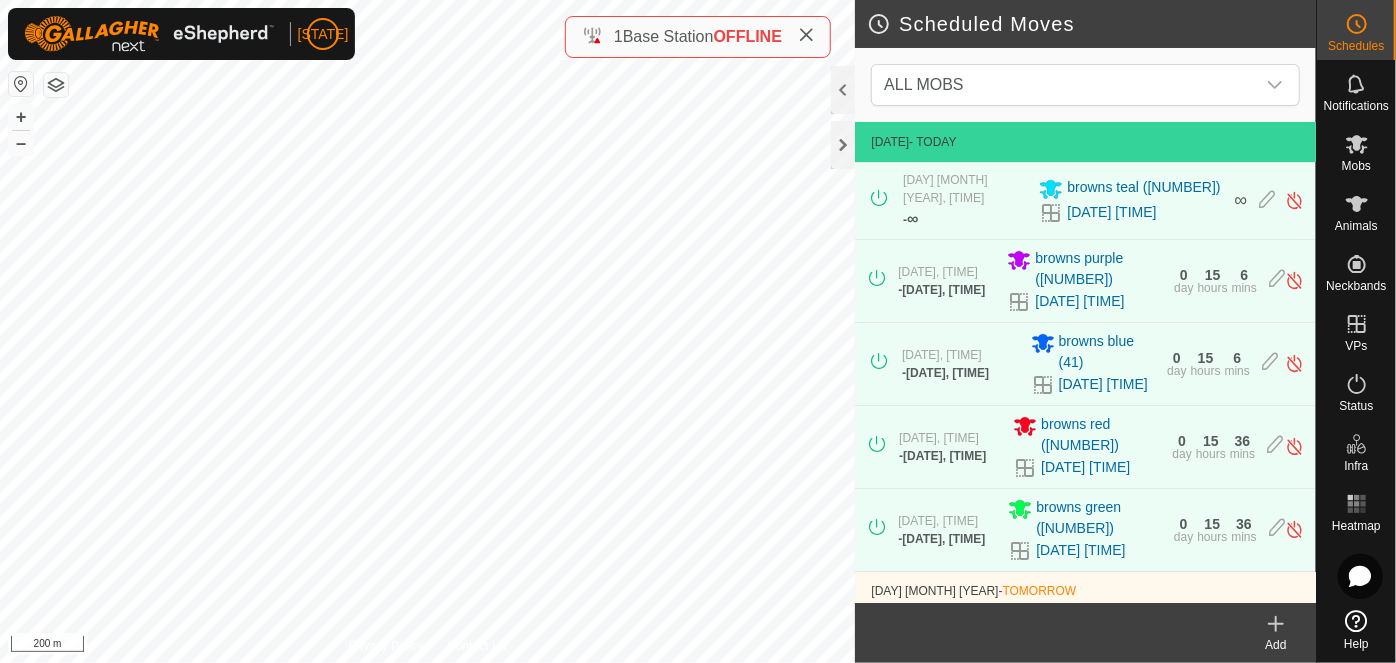 click 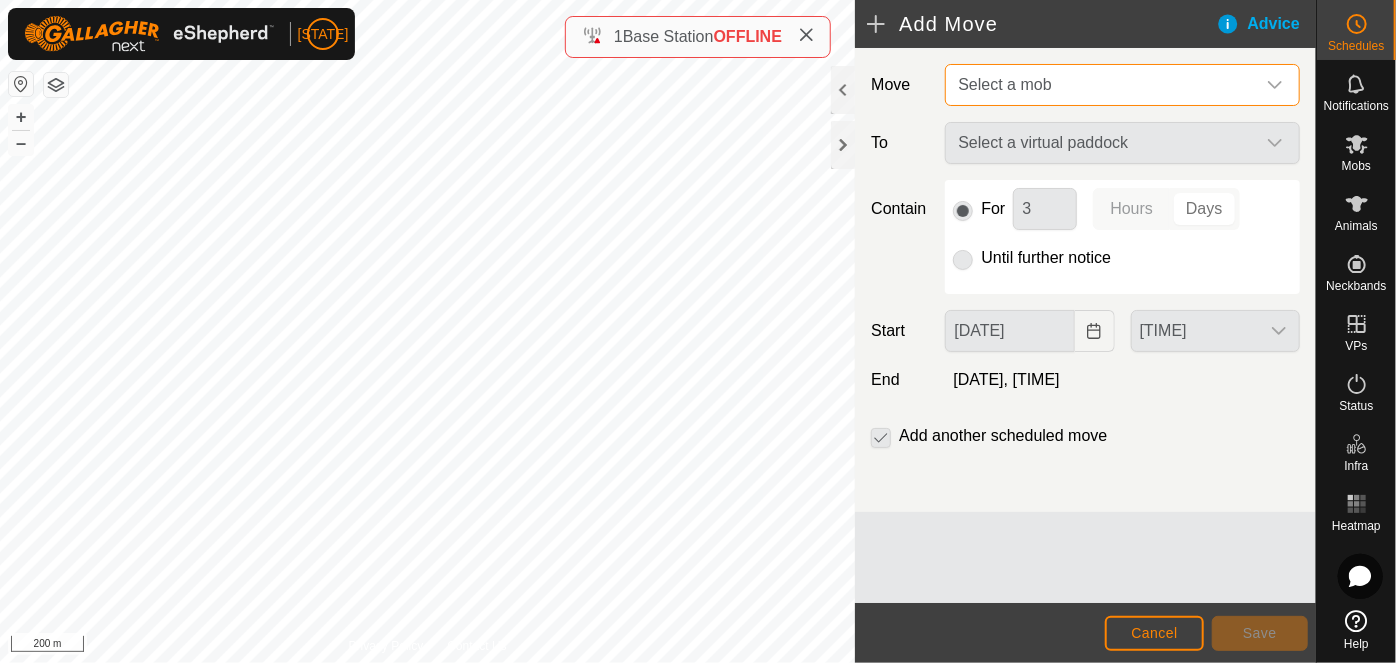 click on "Select a mob" at bounding box center (1004, 84) 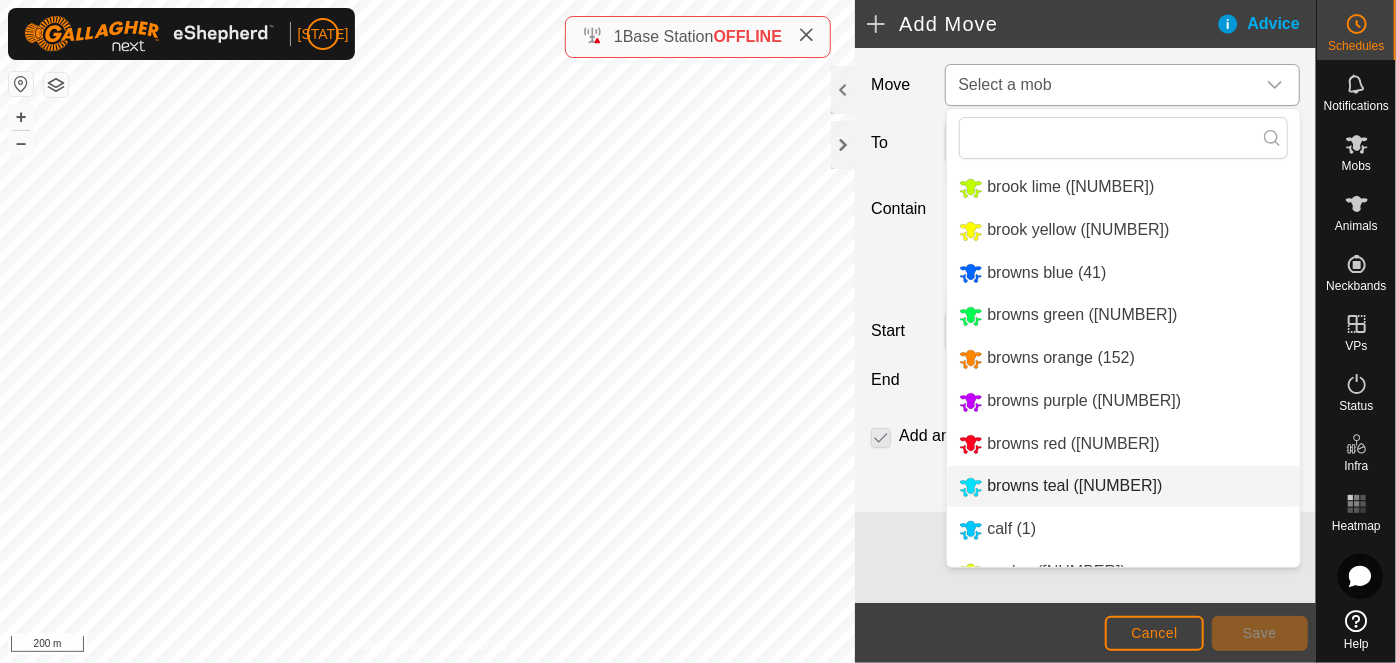 scroll, scrollTop: 31, scrollLeft: 0, axis: vertical 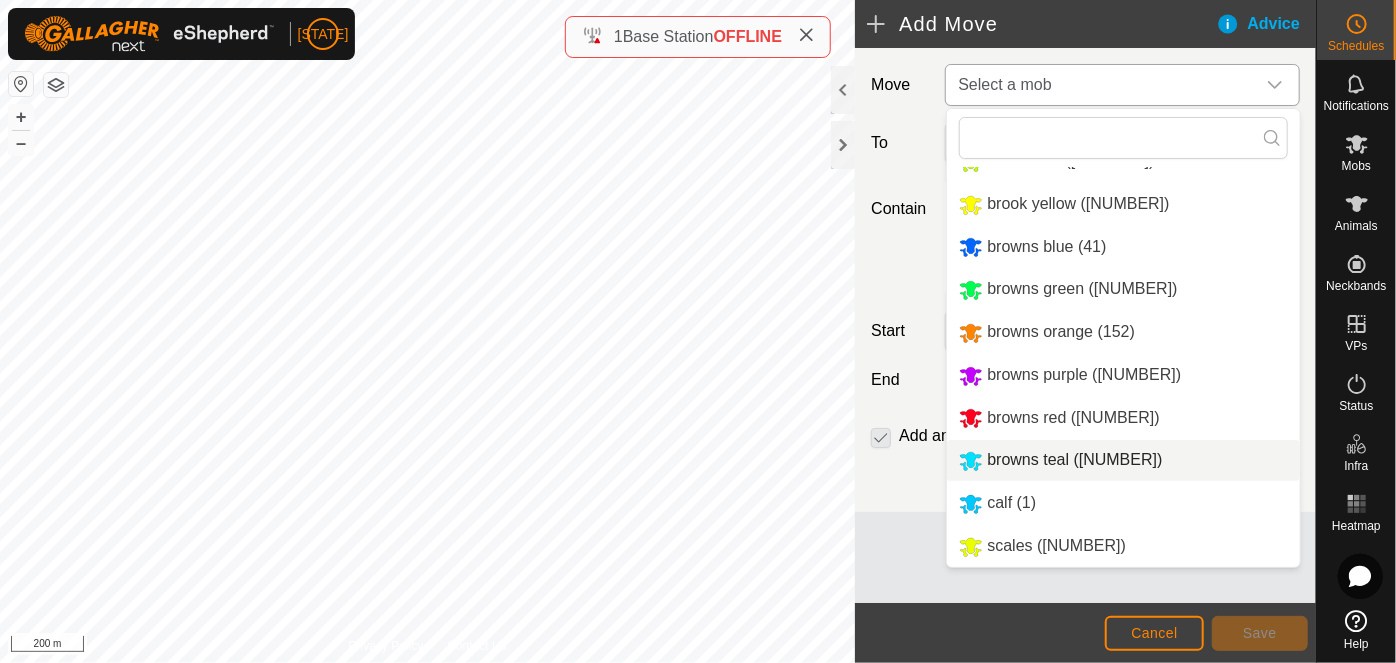 click on "browns teal ([NUMBER])" at bounding box center [1123, 460] 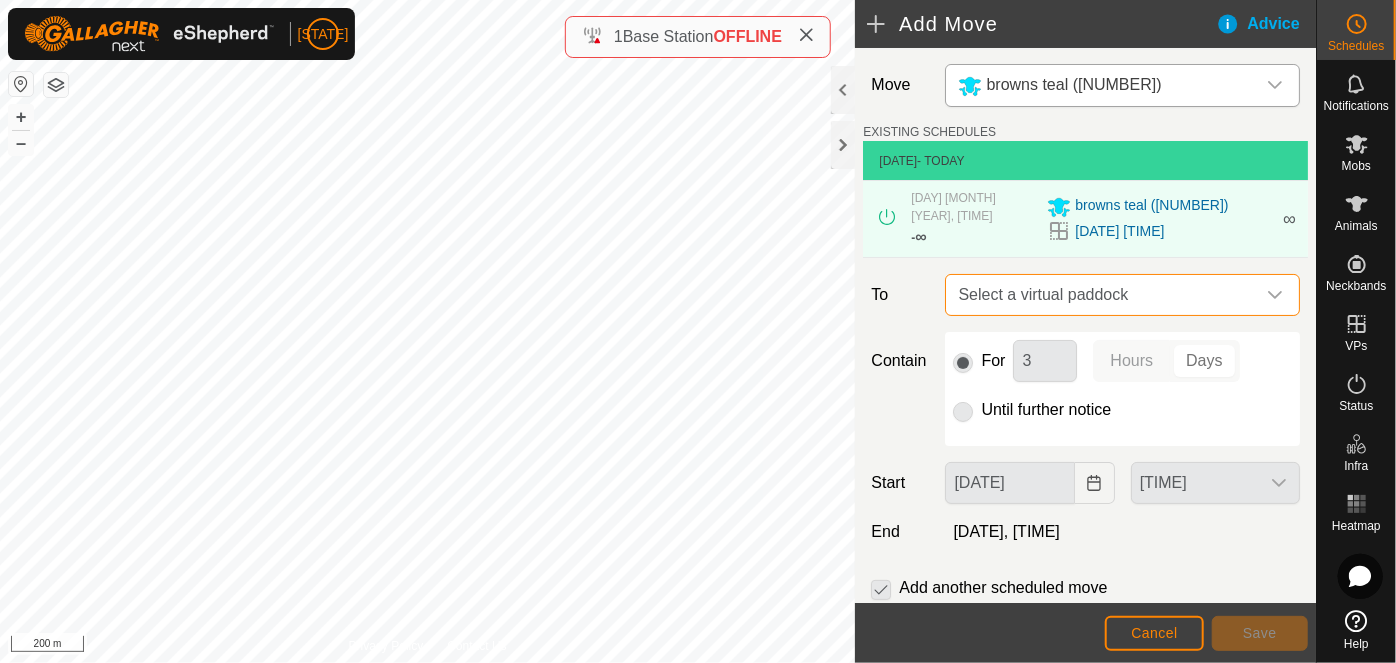 click on "Select a virtual paddock" at bounding box center [1102, 295] 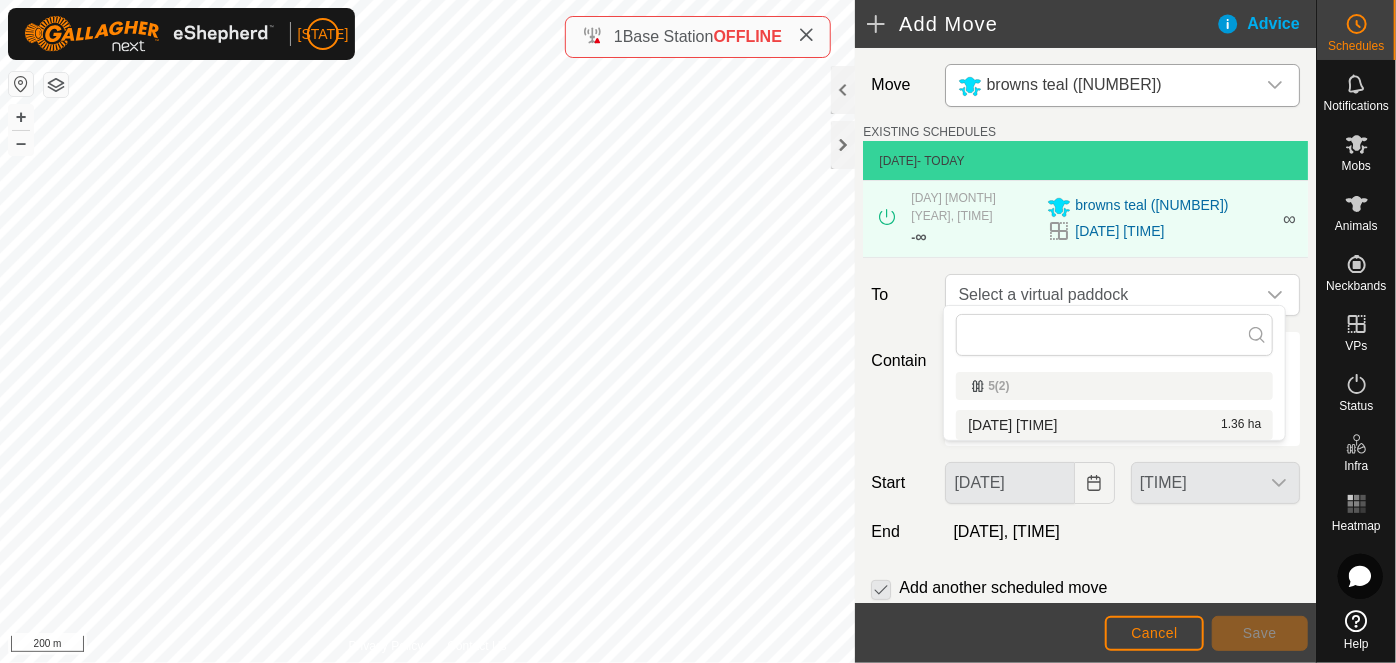 click on "[DATETIME] [AREA]" at bounding box center [1114, 425] 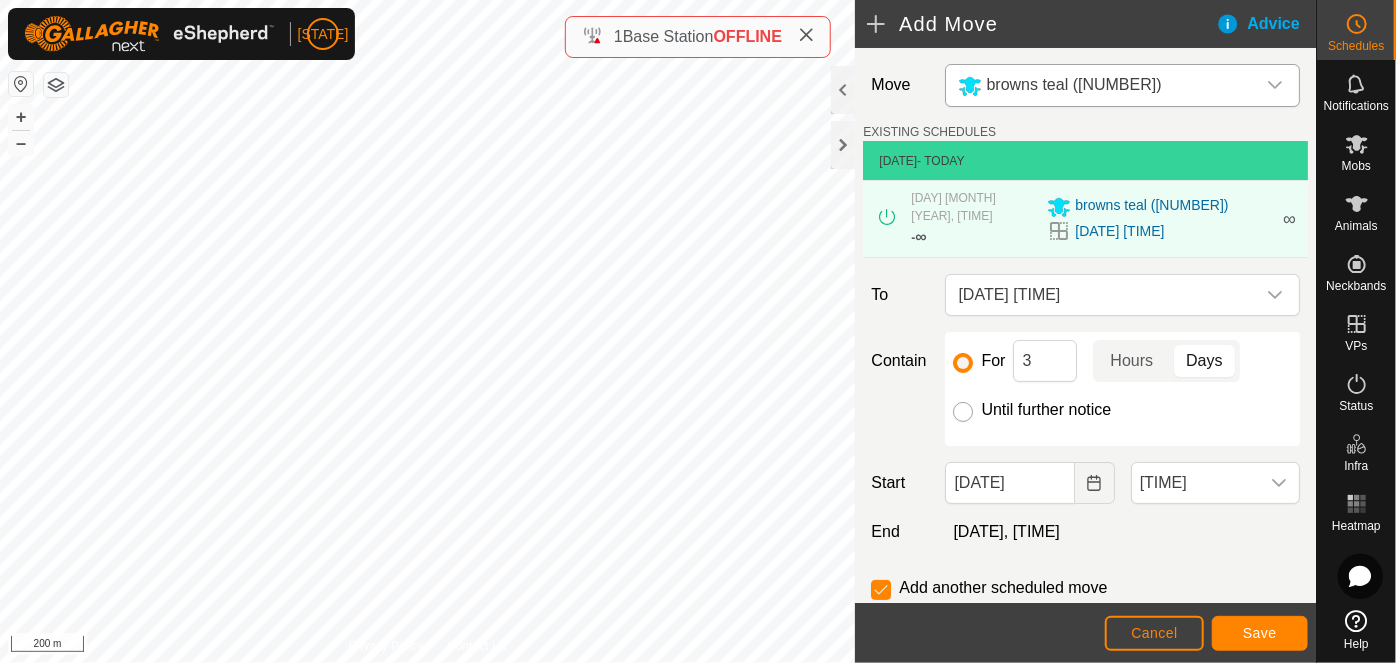 click on "Until further notice" at bounding box center (963, 412) 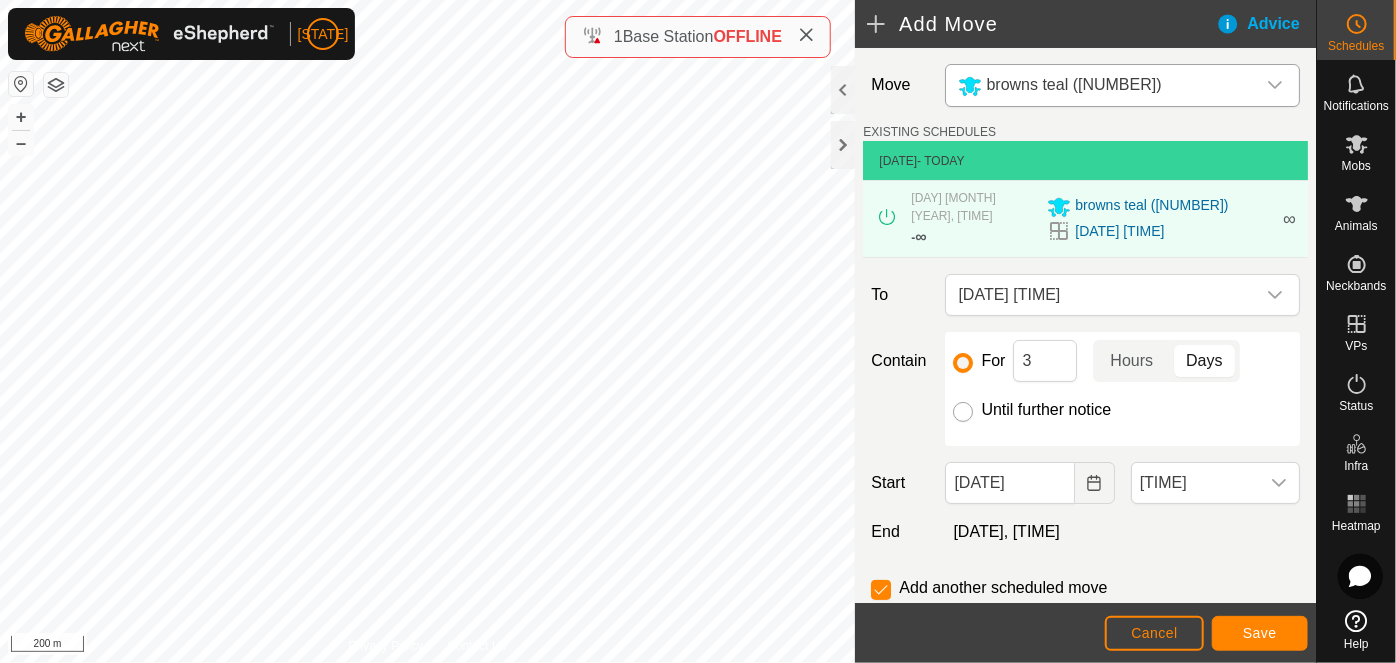 radio on "true" 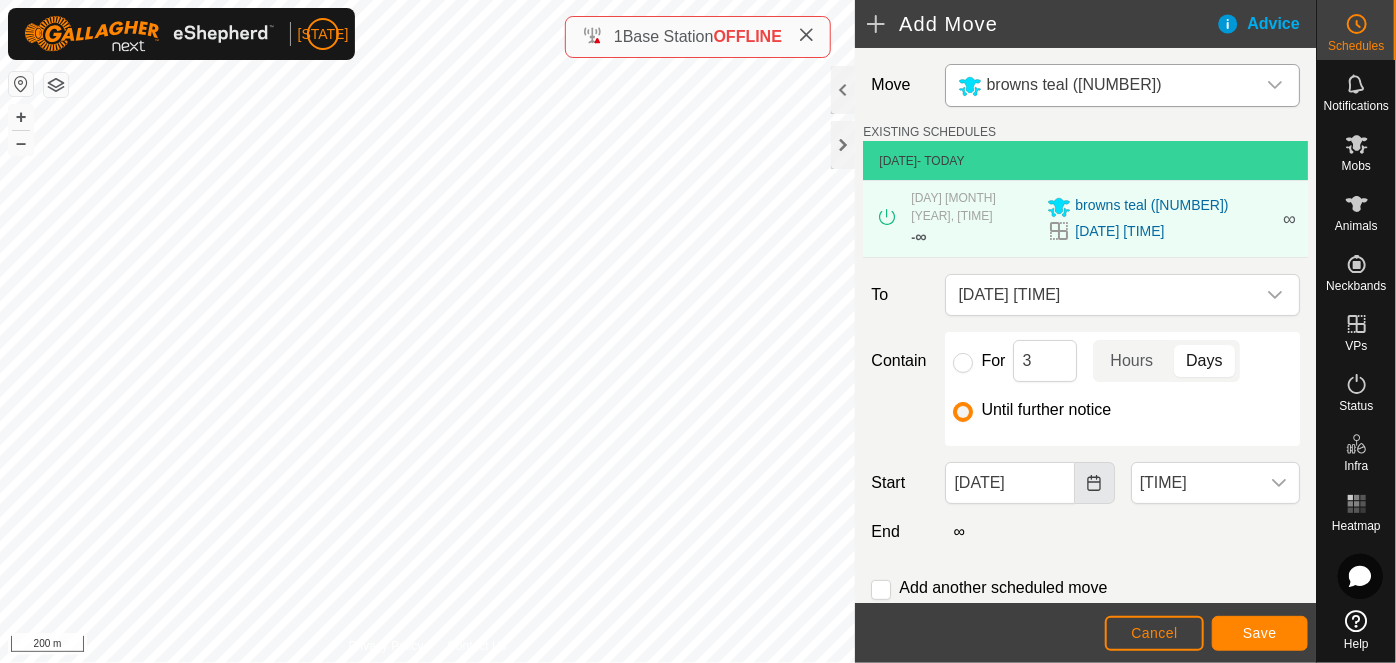 click 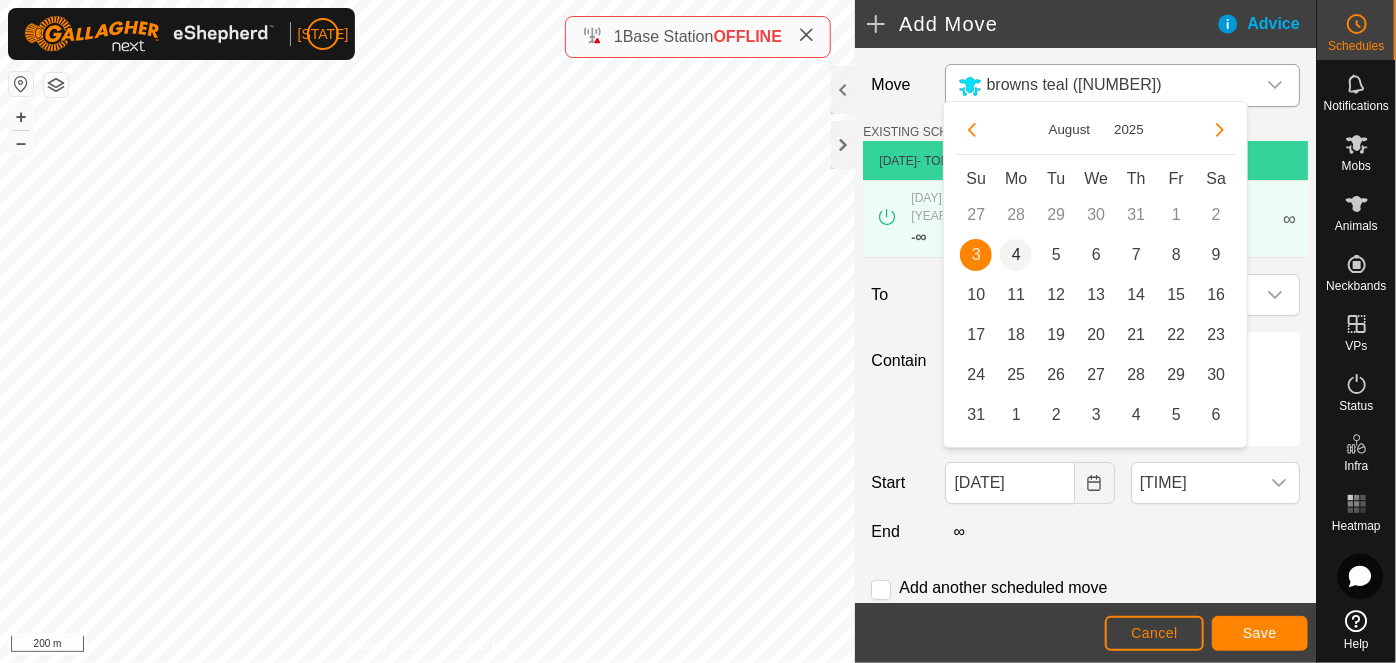 click on "4" at bounding box center [1016, 255] 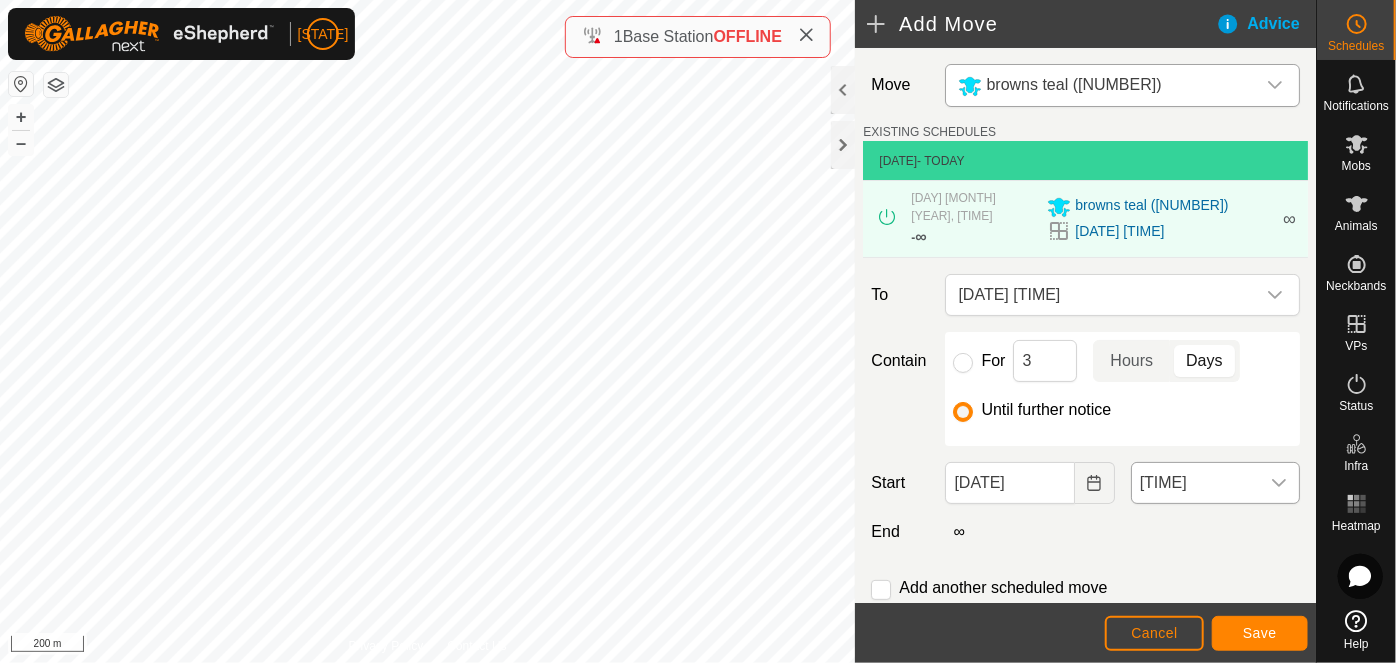 click 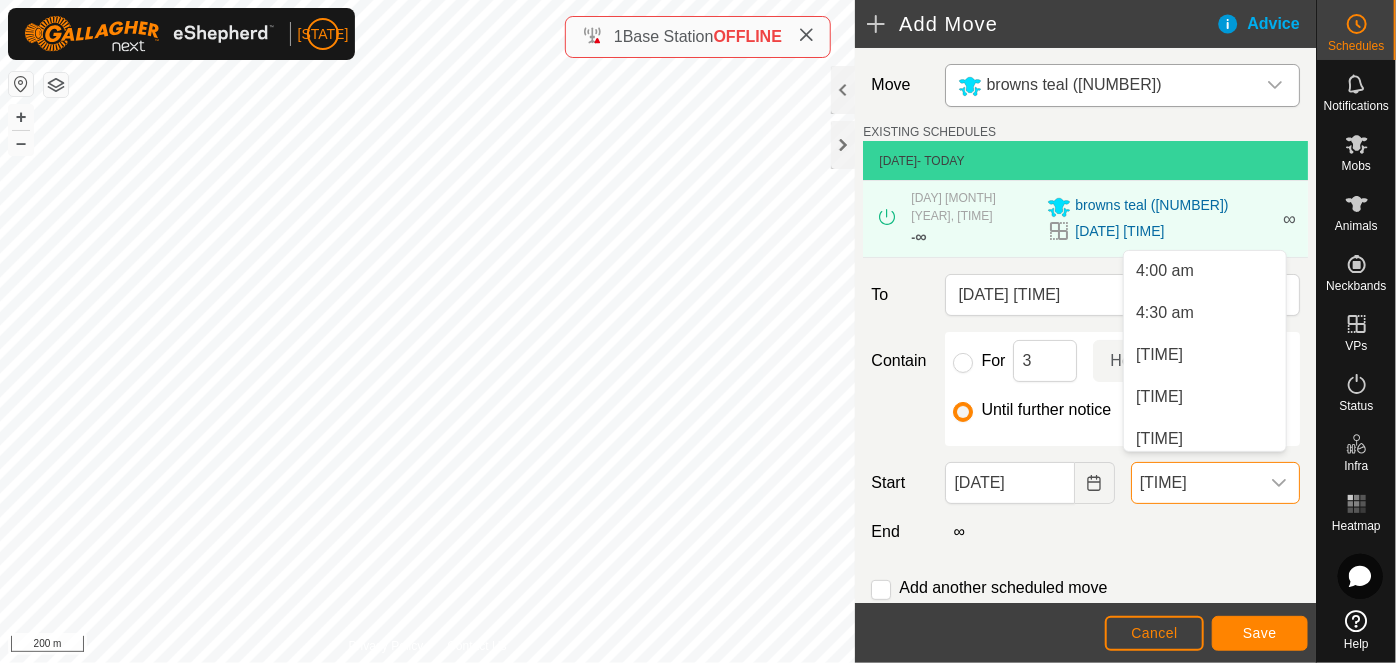 scroll, scrollTop: 359, scrollLeft: 0, axis: vertical 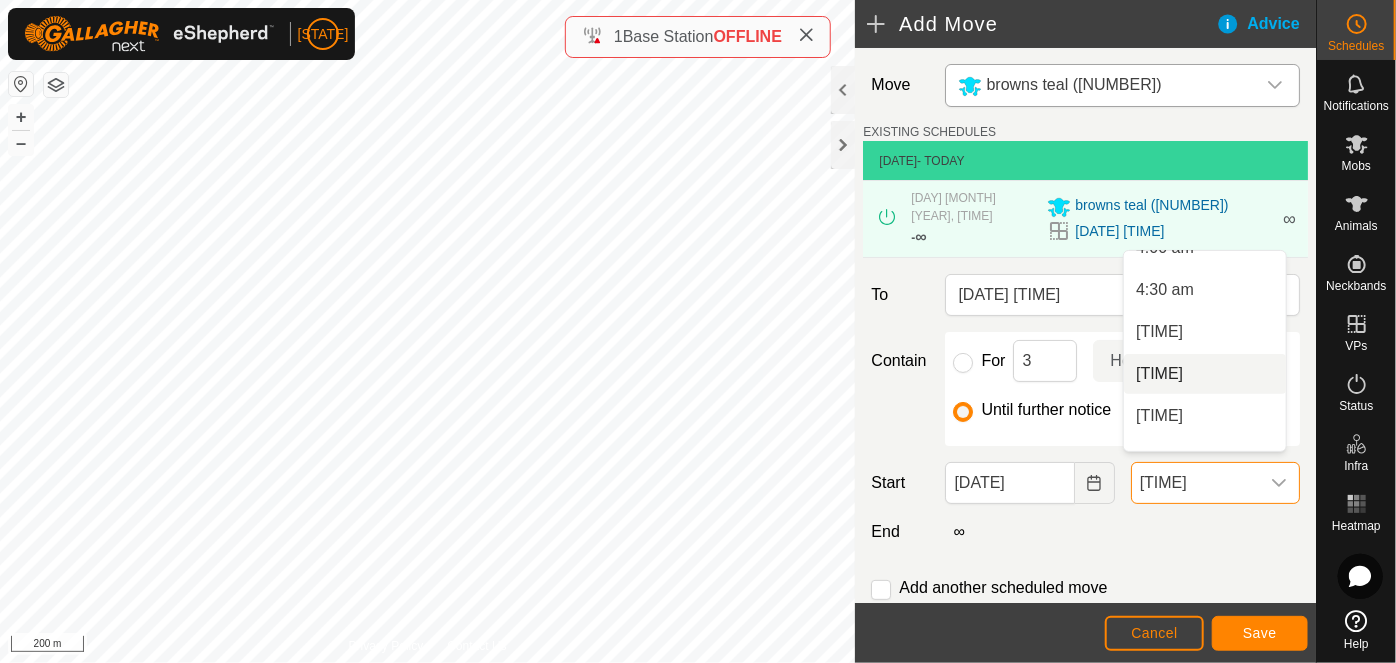 click on "[TIME]" at bounding box center [1205, 374] 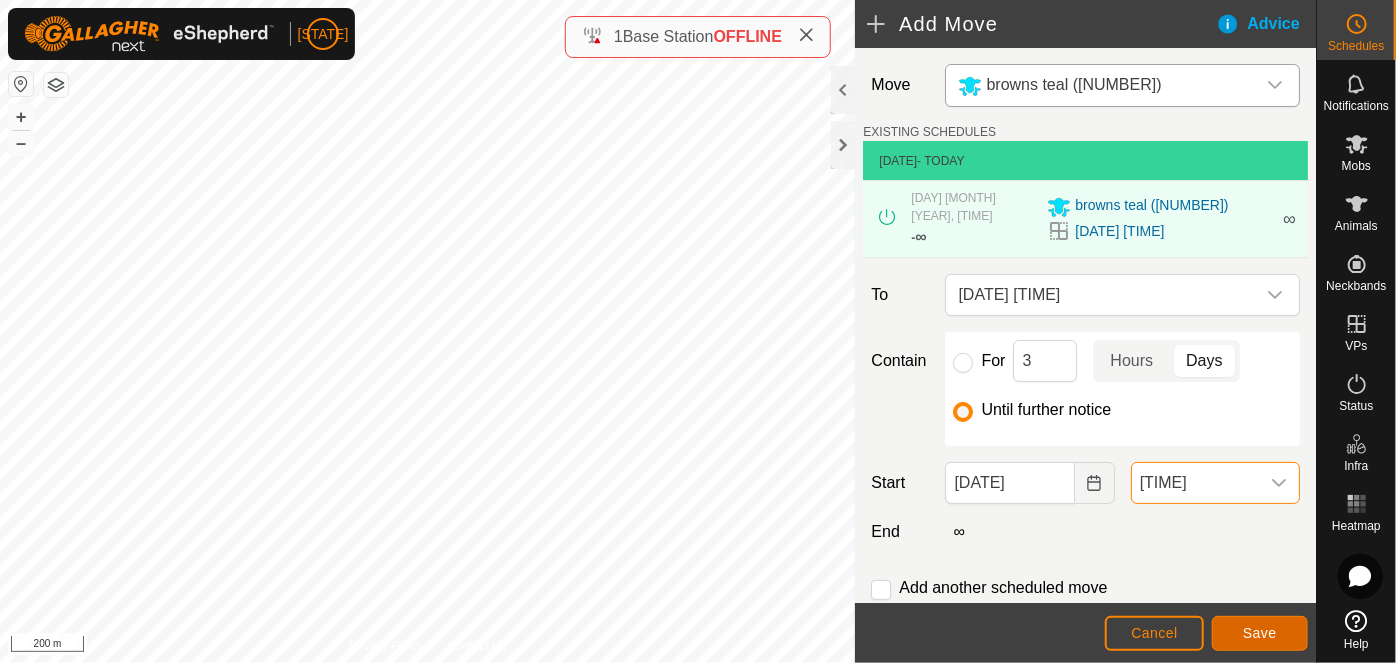 click on "Save" 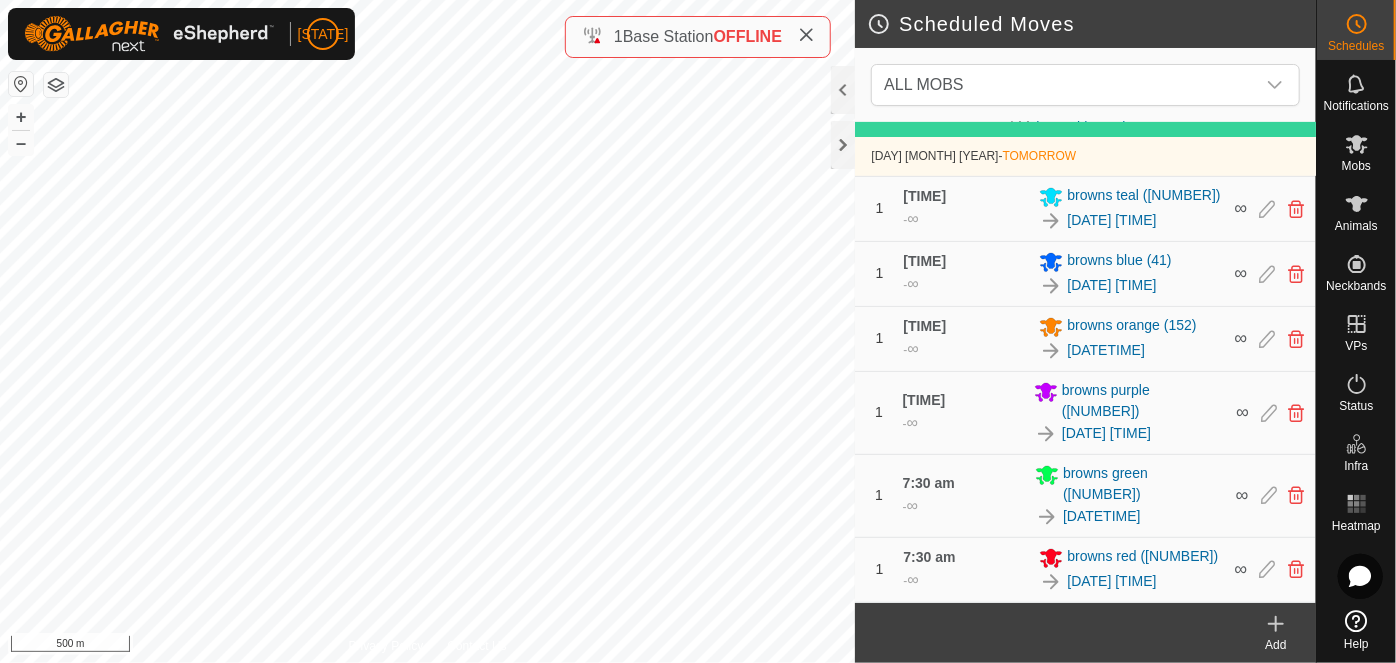scroll, scrollTop: 478, scrollLeft: 0, axis: vertical 